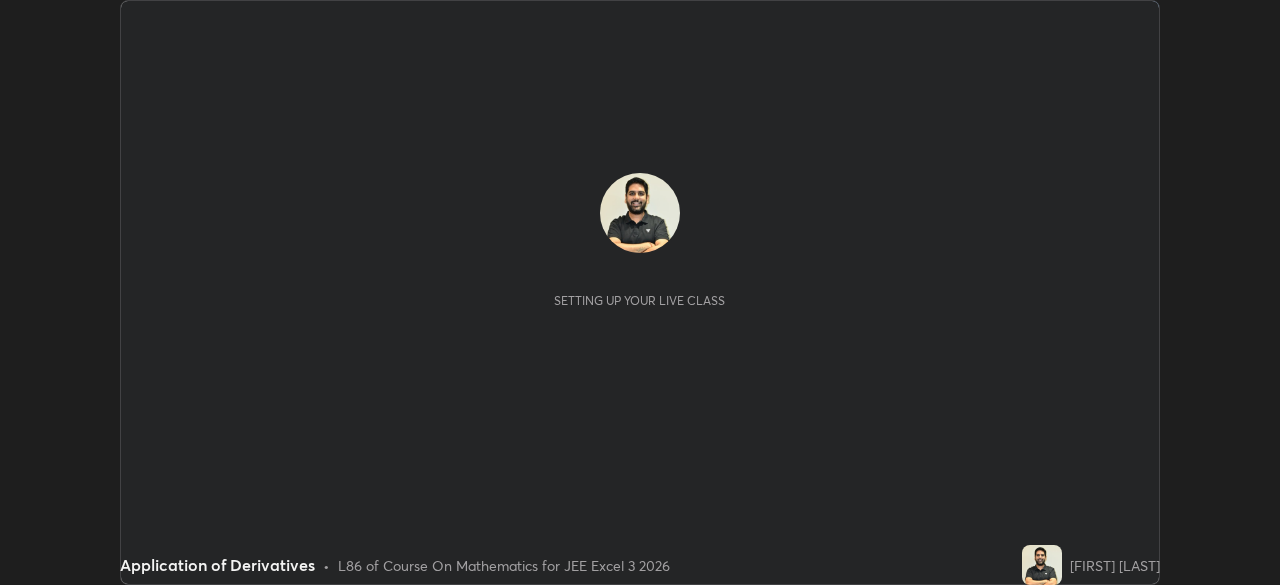 scroll, scrollTop: 0, scrollLeft: 0, axis: both 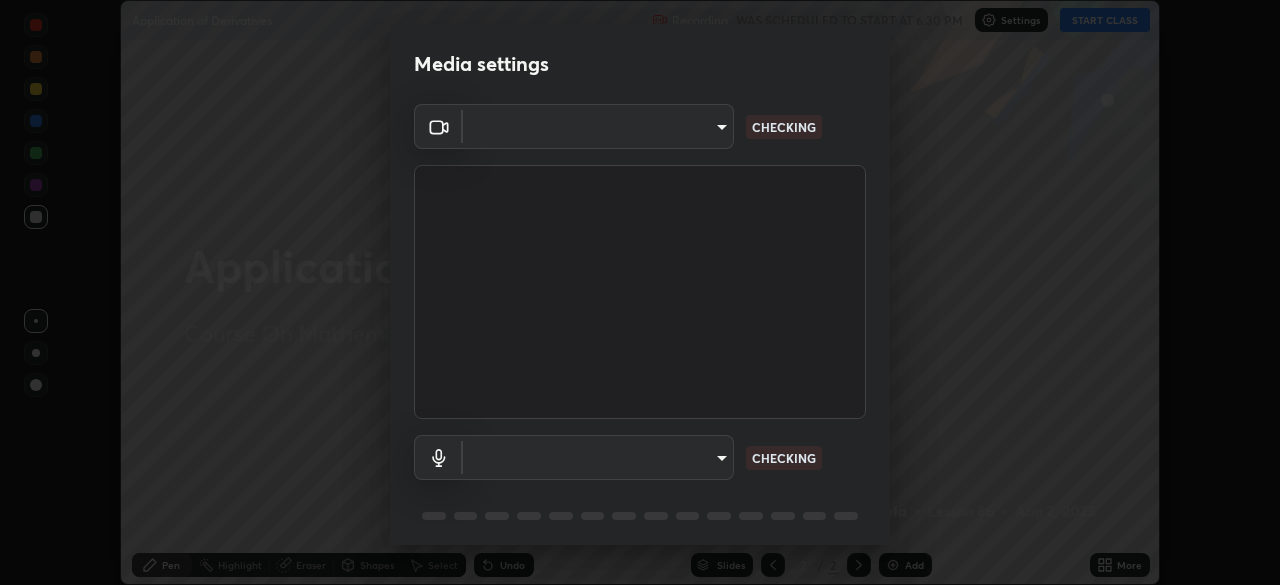 type on "718deecf834a2402e9859888758a2701a1d92989cf10273566d2a6ce3300f65d" 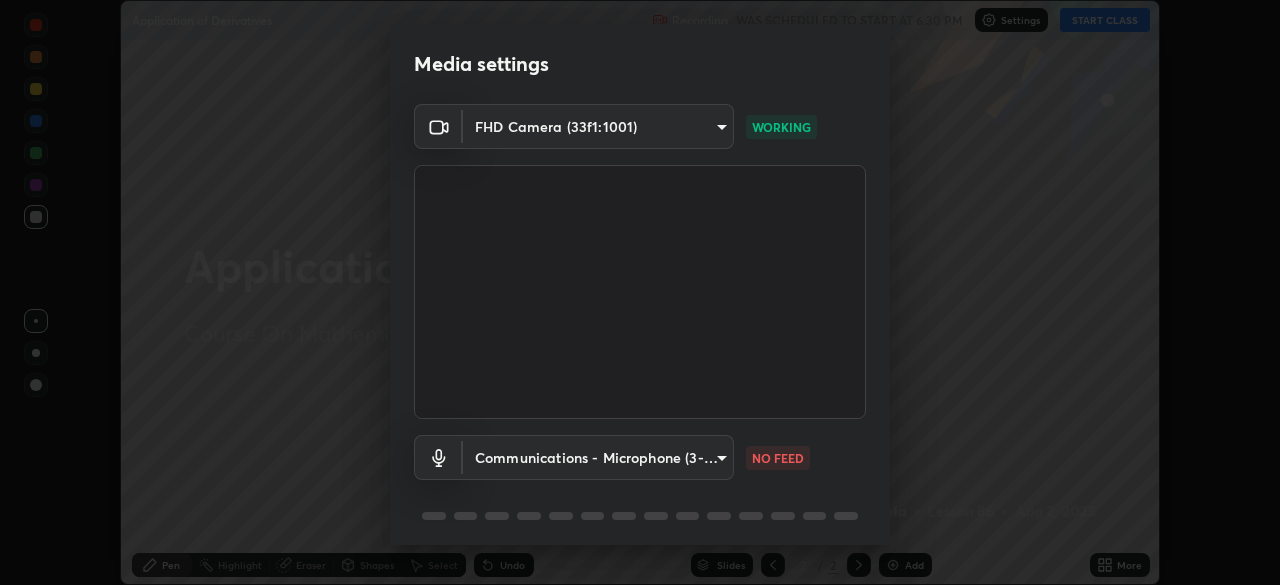 click on "Erase all Application of Derivatives Recording WAS SCHEDULED TO START AT  6:30 PM Settings START CLASS Setting up your live class Application of Derivatives • L86 of Course On Mathematics for JEE Excel 3 2026 [FIRST] [LAST] Pen Highlight Eraser Shapes Select Undo Slides 2 / 2 Add More No doubts shared Encourage your learners to ask a doubt for better clarity Report an issue Reason for reporting Buffering Chat not working Audio - Video sync issue Educator video quality low ​ Attach an image Report Media settings FHD Camera (33f1:1001) [UUID] WORKING Communications - Microphone (3- USB Audio Device) communications NO FEED 1 / 5 Next" at bounding box center (640, 292) 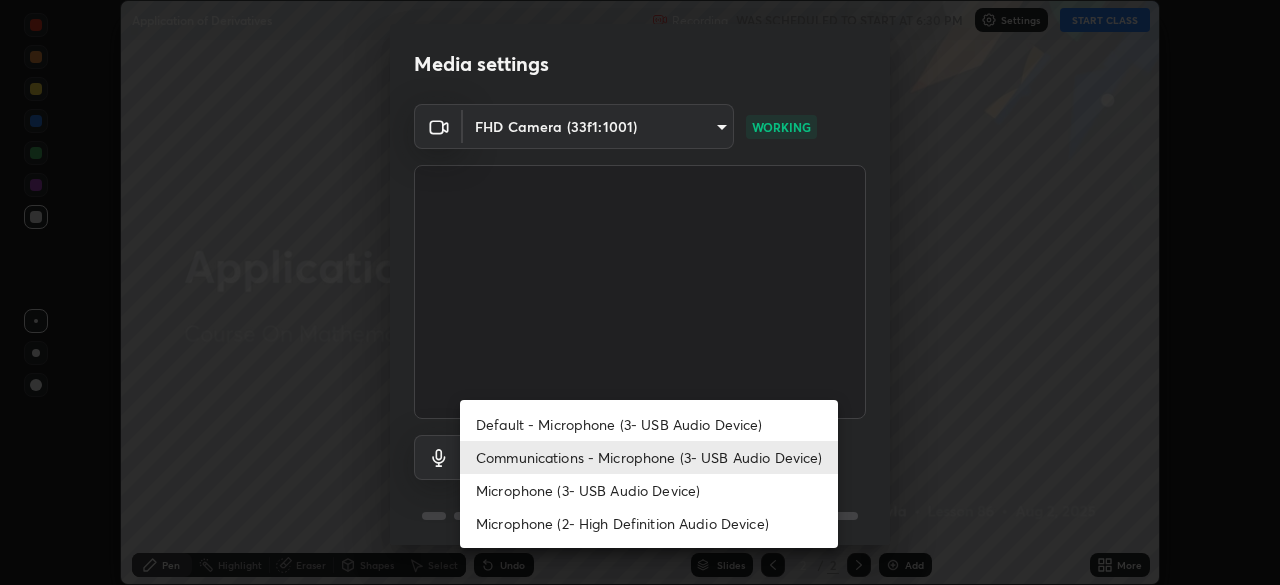 click on "Microphone (3- USB Audio Device)" at bounding box center (649, 490) 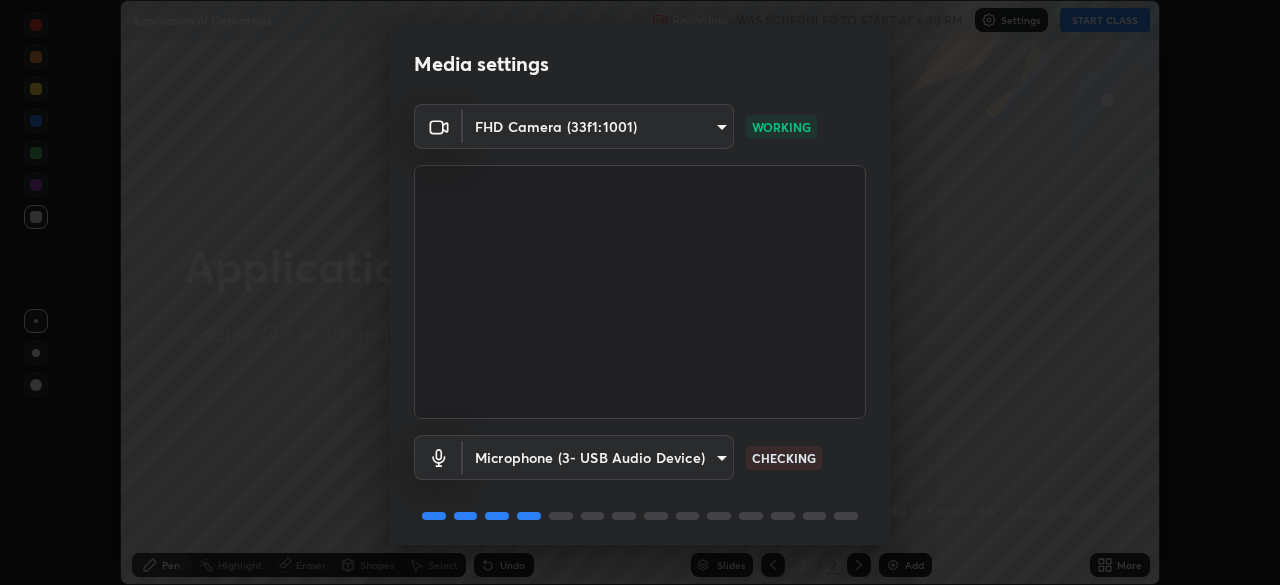 scroll, scrollTop: 70, scrollLeft: 0, axis: vertical 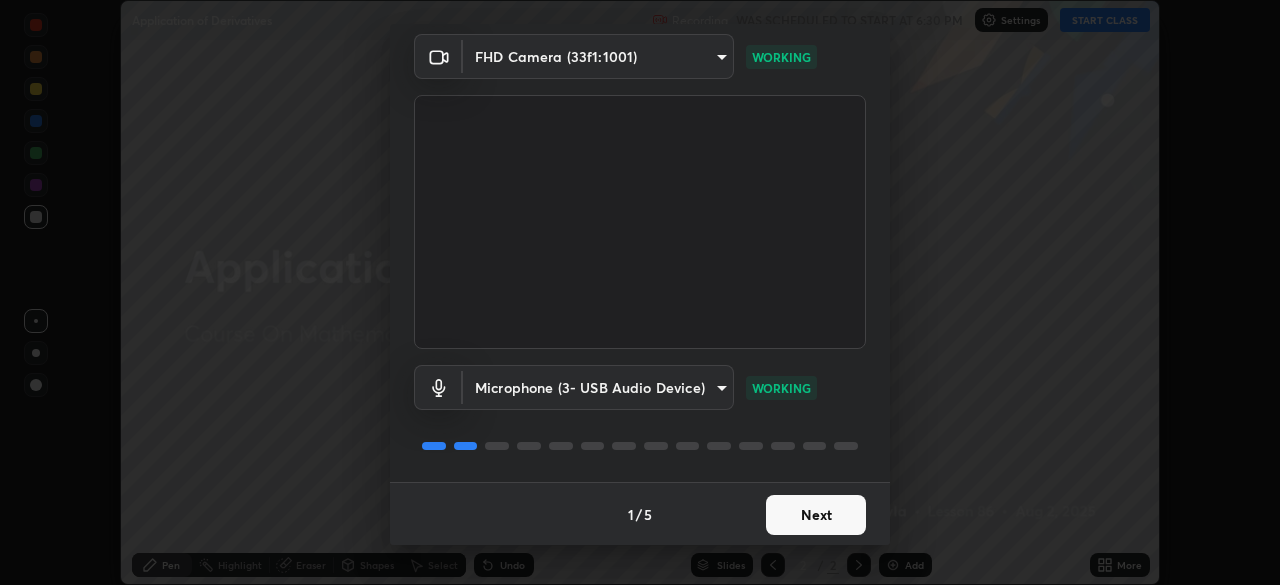 click on "Next" at bounding box center (816, 515) 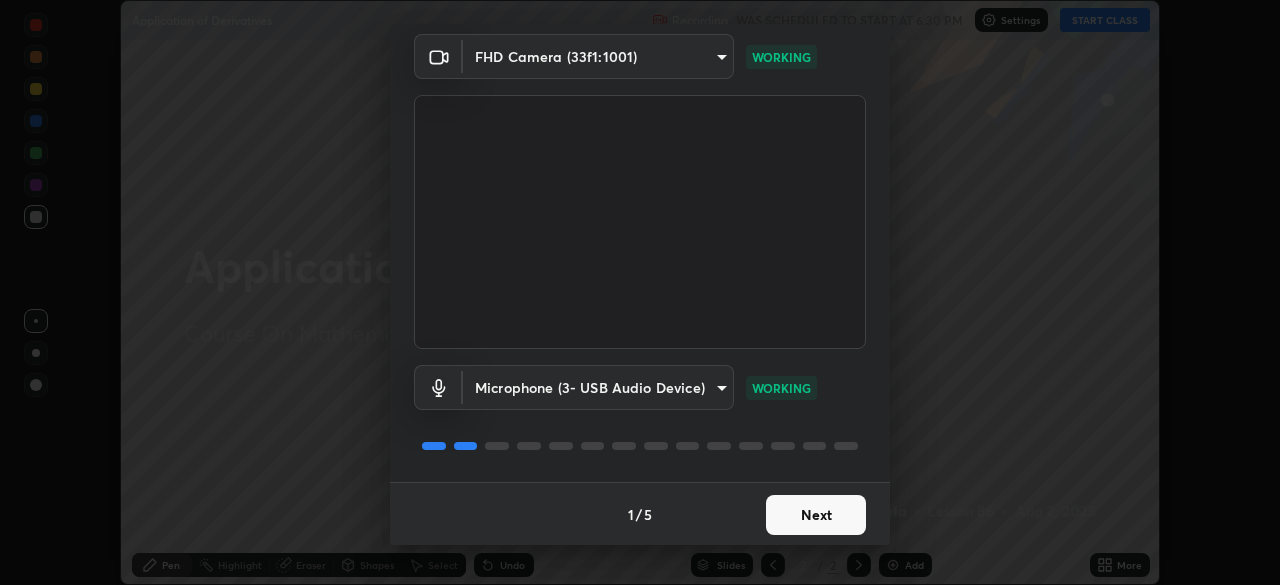 scroll, scrollTop: 0, scrollLeft: 0, axis: both 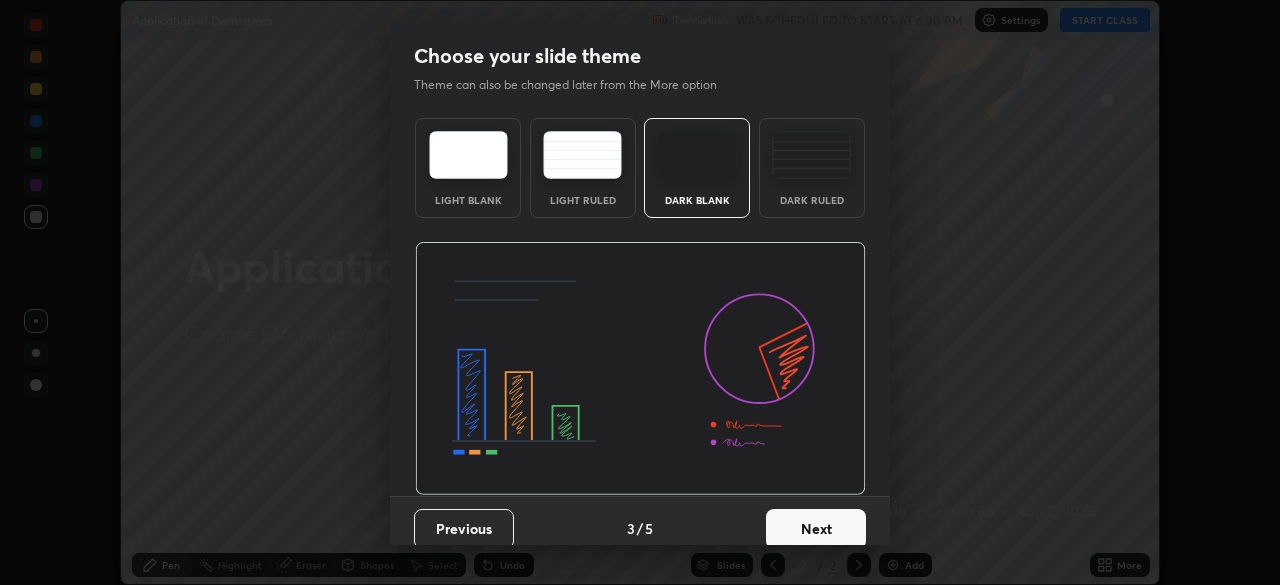 click on "Next" at bounding box center (816, 529) 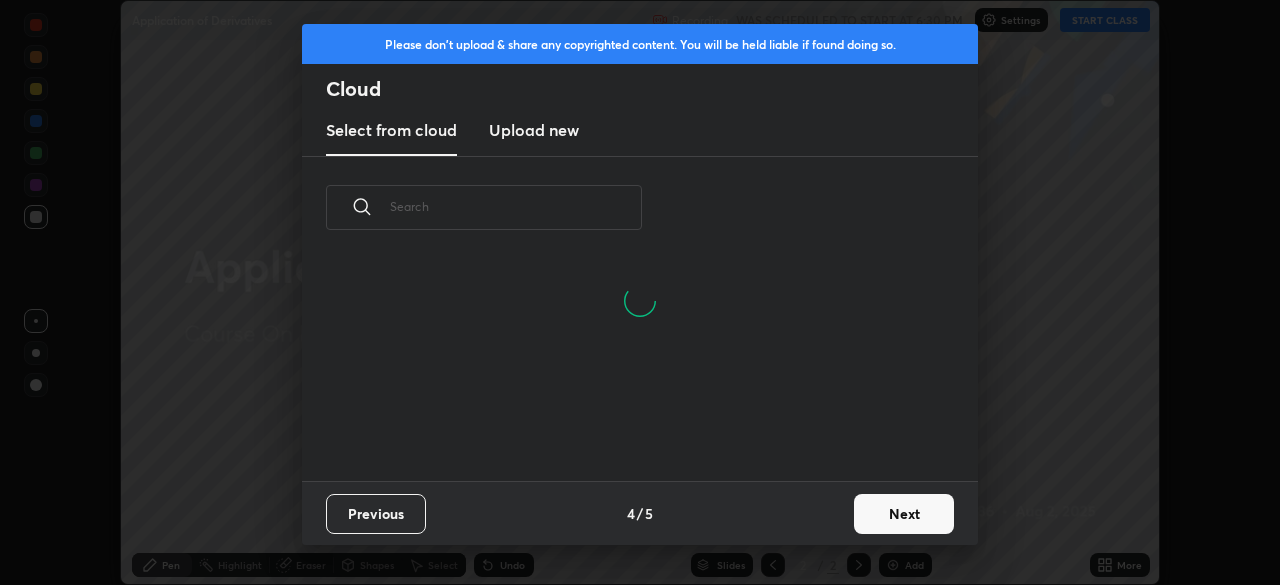 click at bounding box center [516, 206] 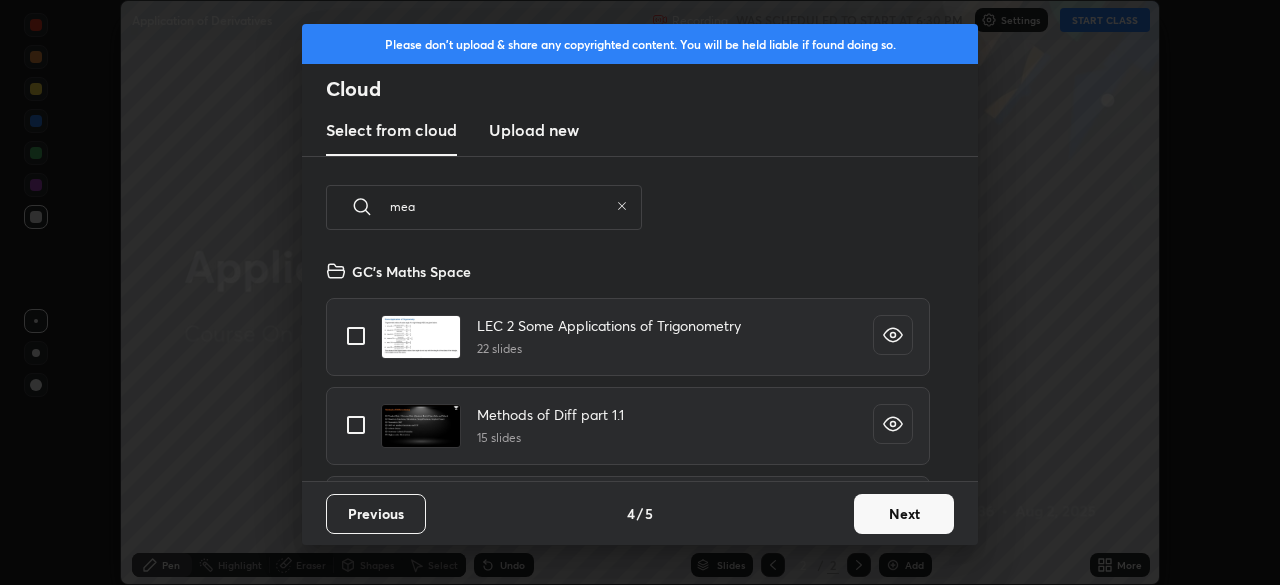 scroll, scrollTop: 6, scrollLeft: 11, axis: both 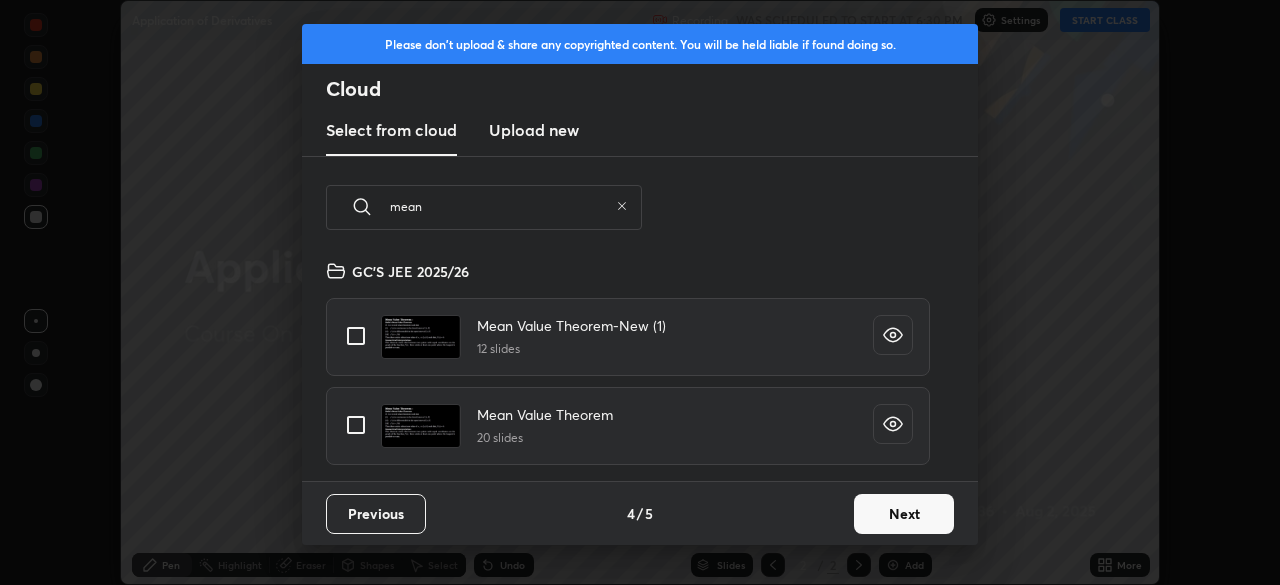 type on "mean" 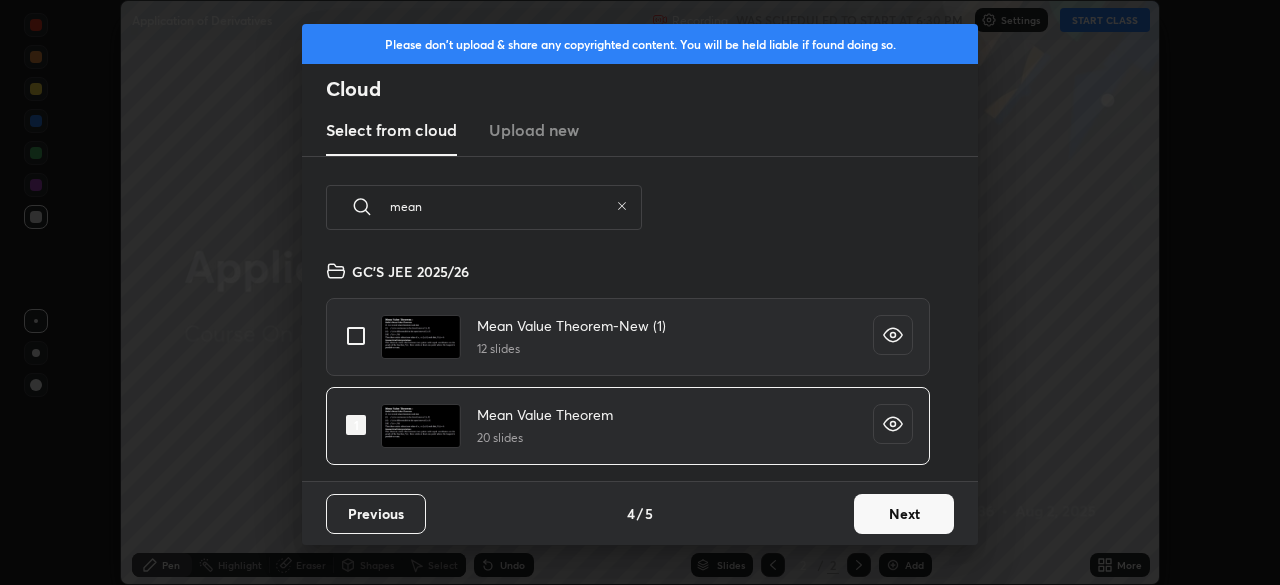 click on "Next" at bounding box center [904, 514] 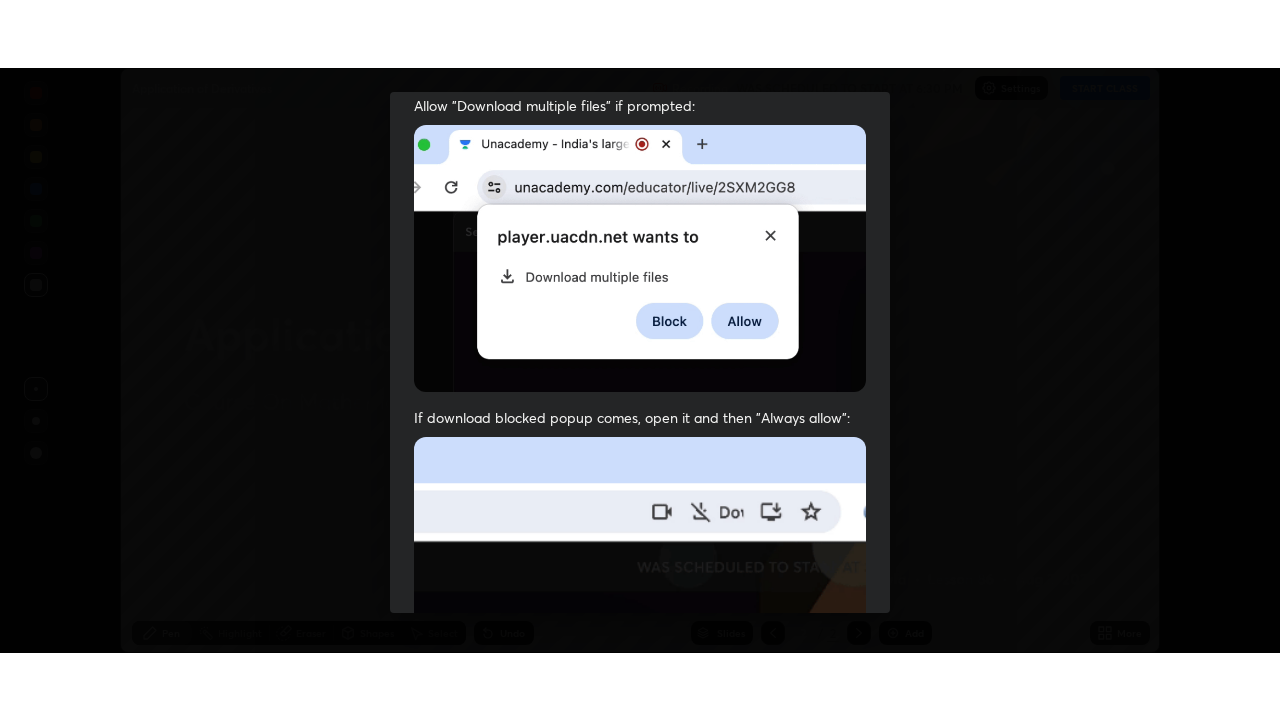 scroll, scrollTop: 478, scrollLeft: 0, axis: vertical 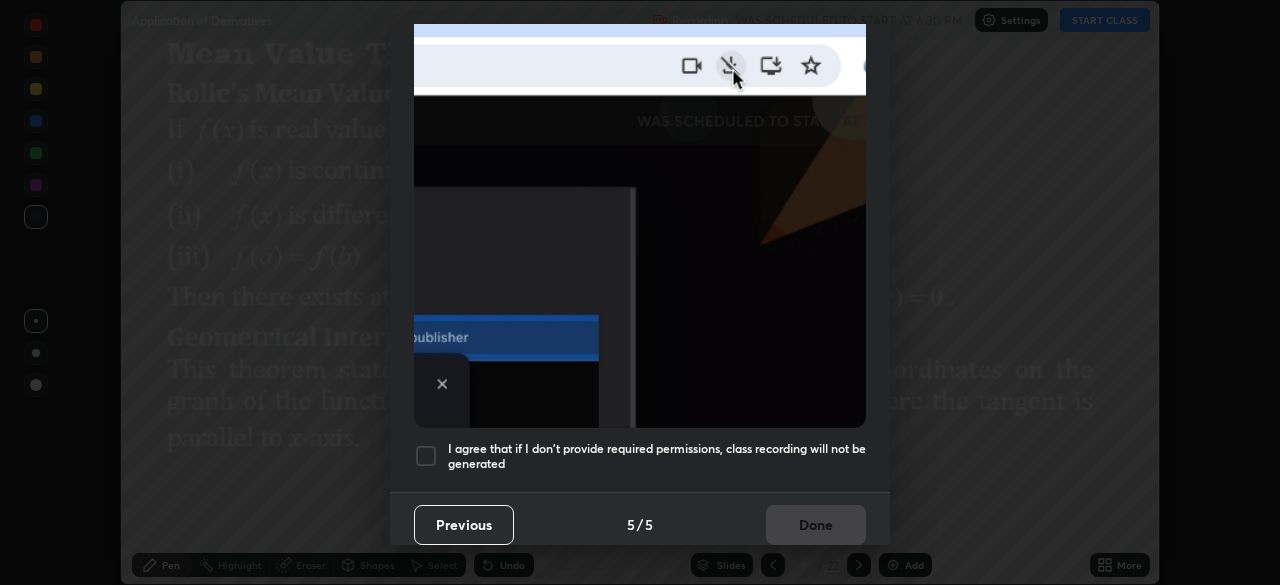 click at bounding box center [426, 456] 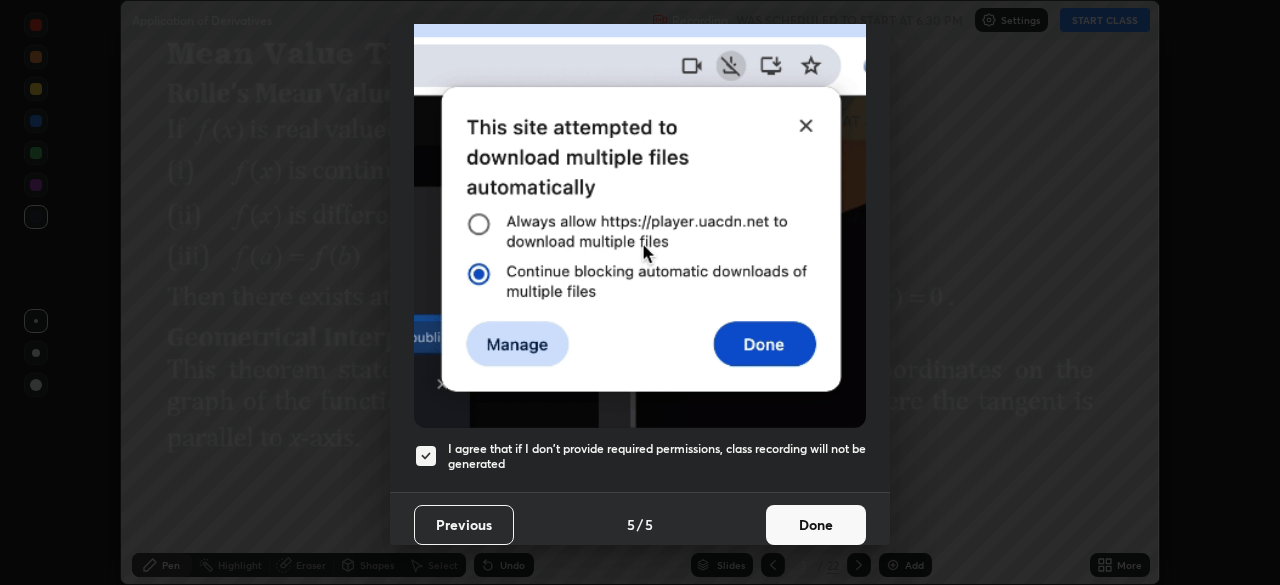 click on "Done" at bounding box center (816, 525) 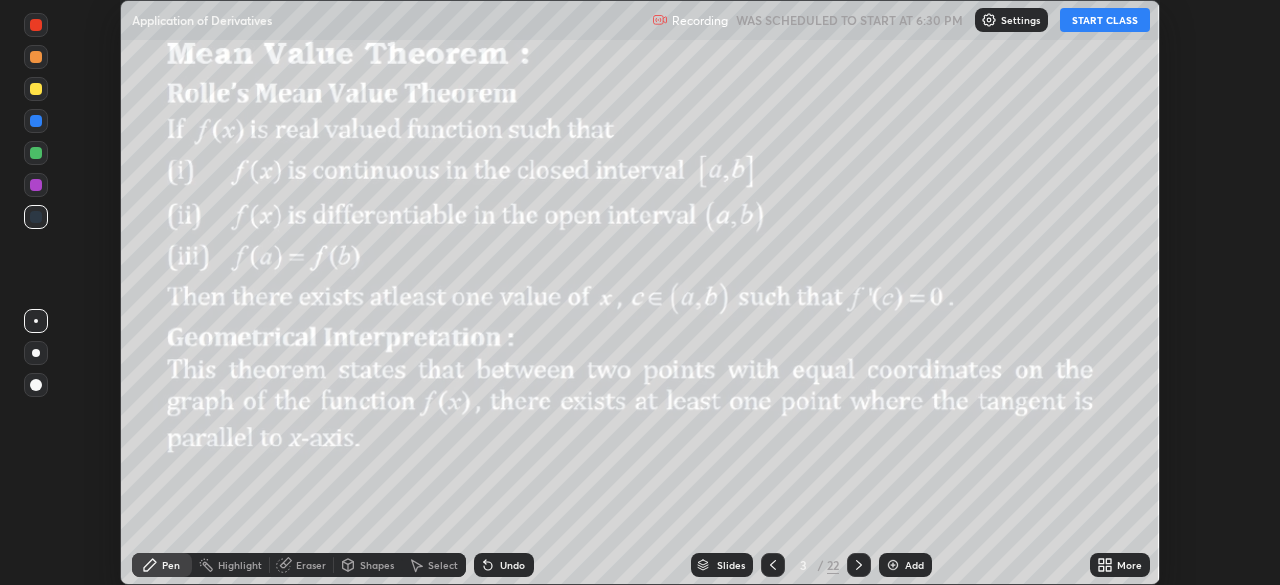 click on "START CLASS" at bounding box center (1105, 20) 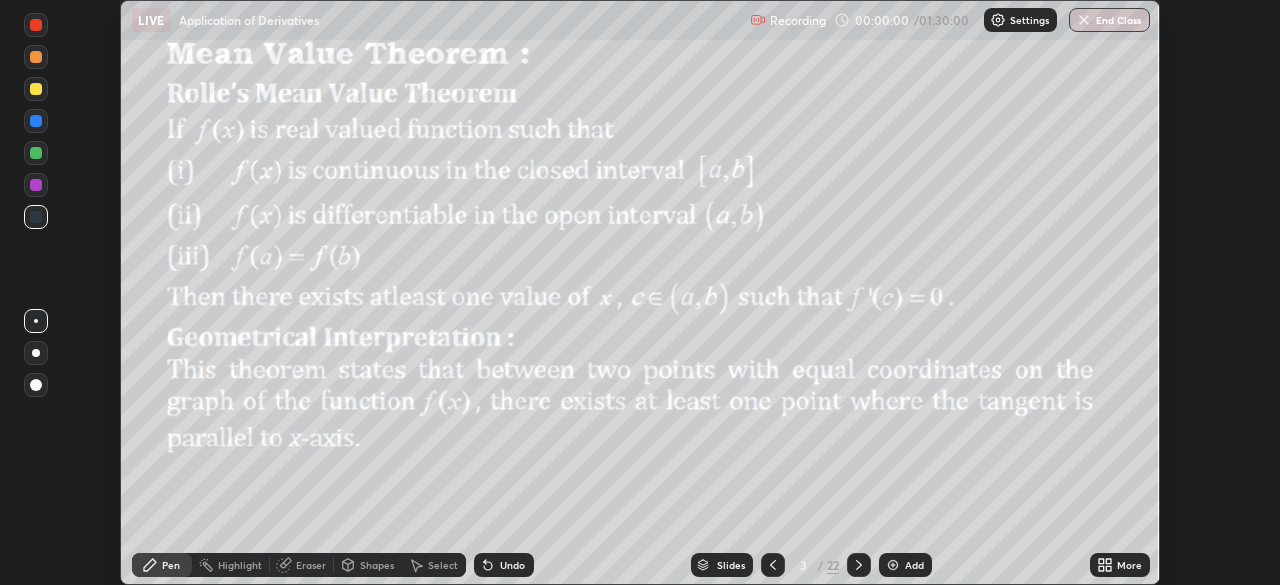 click 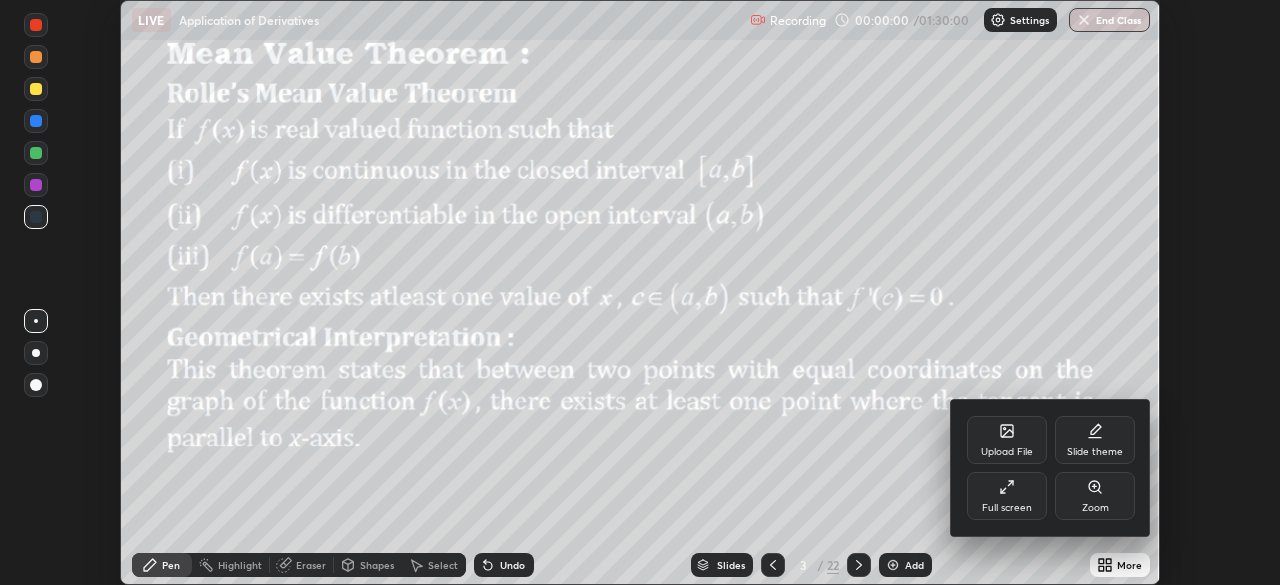 click 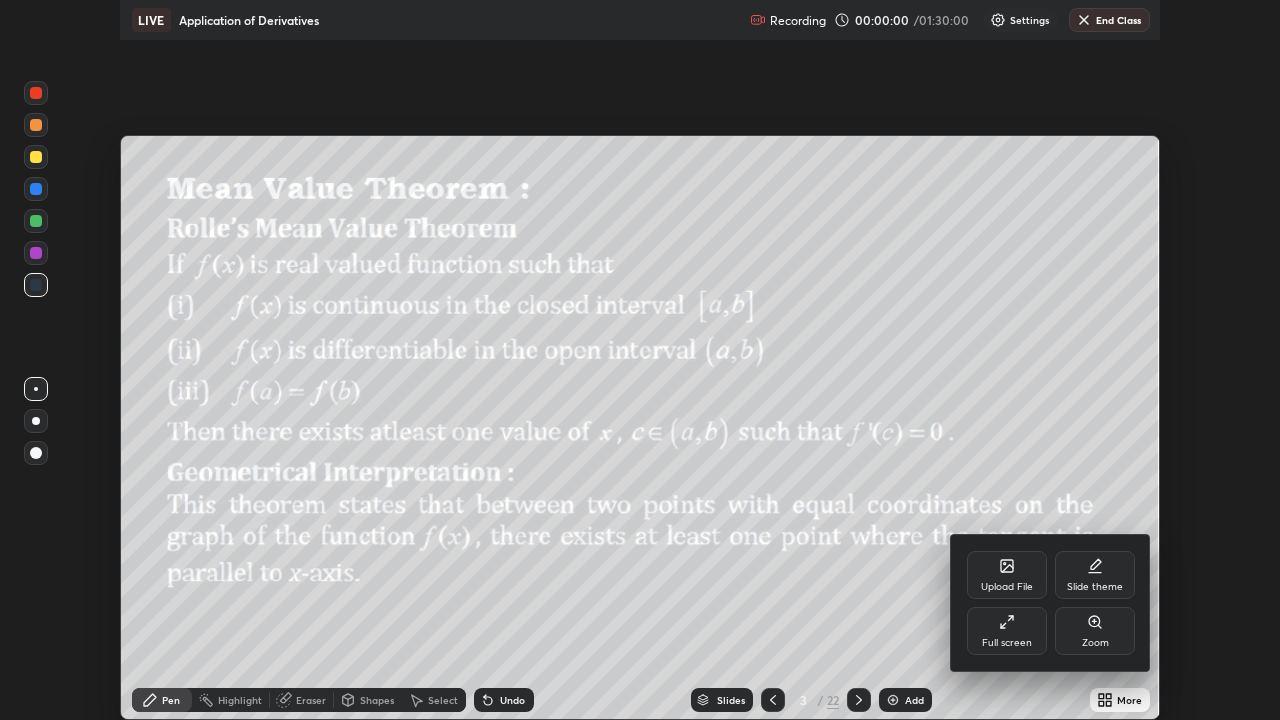 scroll, scrollTop: 99280, scrollLeft: 98720, axis: both 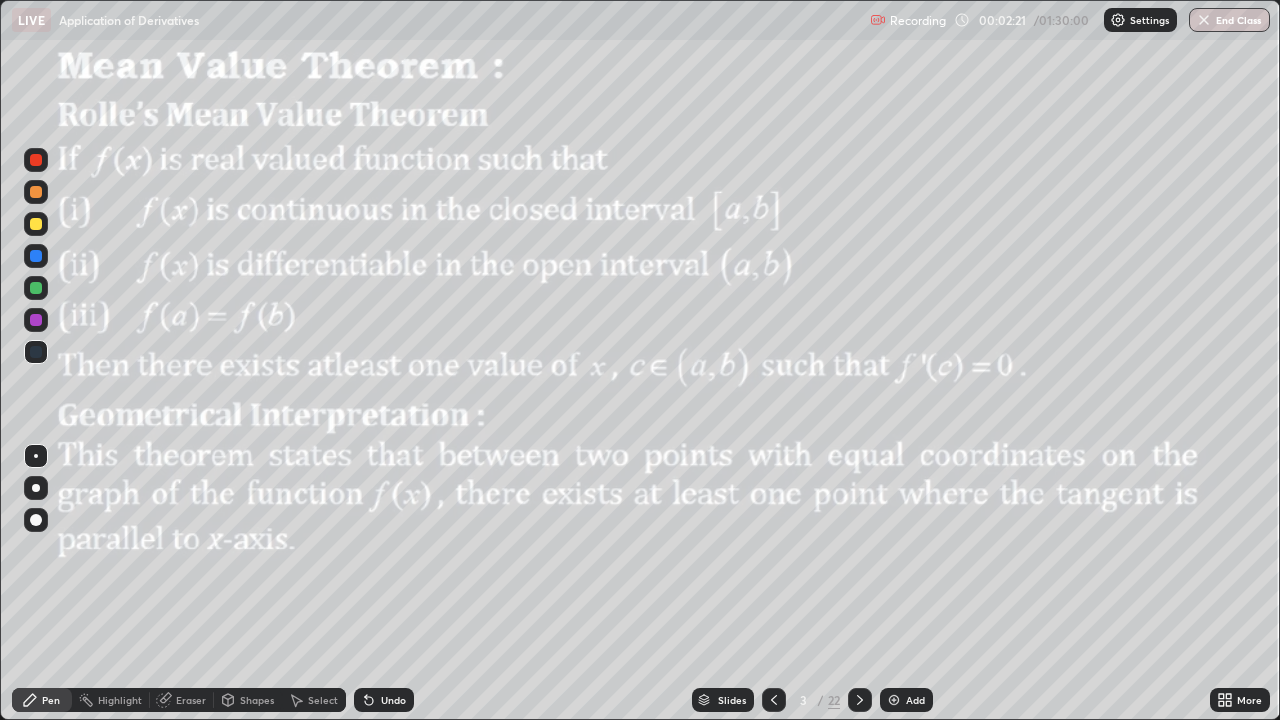 click on "Slides" at bounding box center (732, 700) 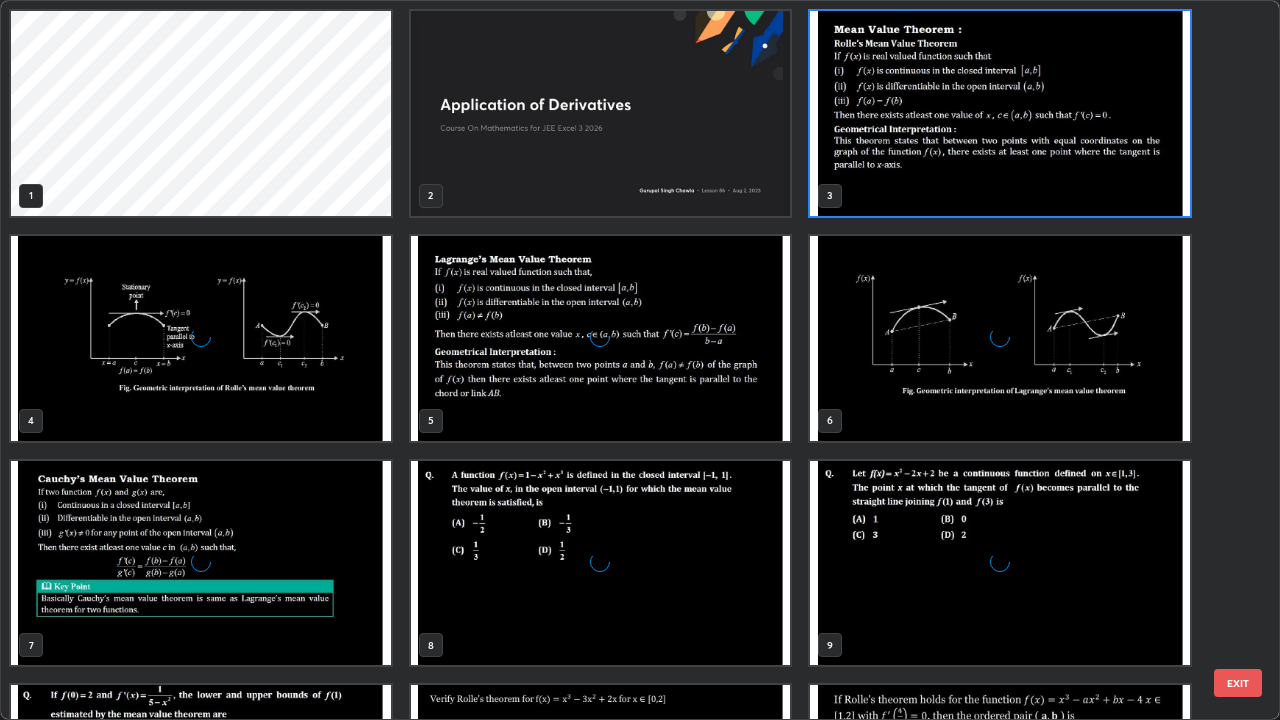scroll, scrollTop: 7, scrollLeft: 11, axis: both 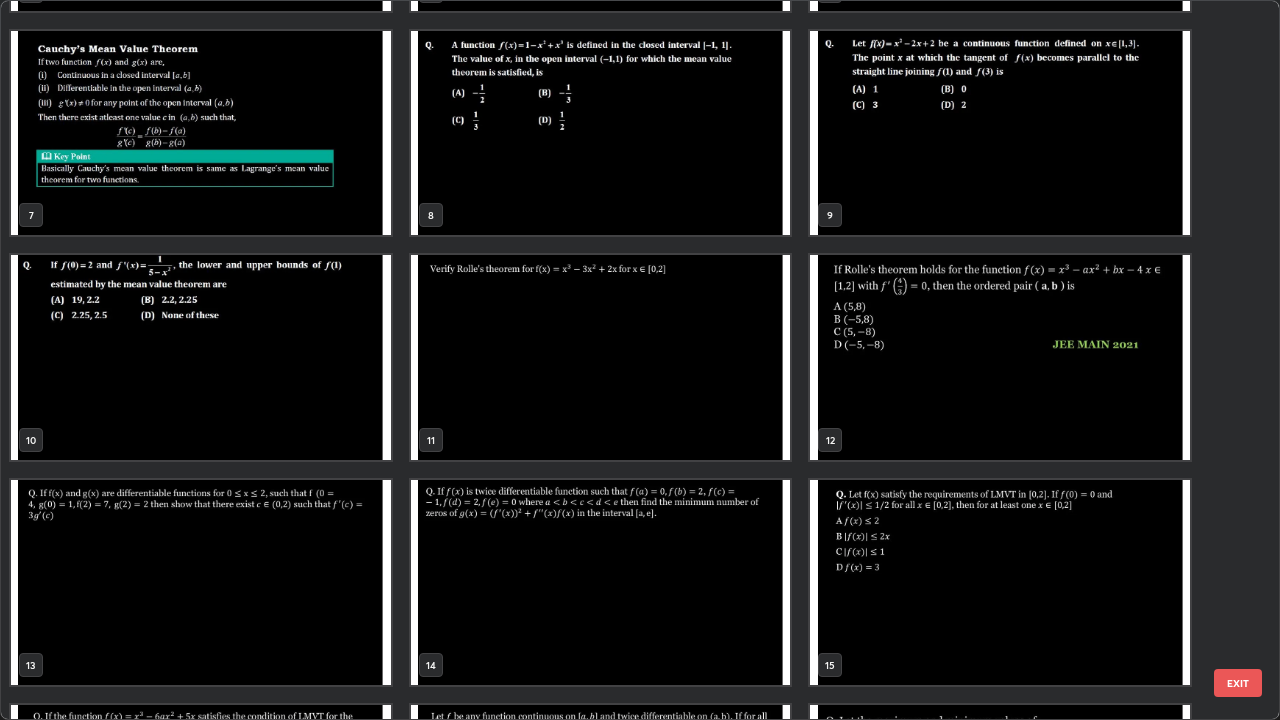 click at bounding box center [201, 357] 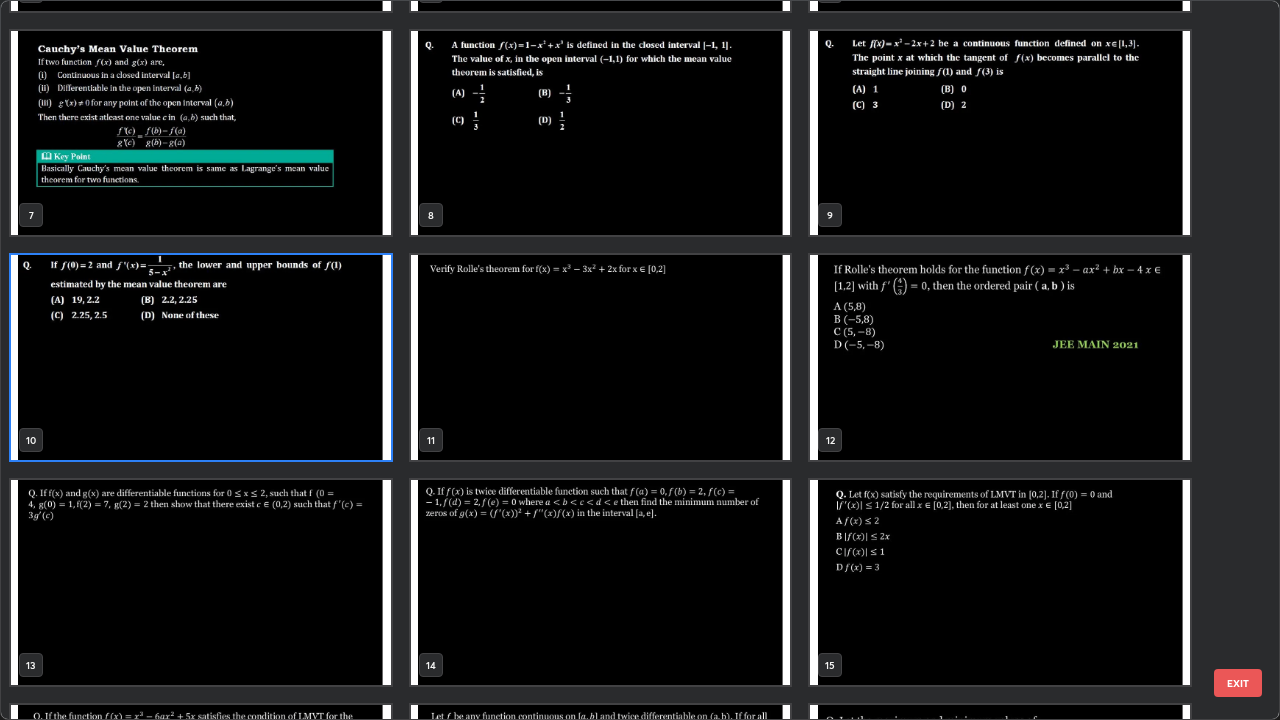 click at bounding box center (201, 357) 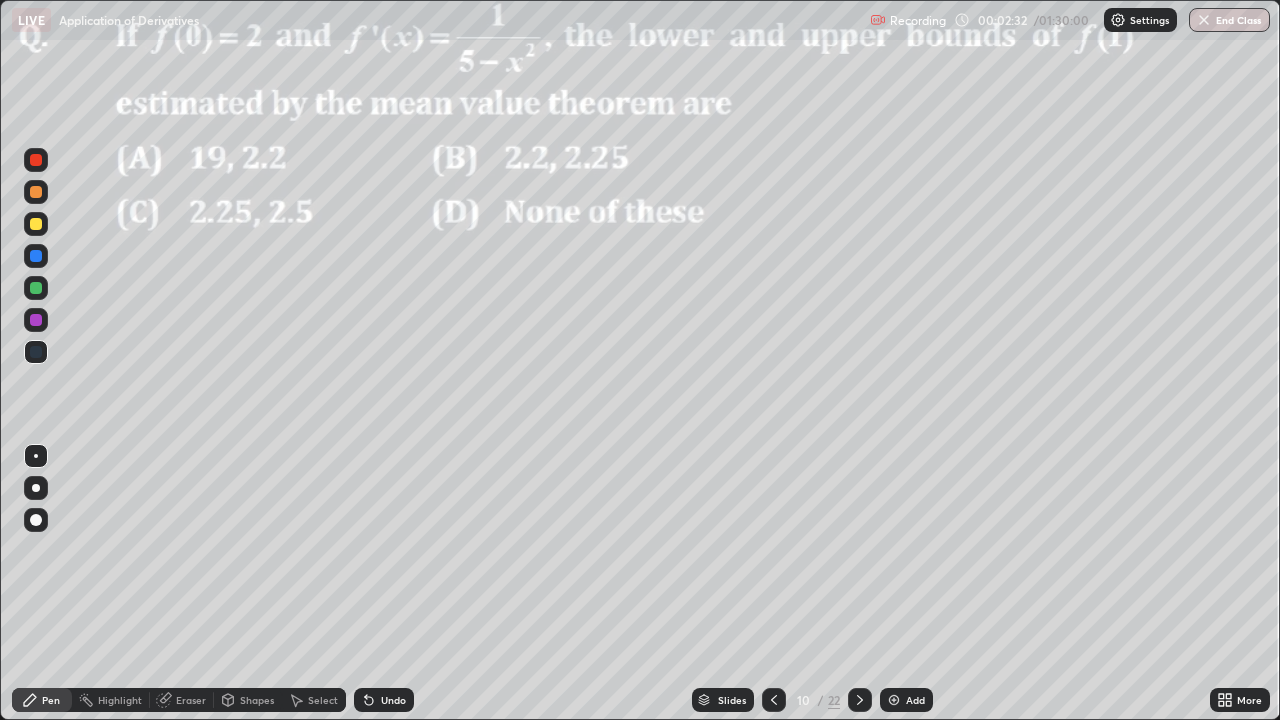 click at bounding box center (36, 224) 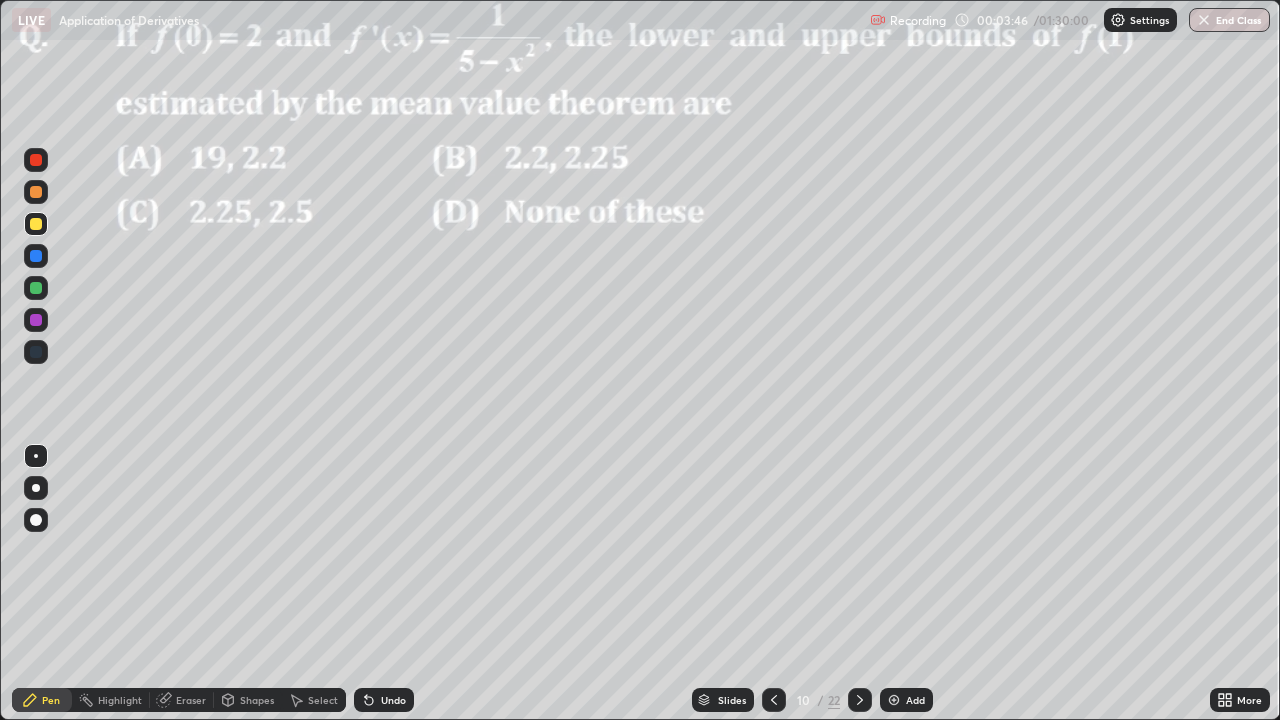 click at bounding box center [36, 288] 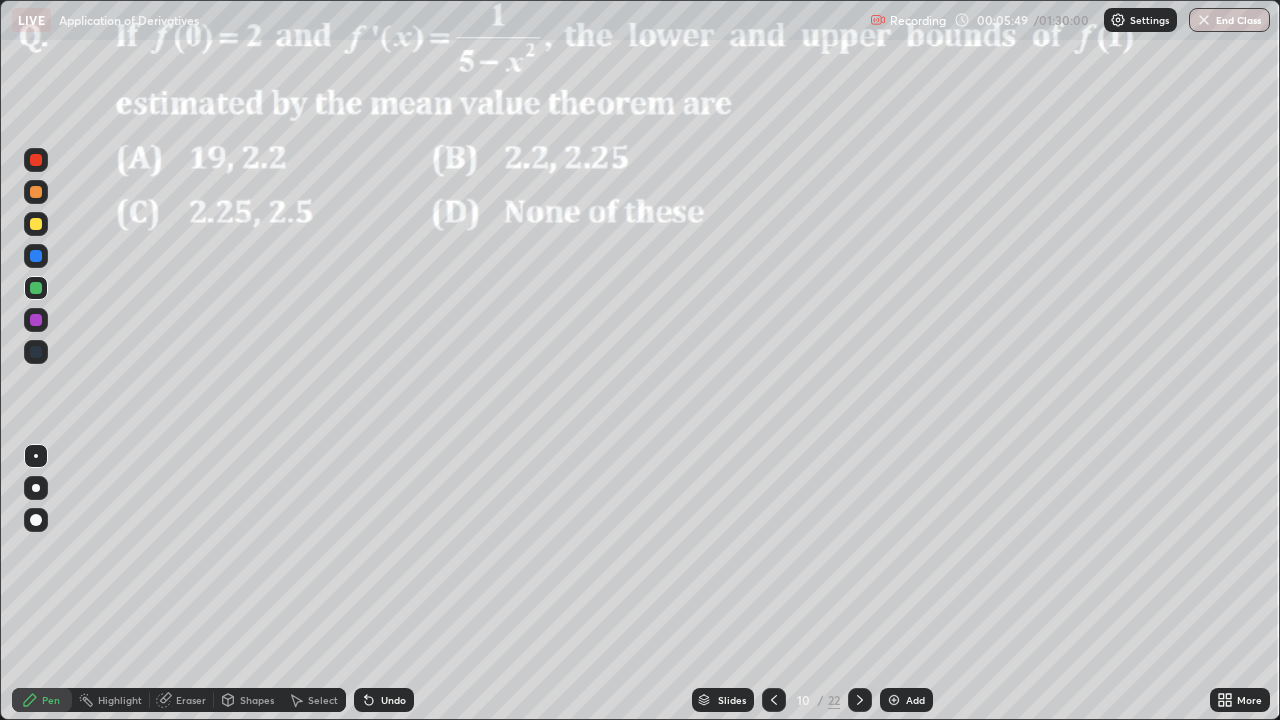click at bounding box center [36, 288] 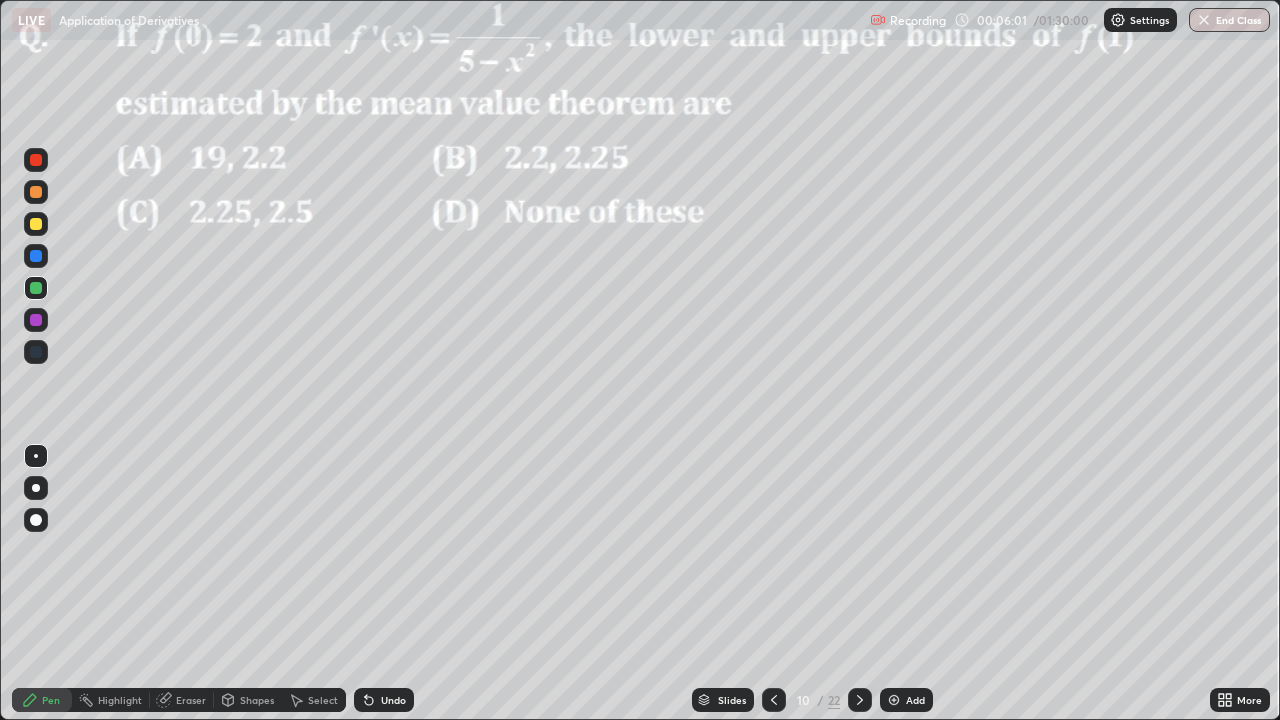 click at bounding box center (36, 288) 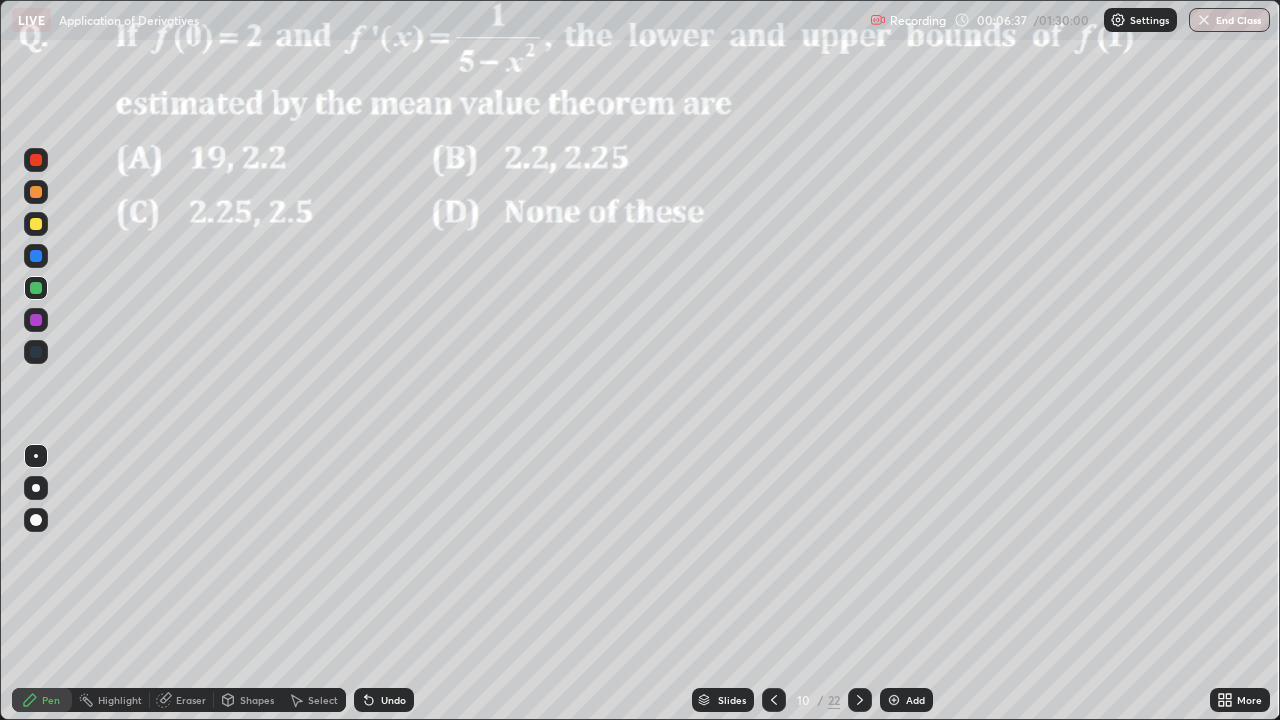 click at bounding box center (36, 224) 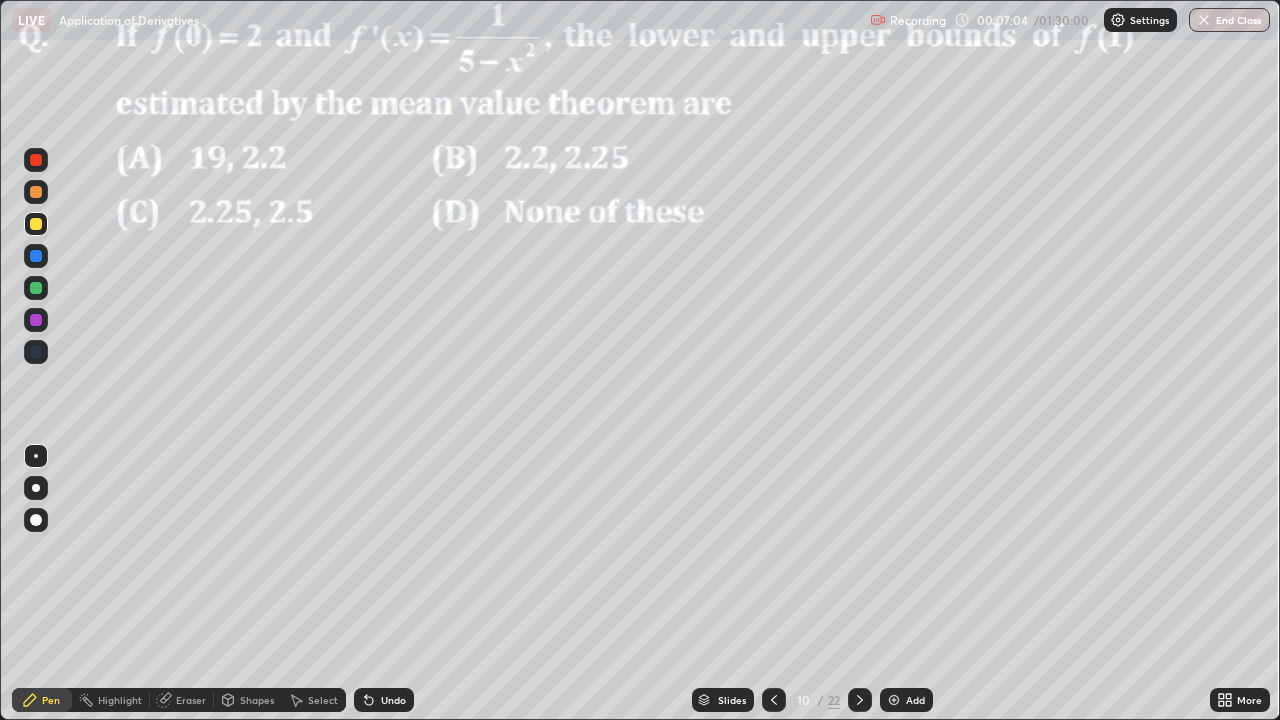 click at bounding box center [36, 256] 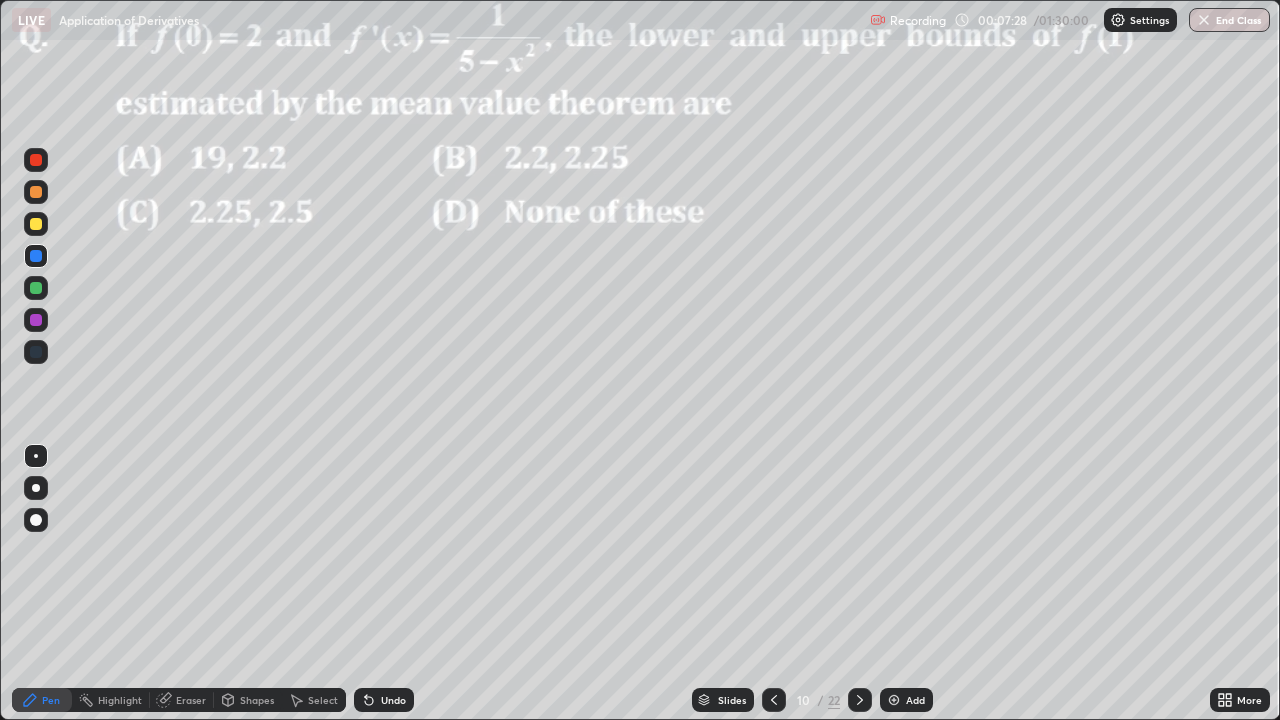 click at bounding box center (36, 256) 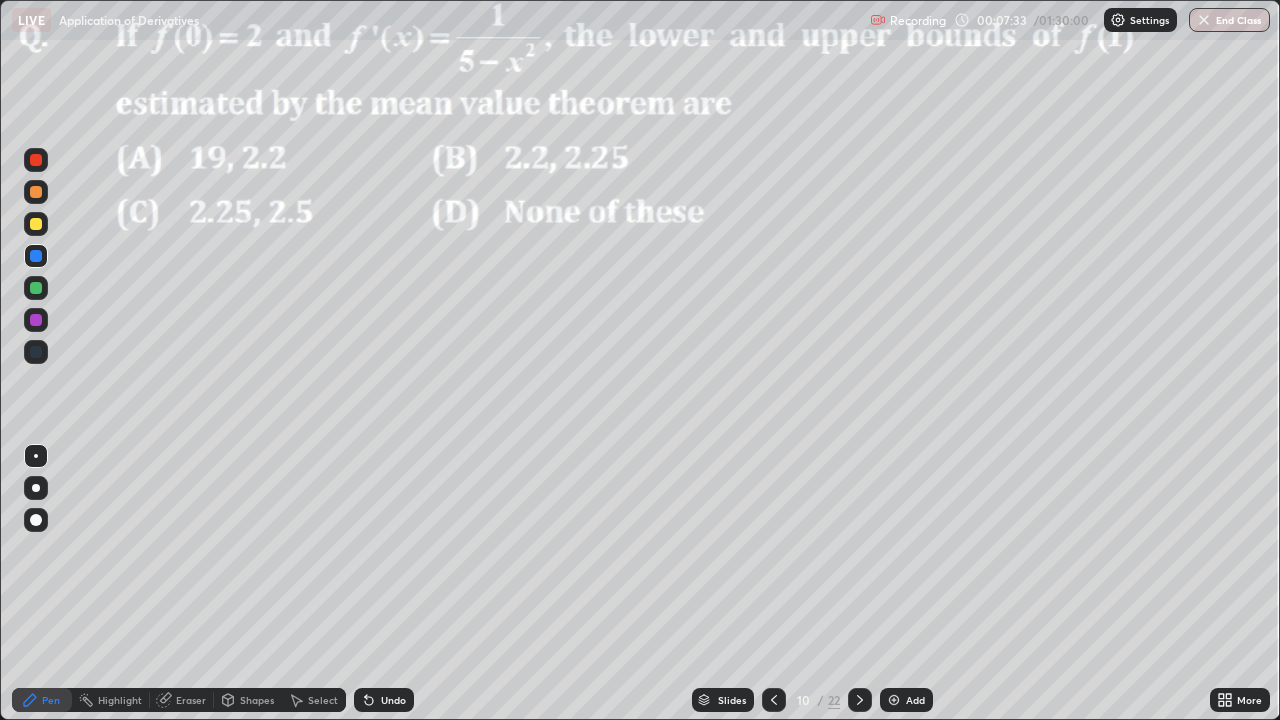 click 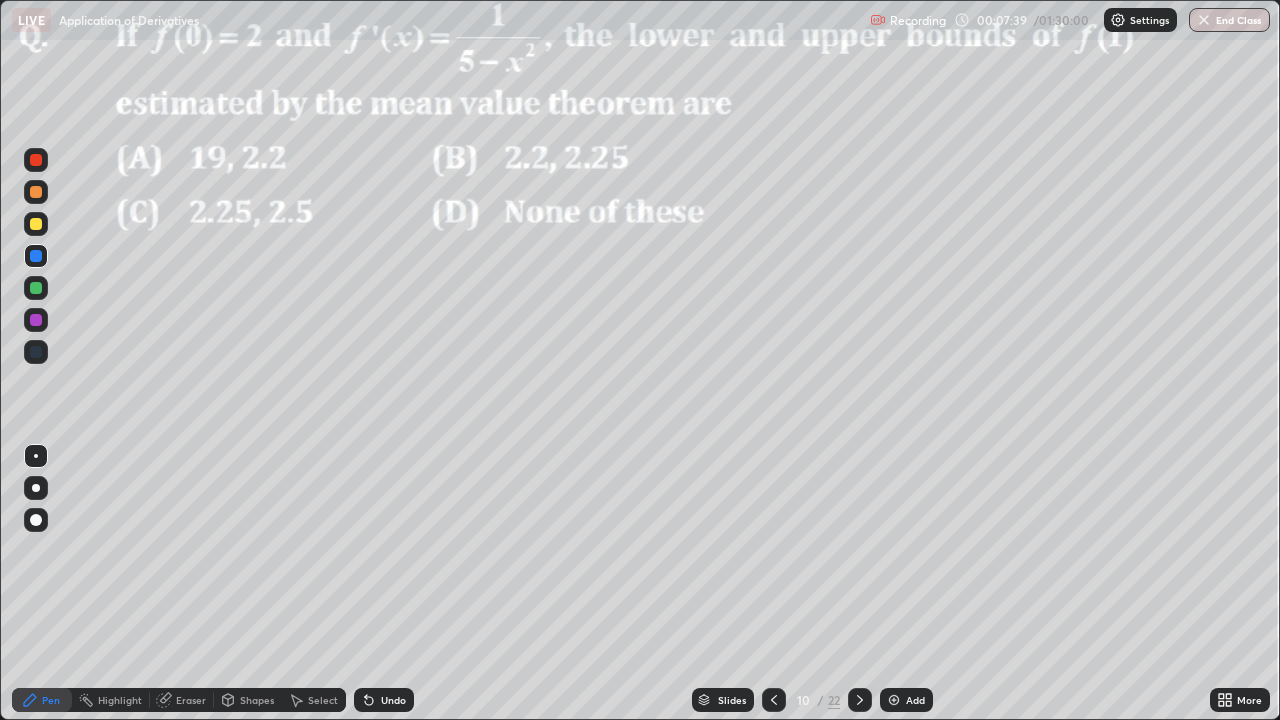 click at bounding box center [36, 288] 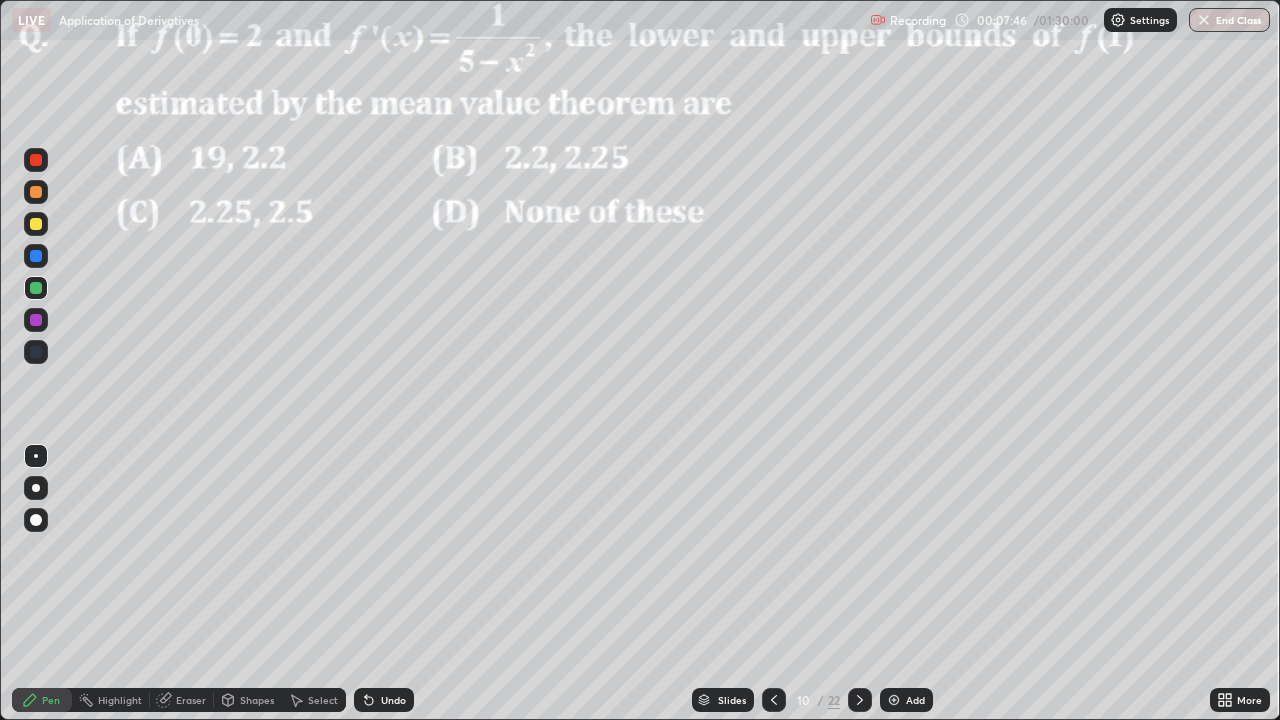 click at bounding box center [36, 320] 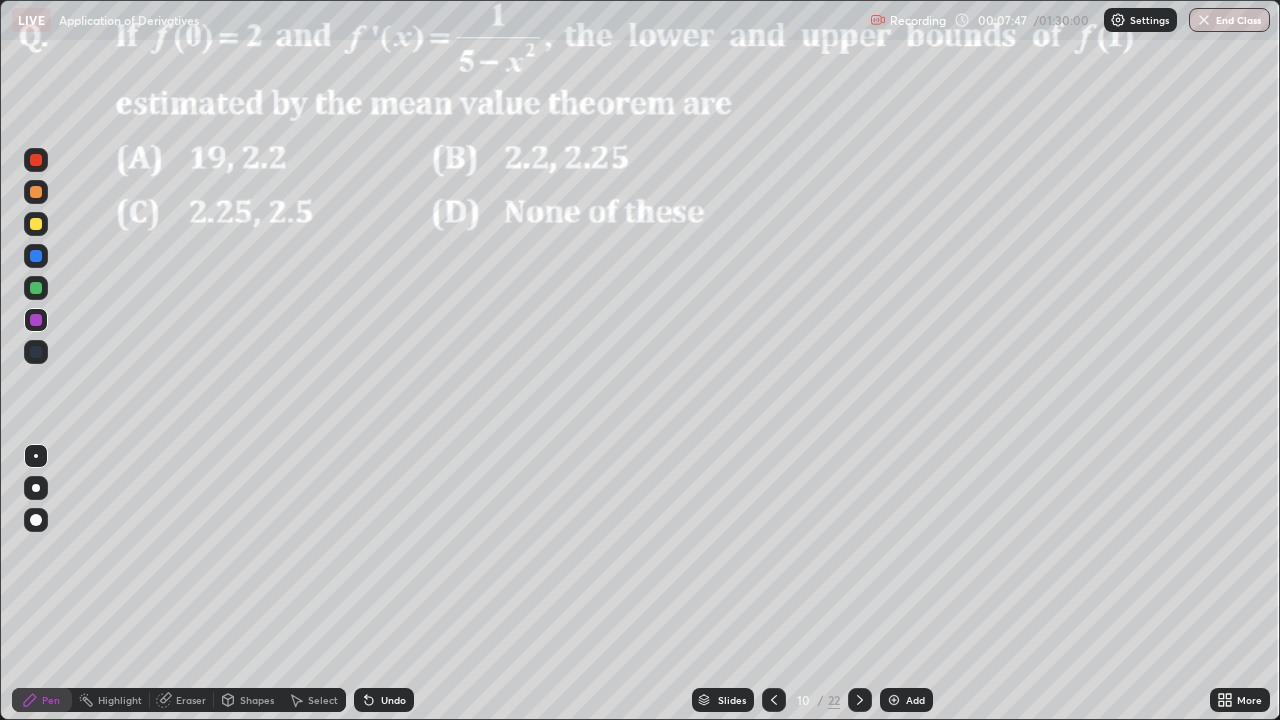 click at bounding box center [36, 488] 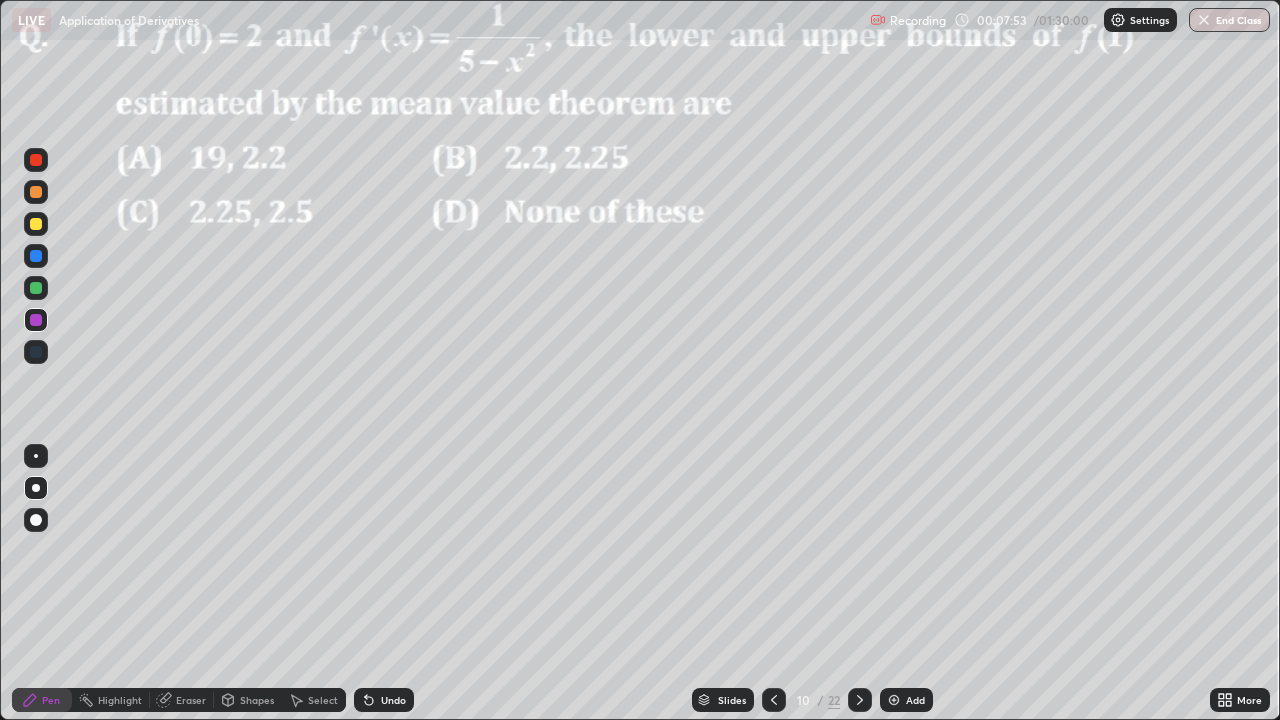 click 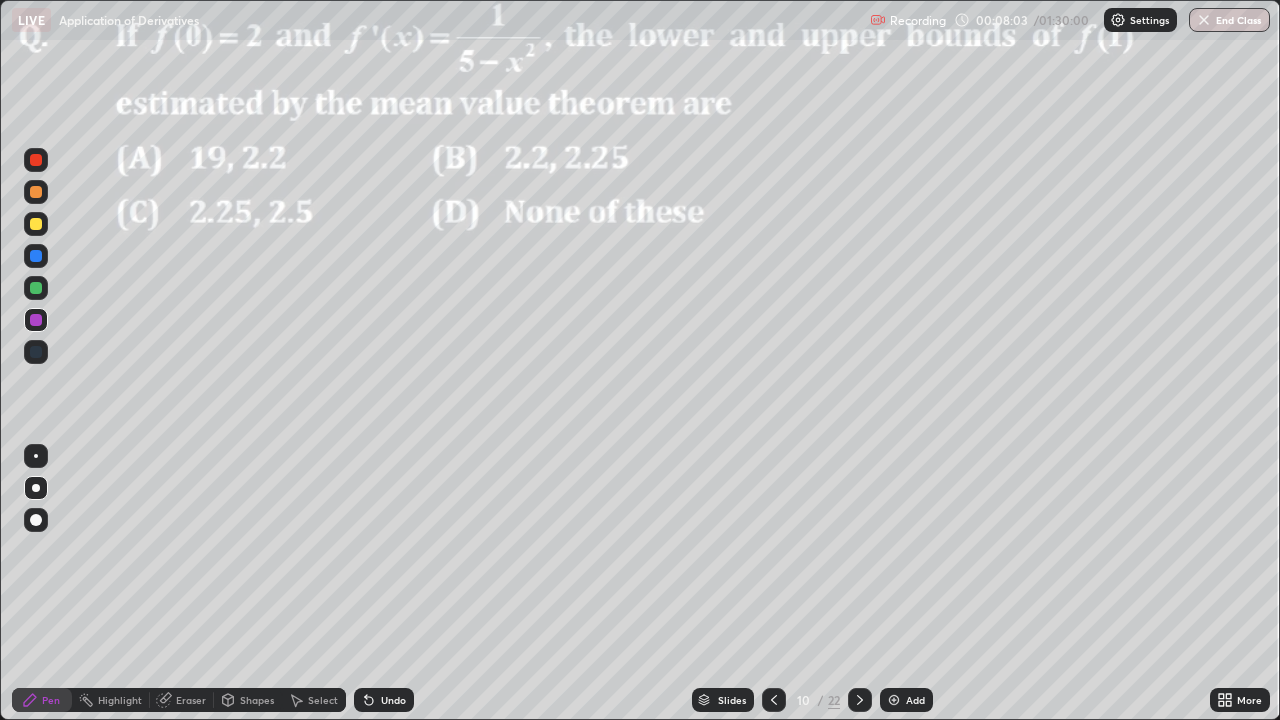 click on "Undo" at bounding box center (384, 700) 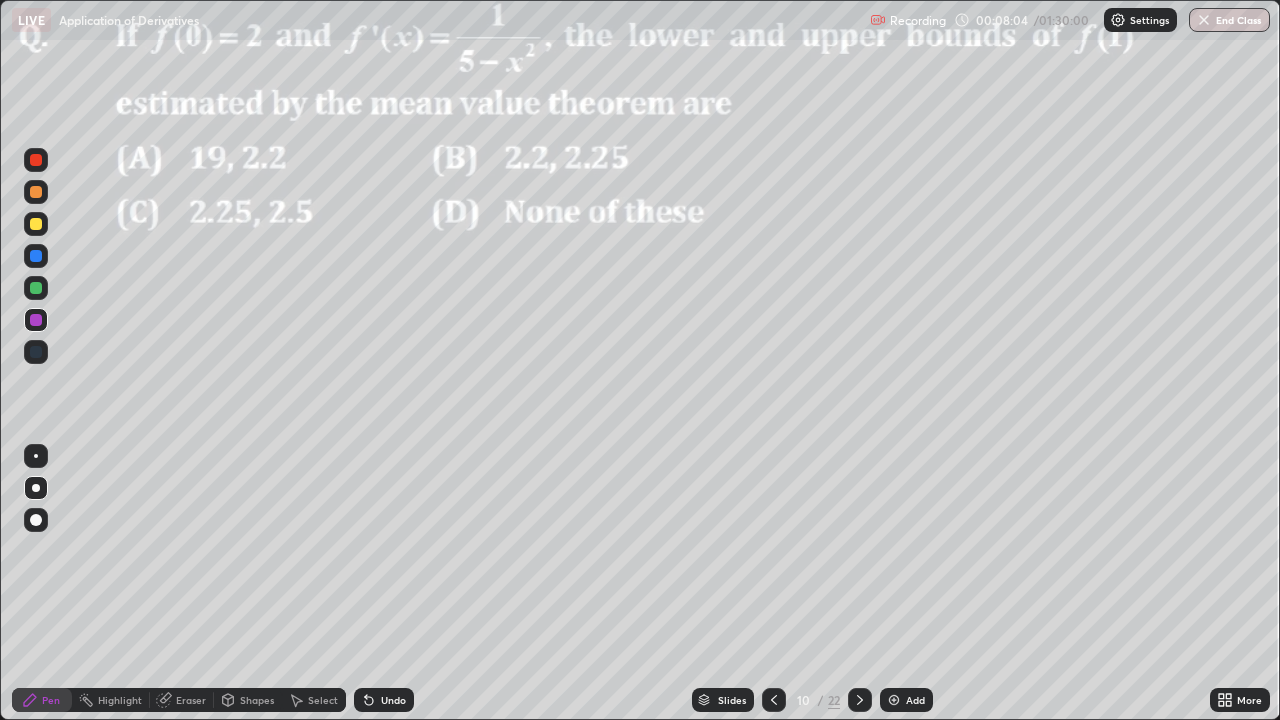 click on "Undo" at bounding box center [393, 700] 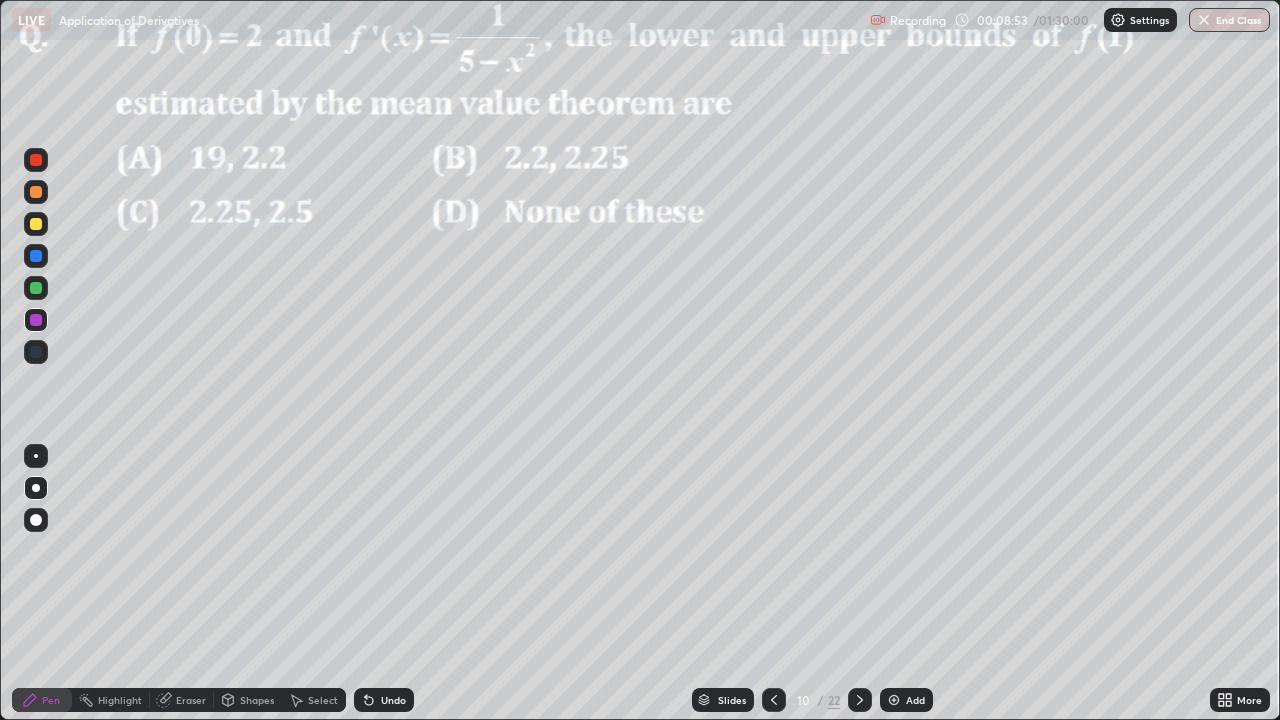 click on "Select" at bounding box center [323, 700] 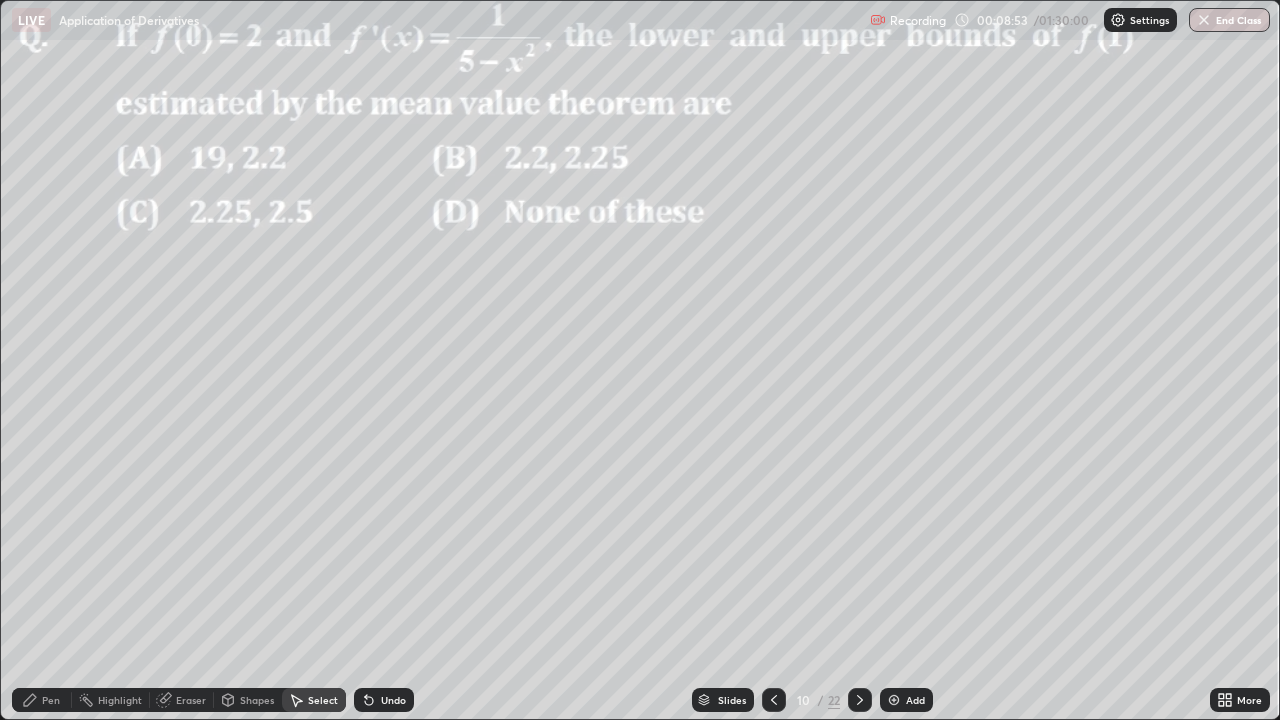 click 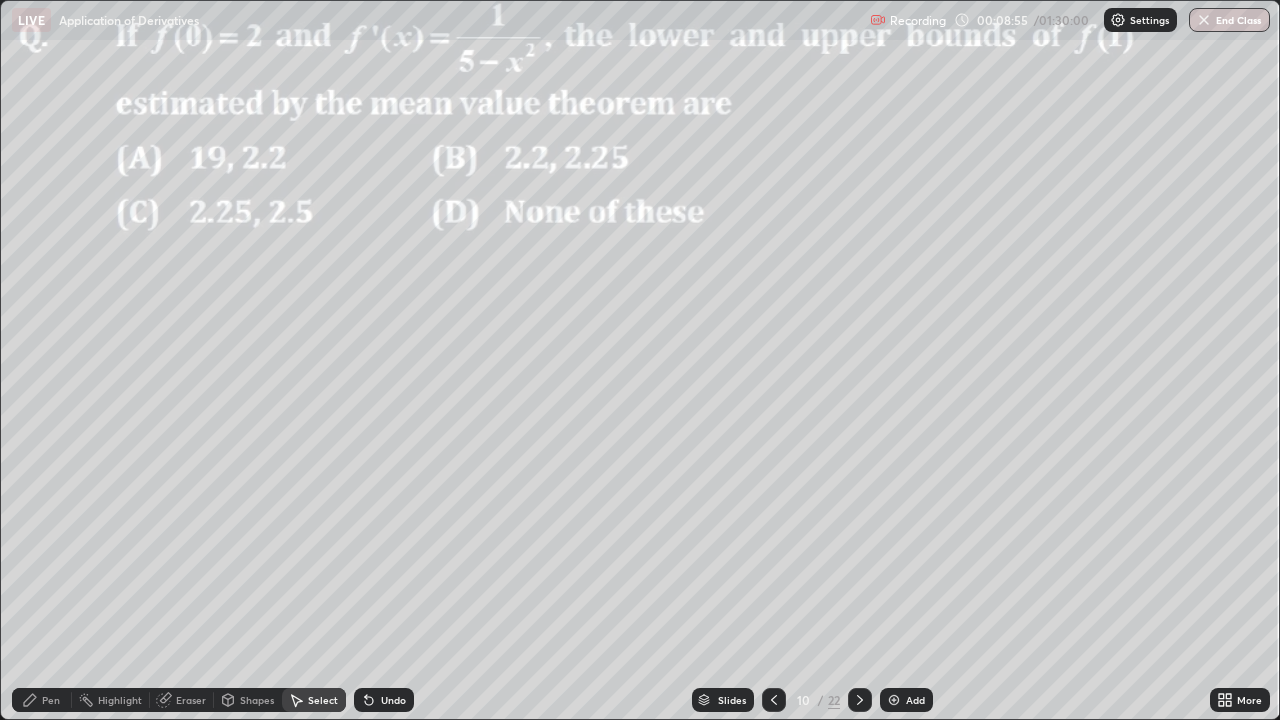 click on "Pen" at bounding box center (51, 700) 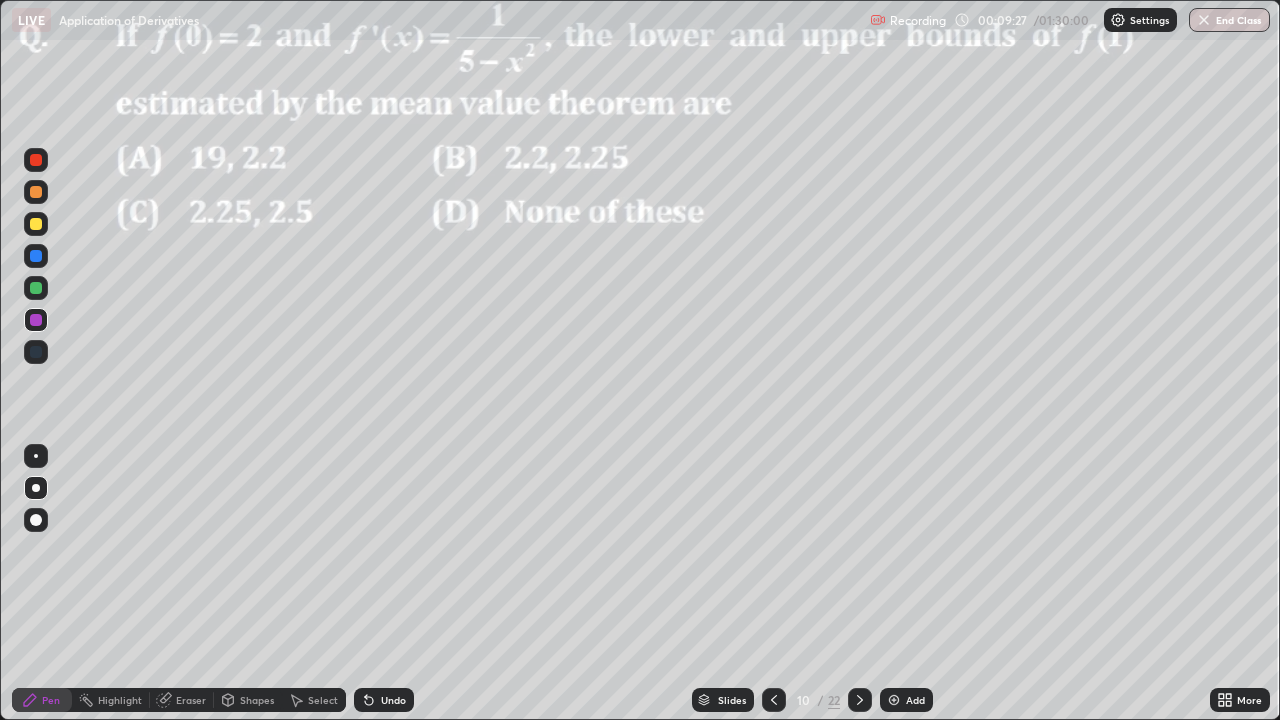 click at bounding box center (36, 288) 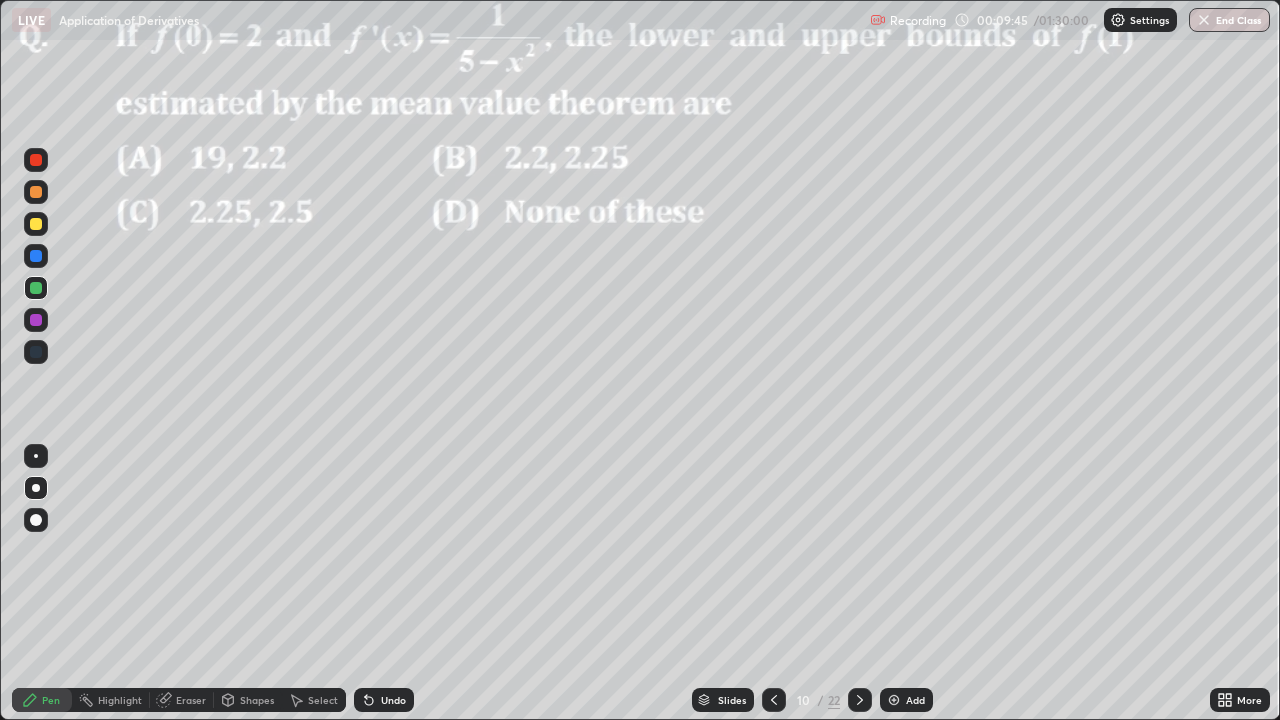click 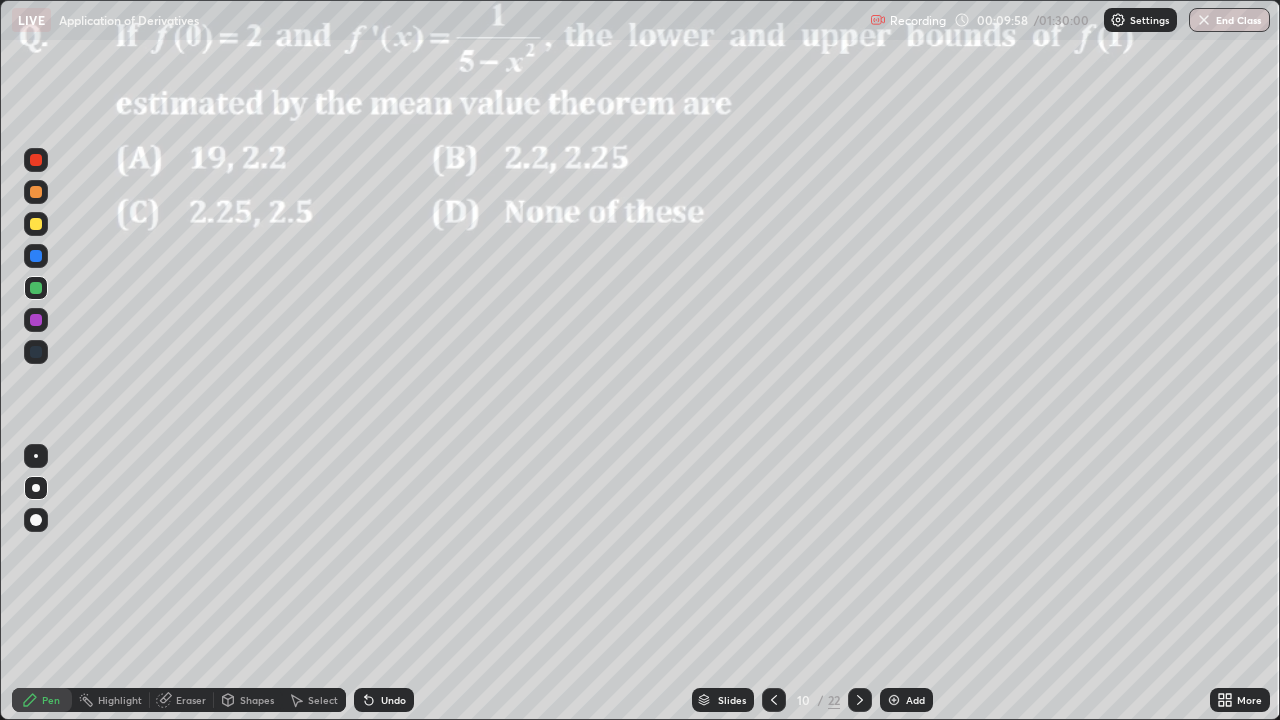 click on "Slides 10 / 22 Add" at bounding box center (812, 700) 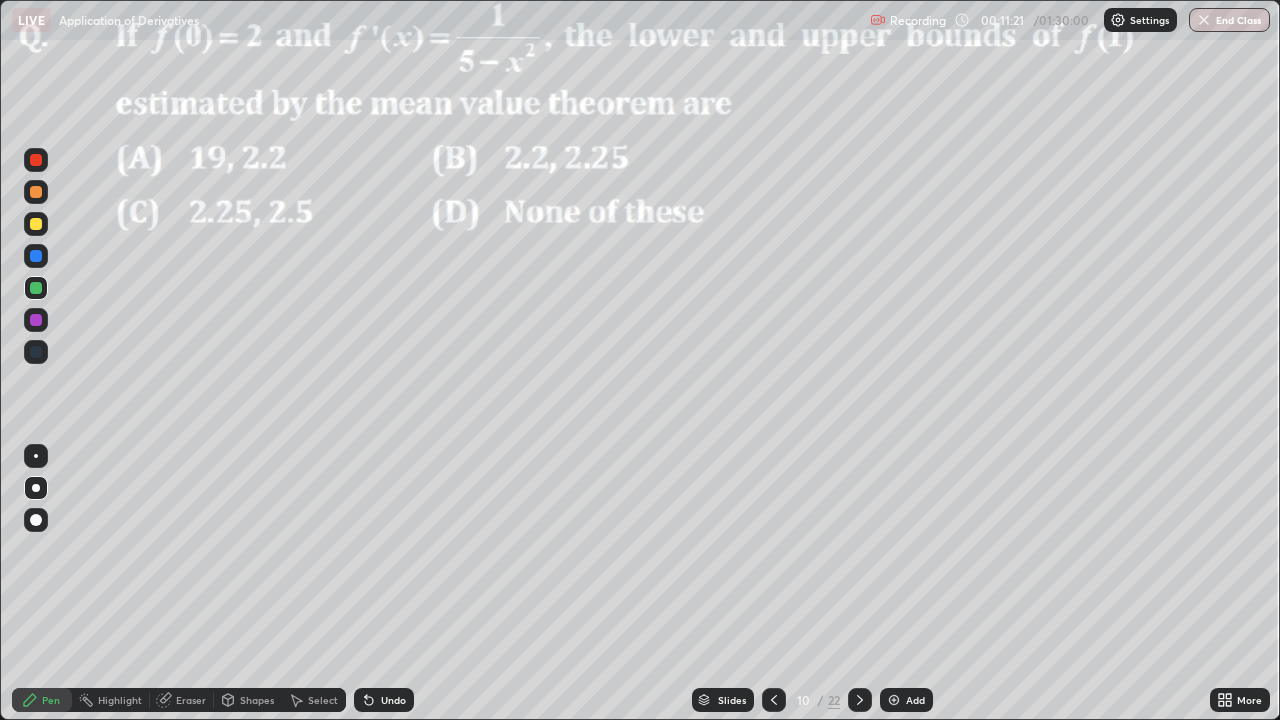 click 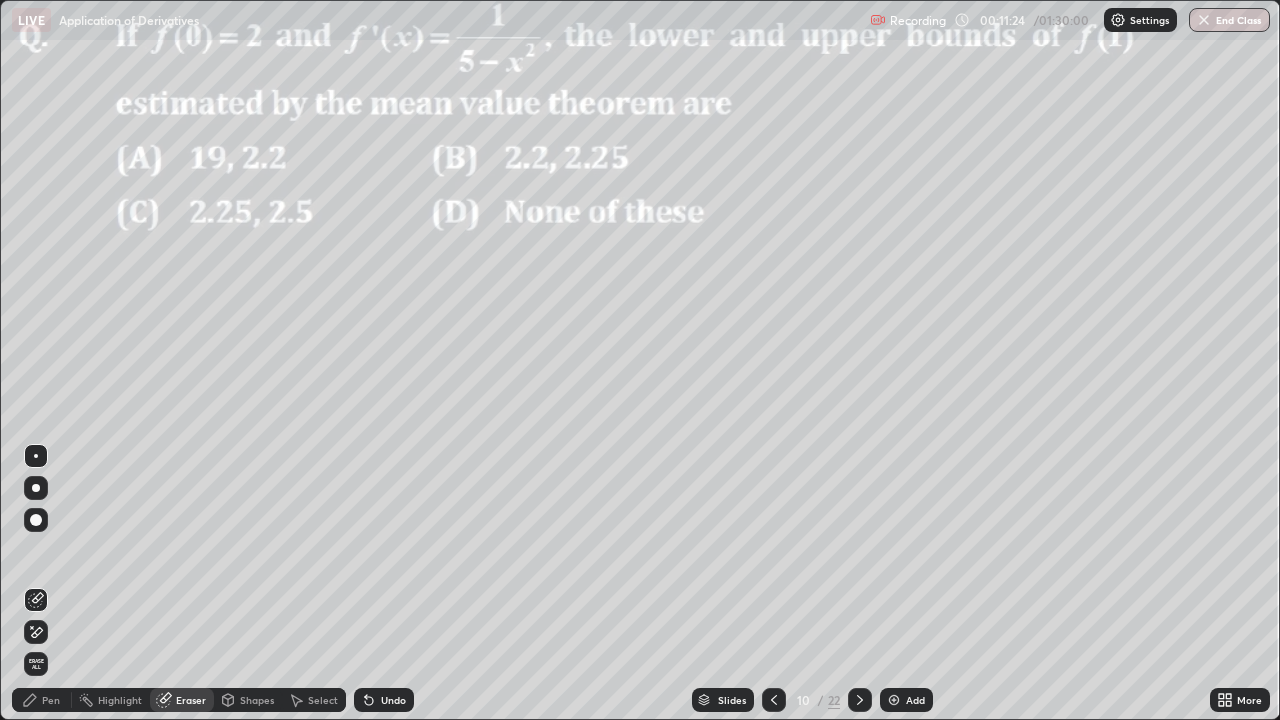 click on "Pen" at bounding box center [42, 700] 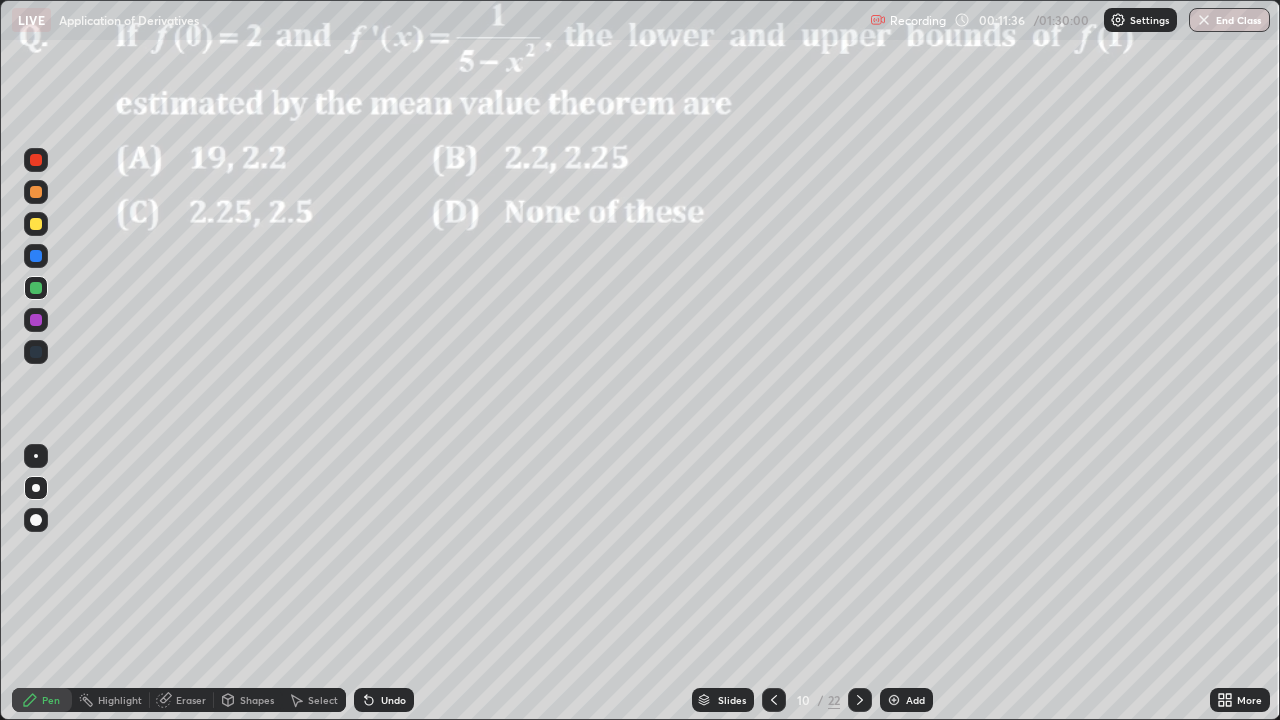 click at bounding box center (36, 288) 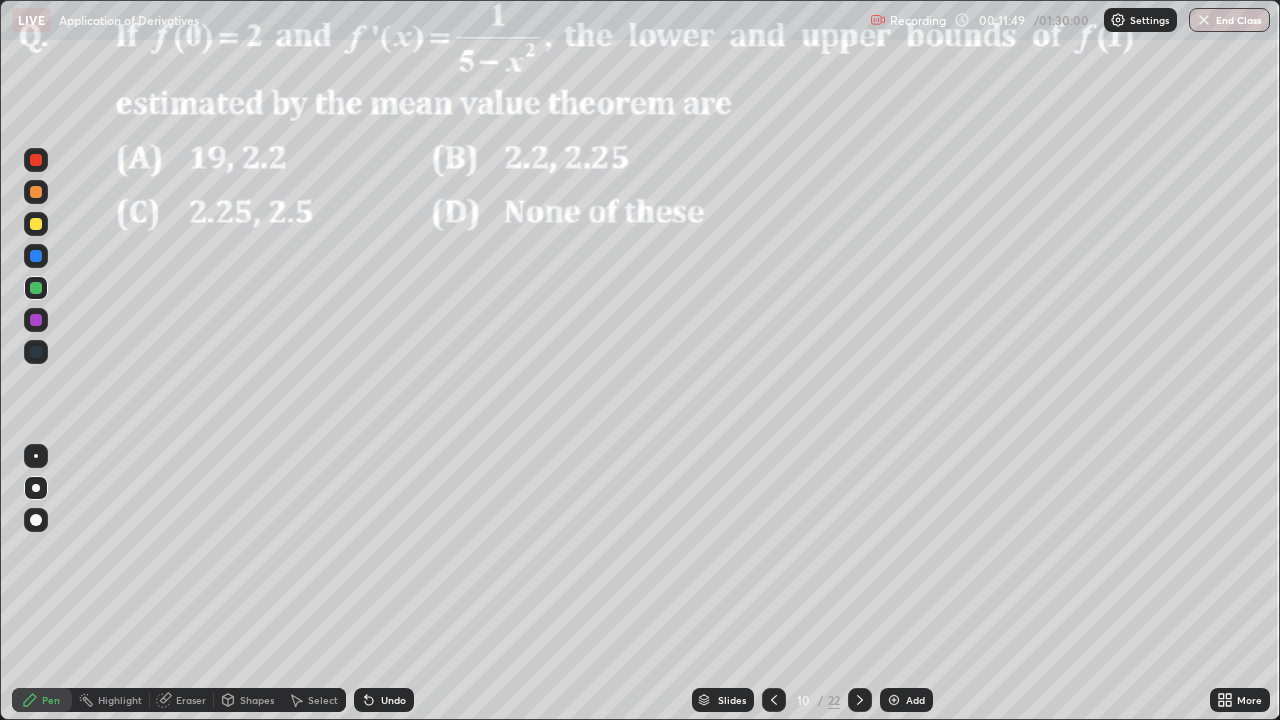 click on "Shapes" at bounding box center (248, 700) 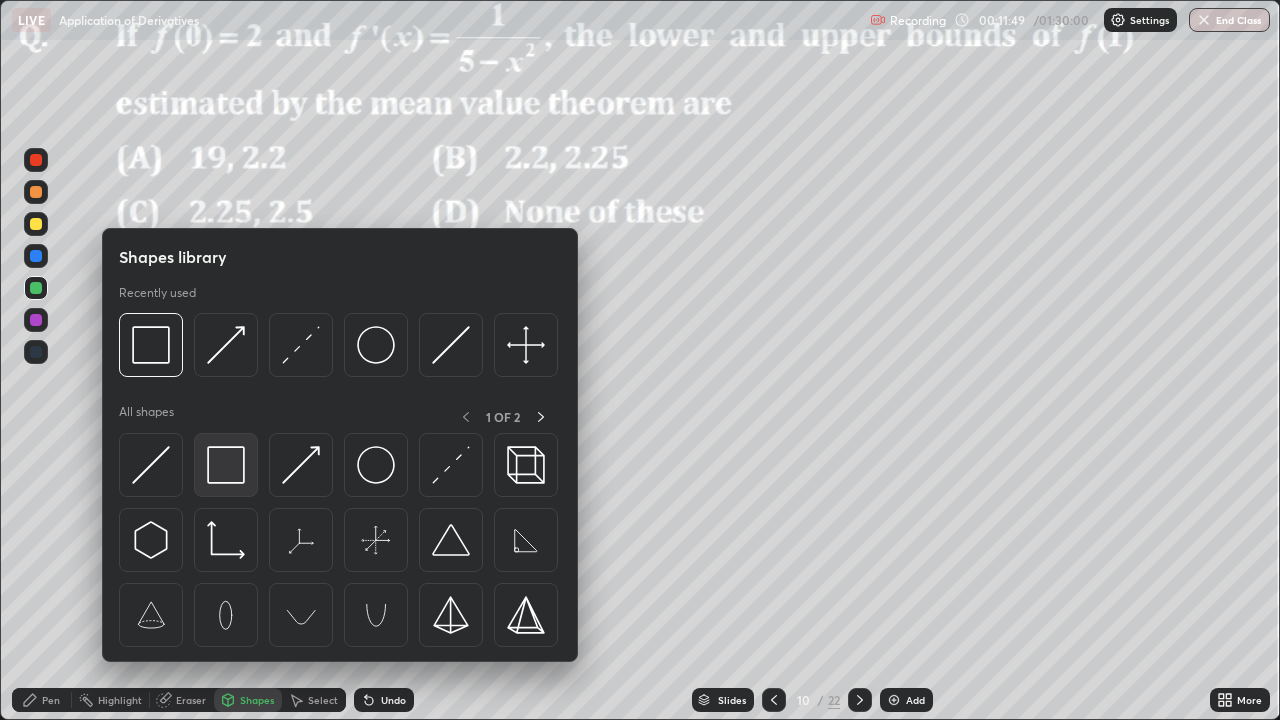 click at bounding box center (226, 465) 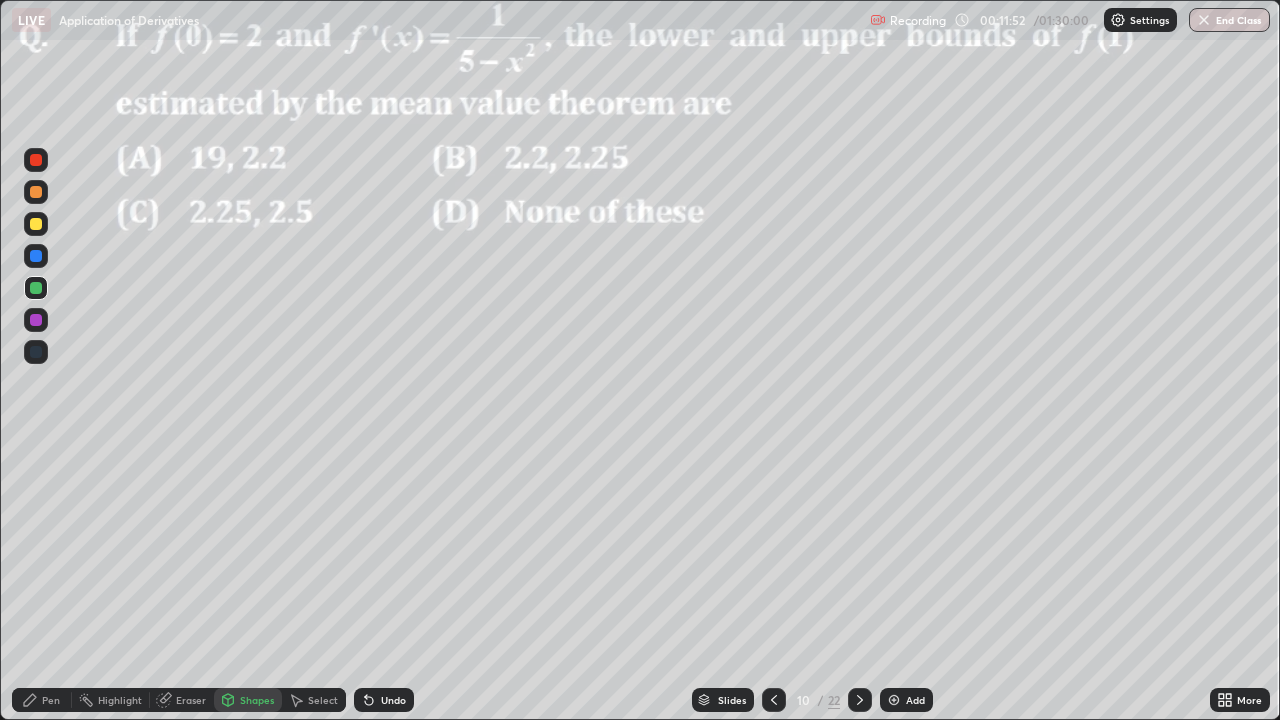 click on "Pen" at bounding box center [51, 700] 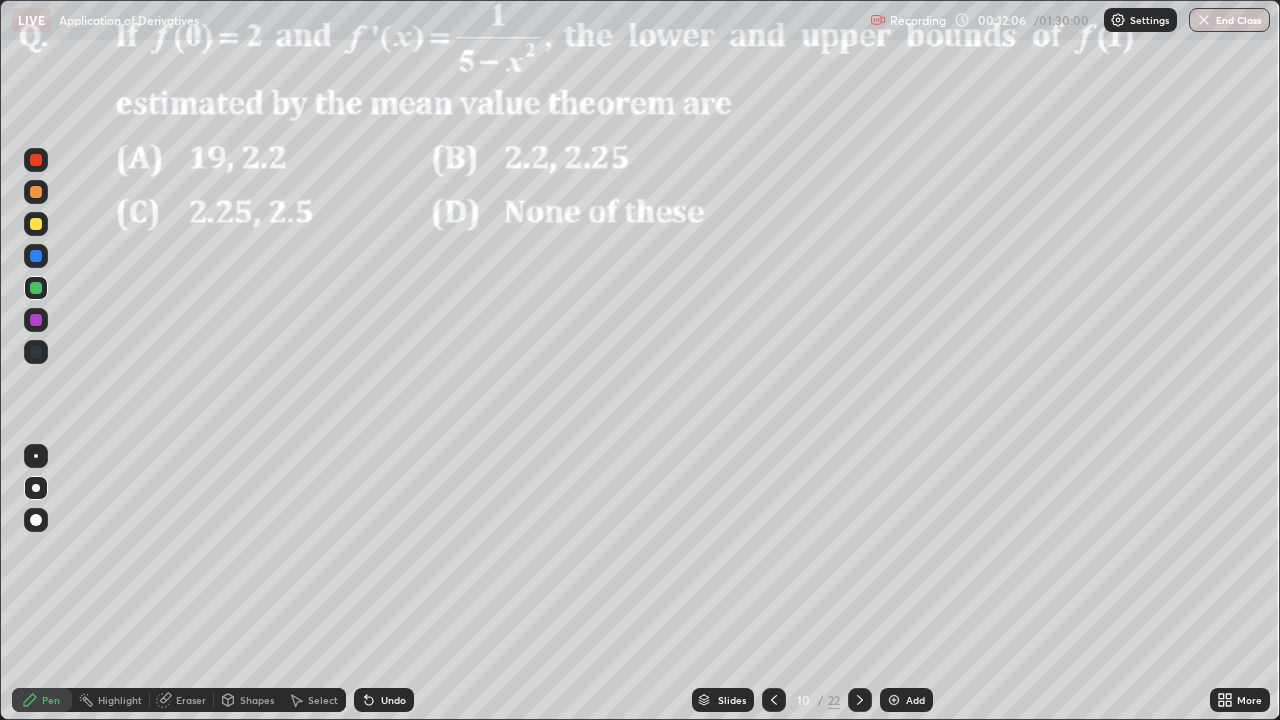 click at bounding box center [36, 224] 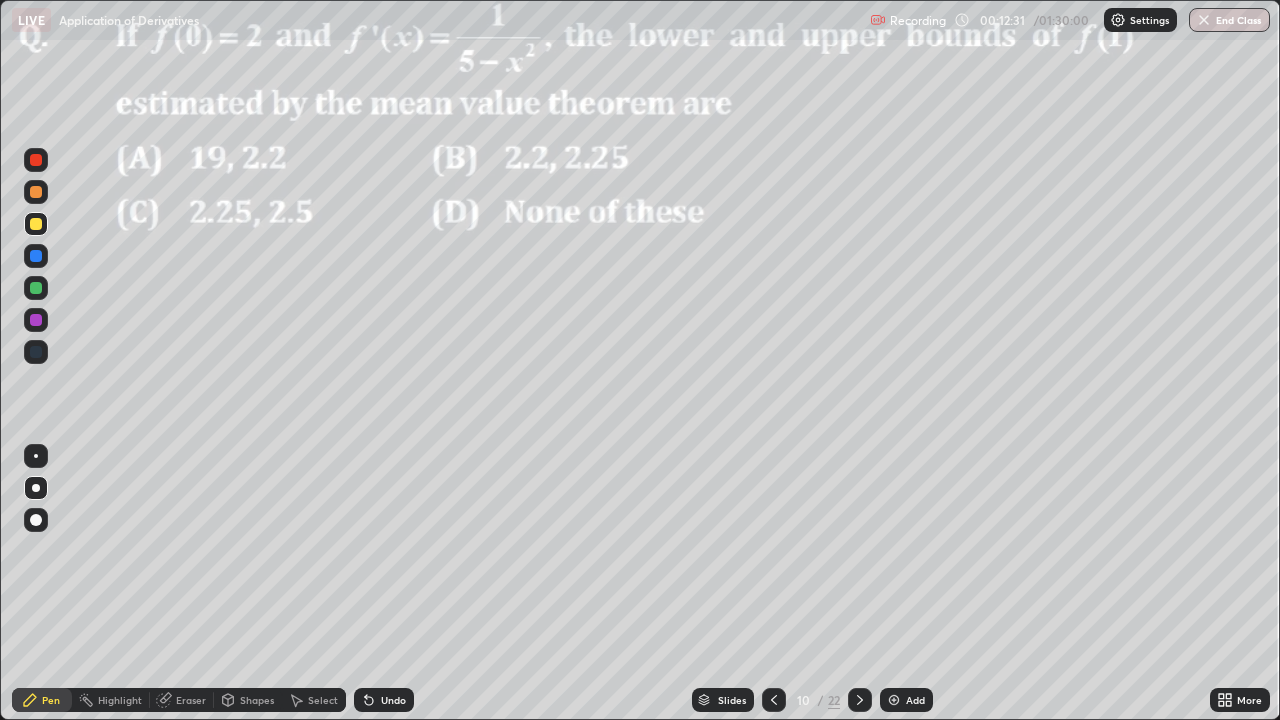 click on "Slides" at bounding box center [723, 700] 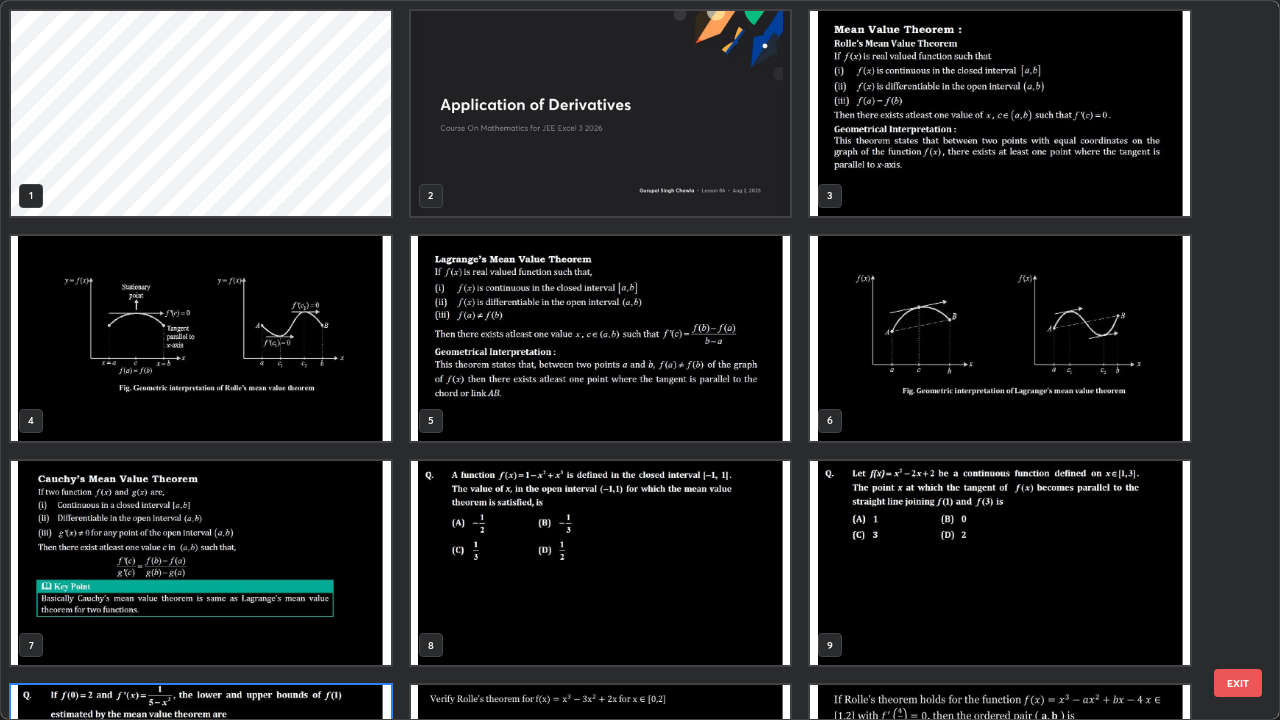 scroll, scrollTop: 180, scrollLeft: 0, axis: vertical 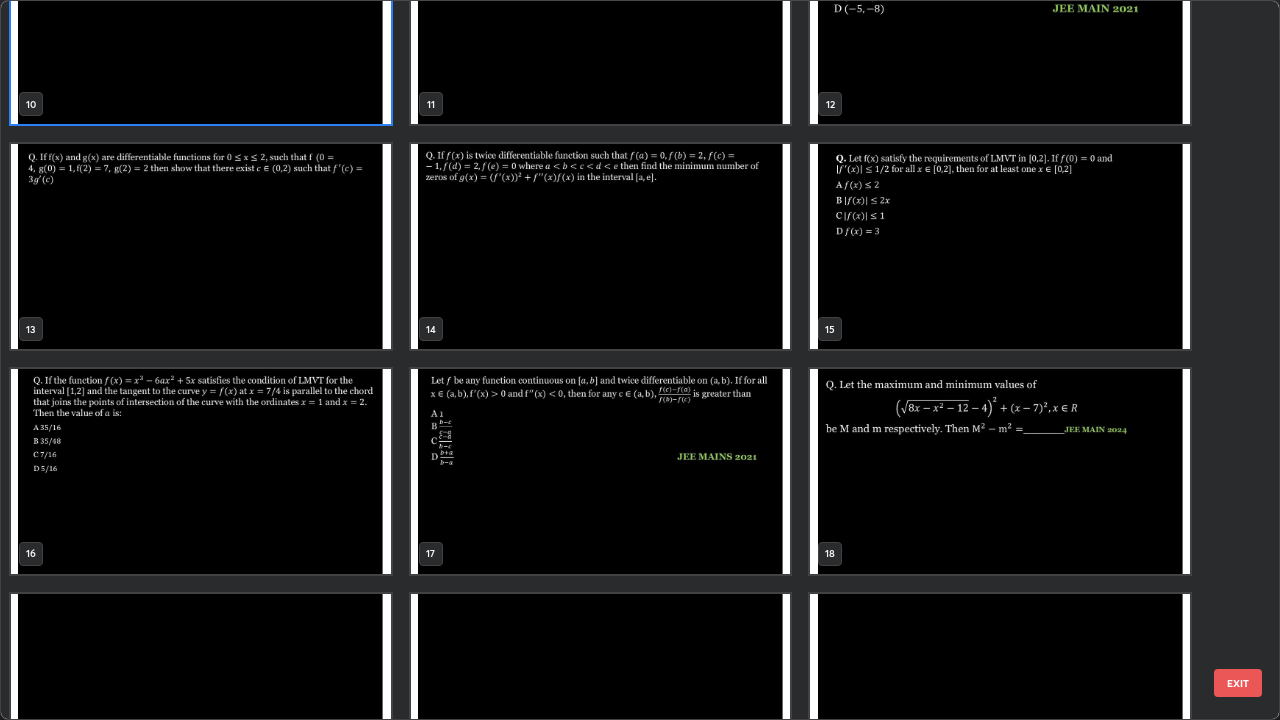 click at bounding box center (1000, 471) 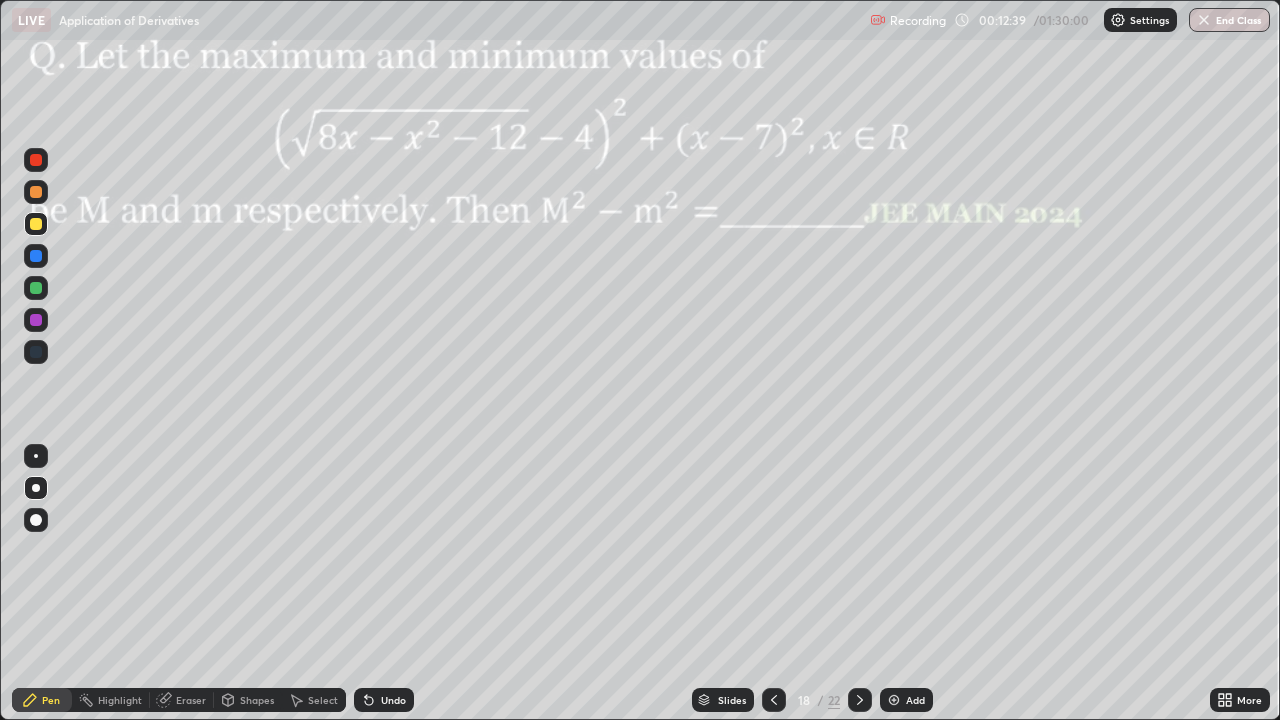 click at bounding box center [36, 192] 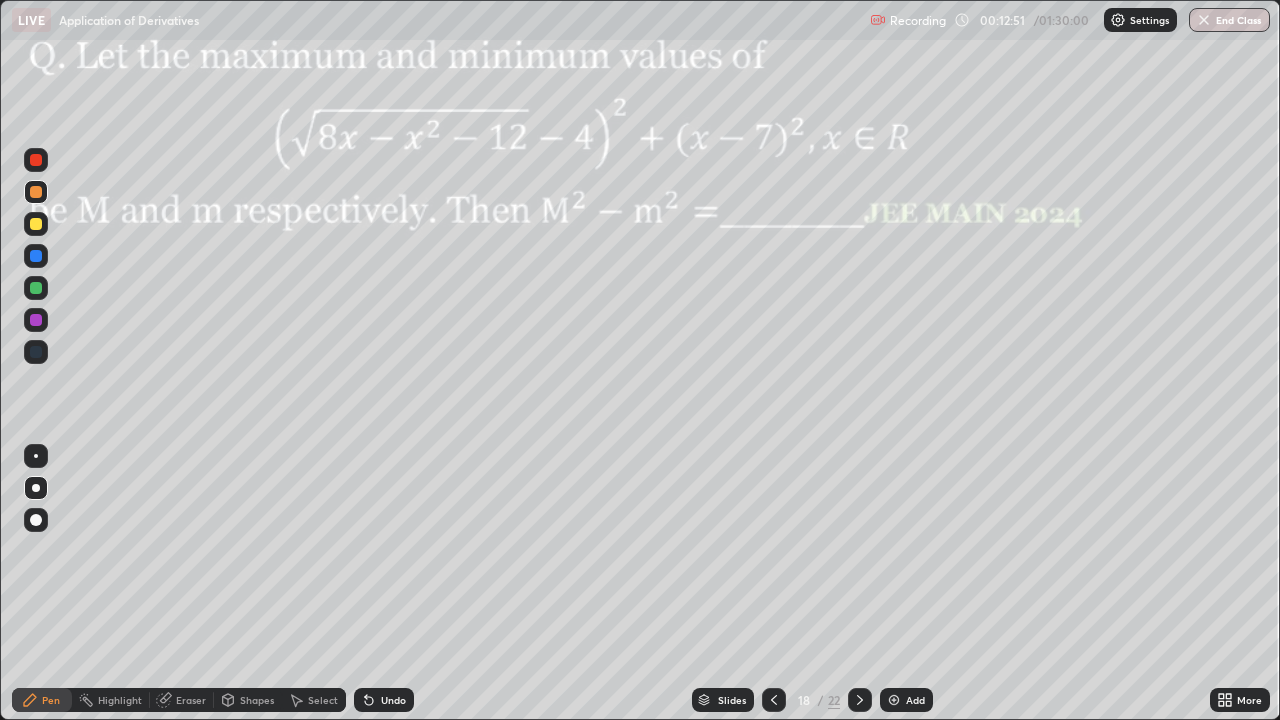 click 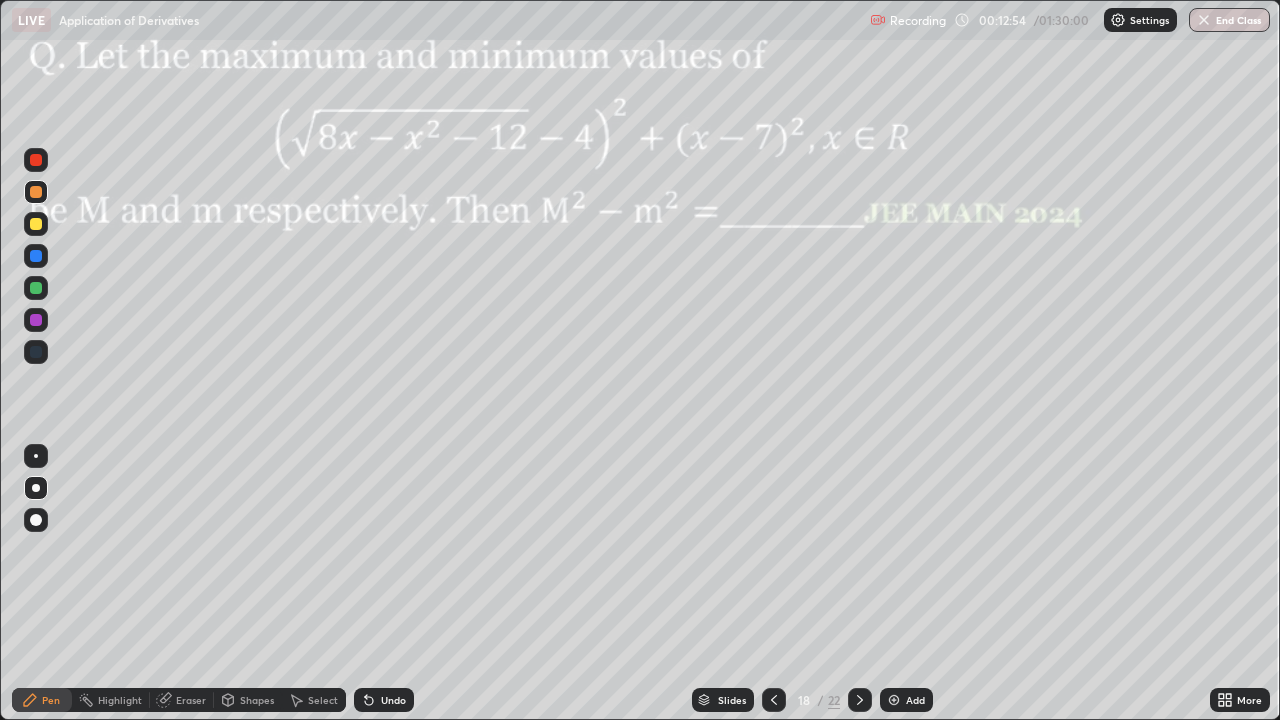 click 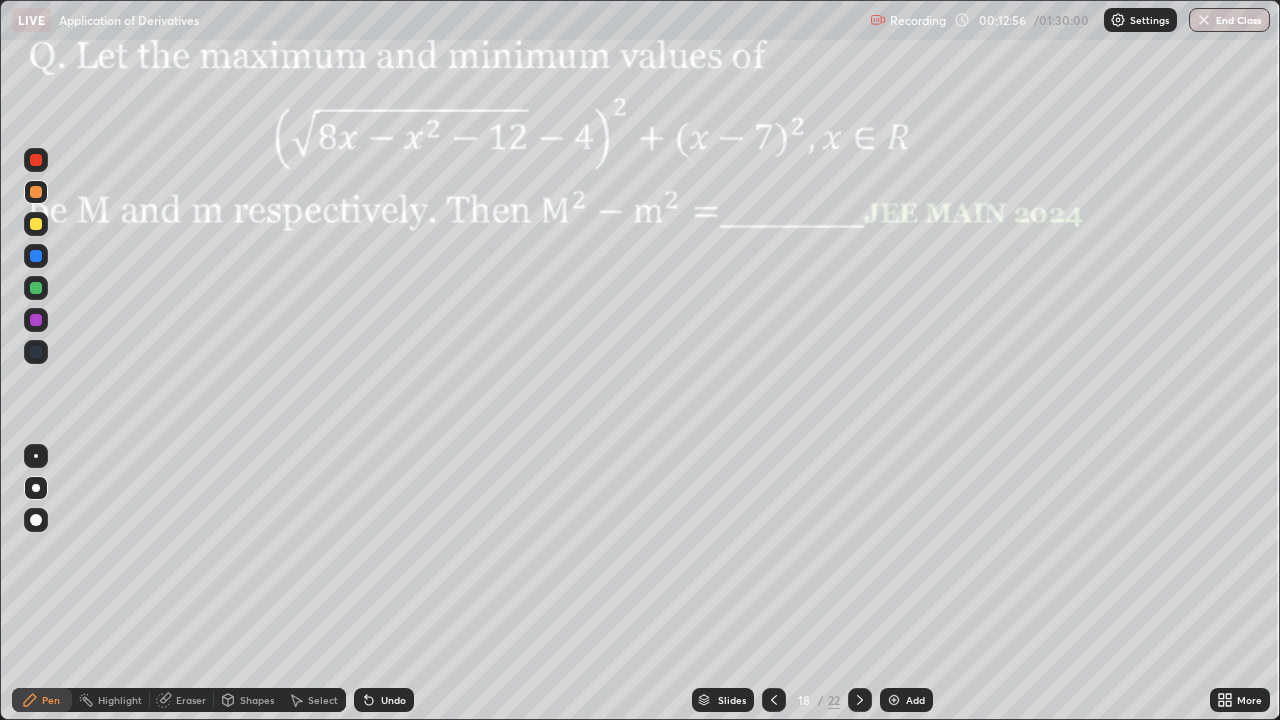 click on "Select" at bounding box center (323, 700) 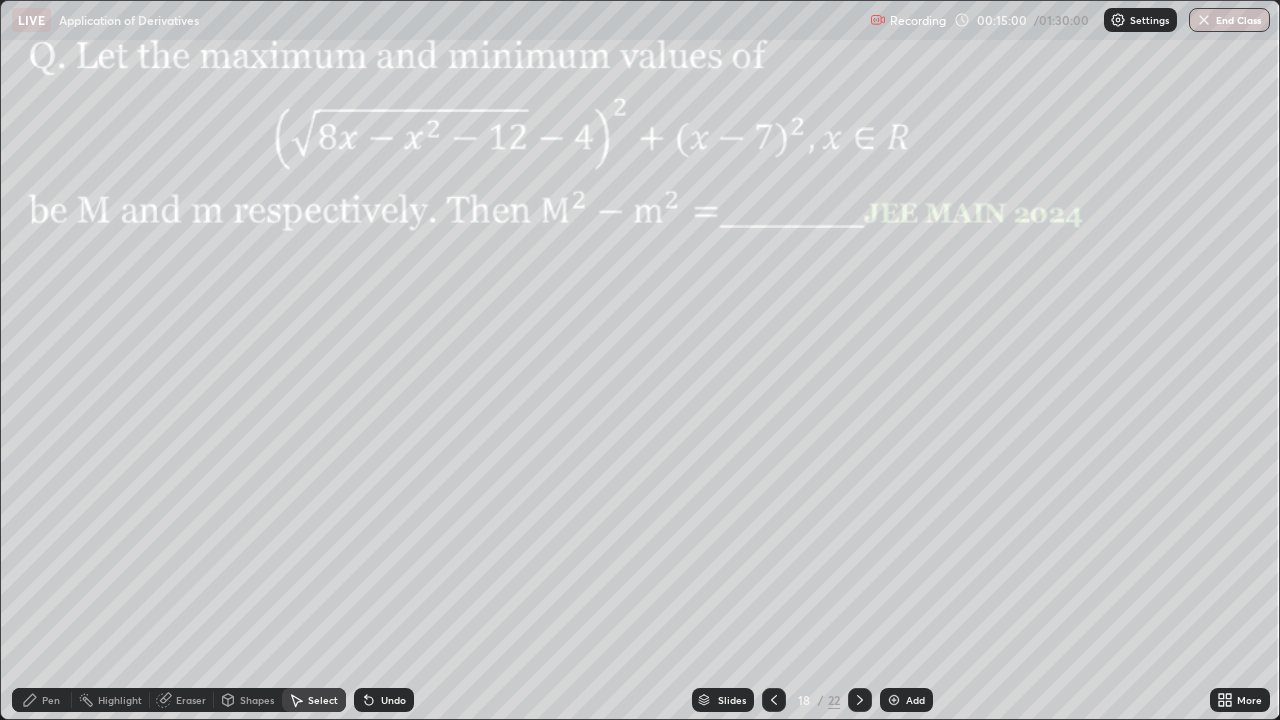 click on "Pen" at bounding box center [51, 700] 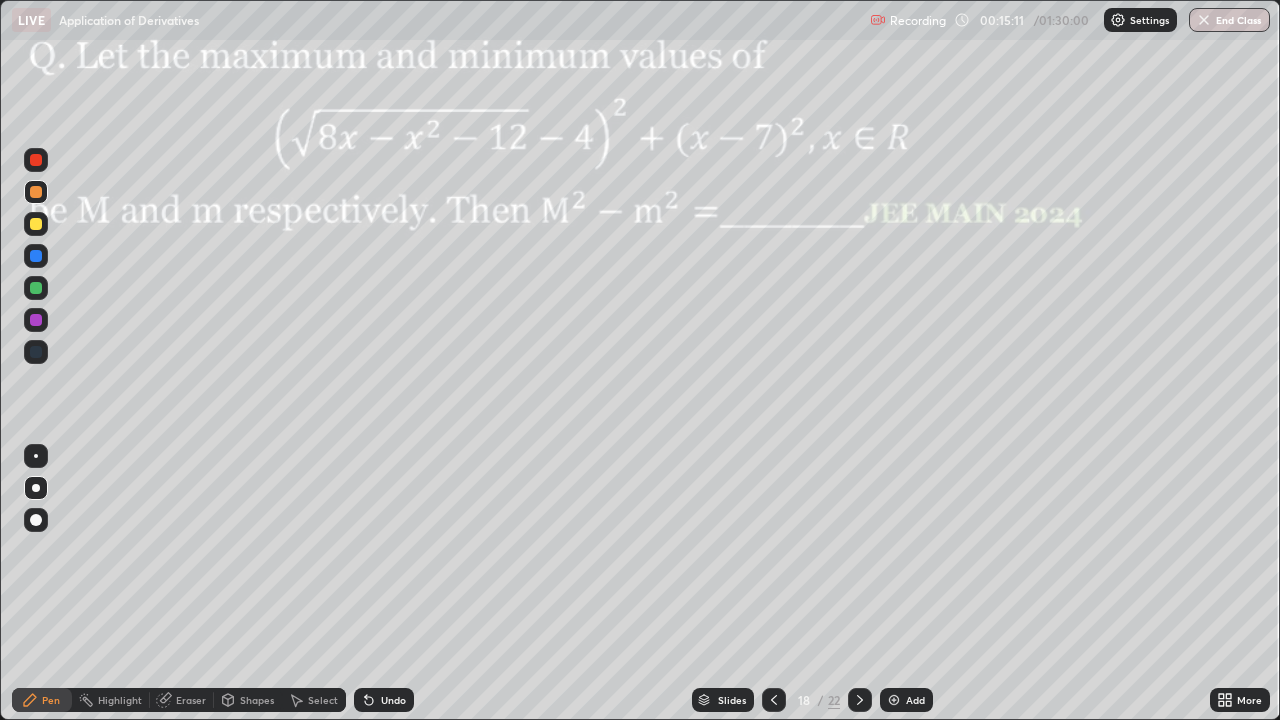 click on "Undo" at bounding box center [393, 700] 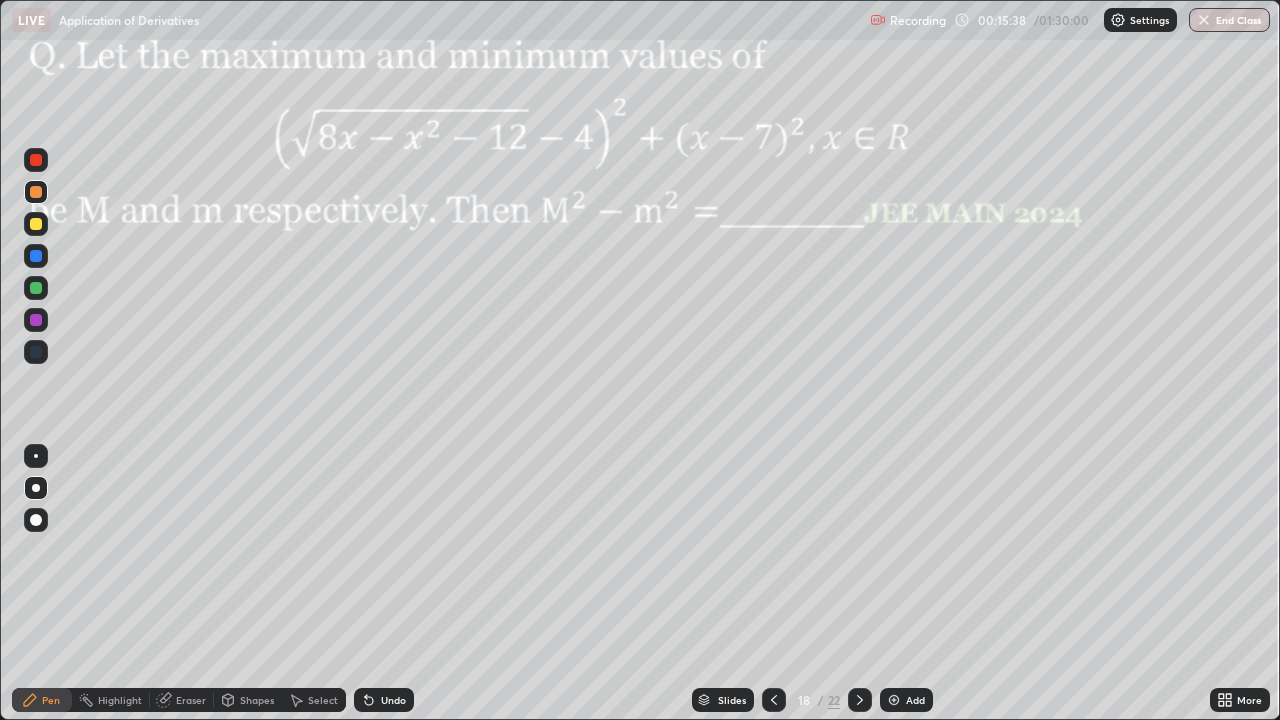 click 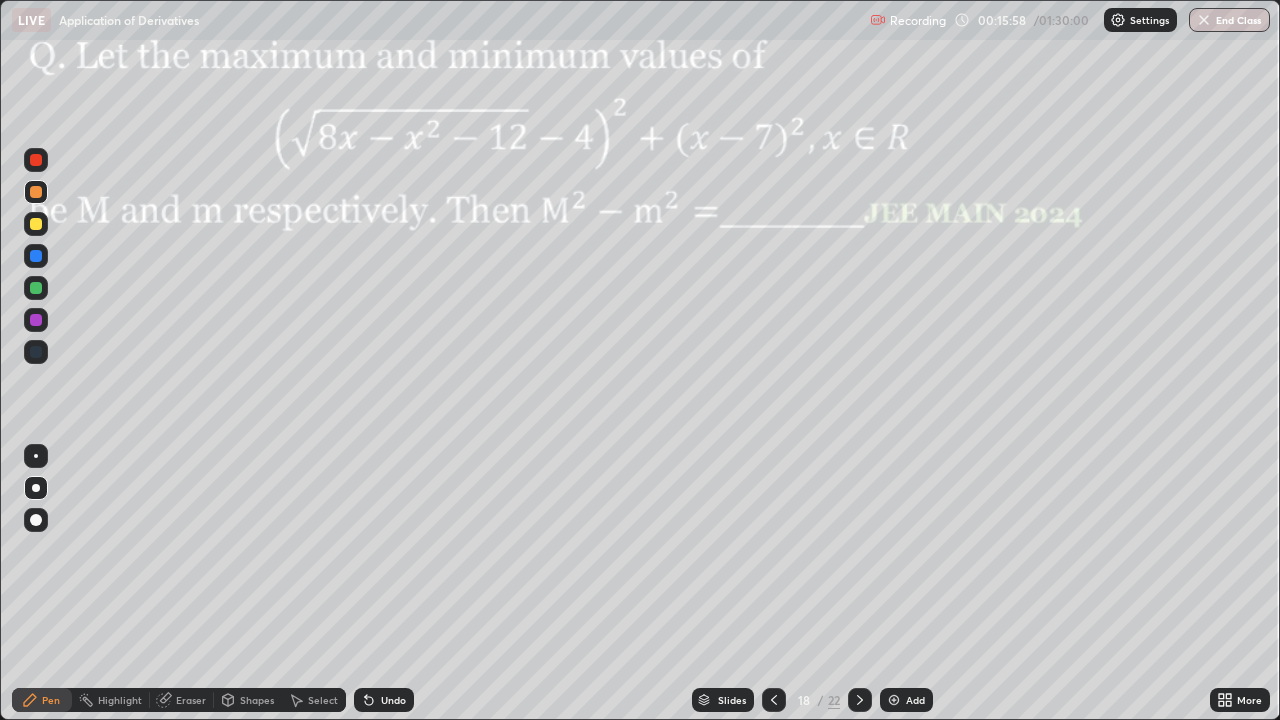 click at bounding box center (36, 288) 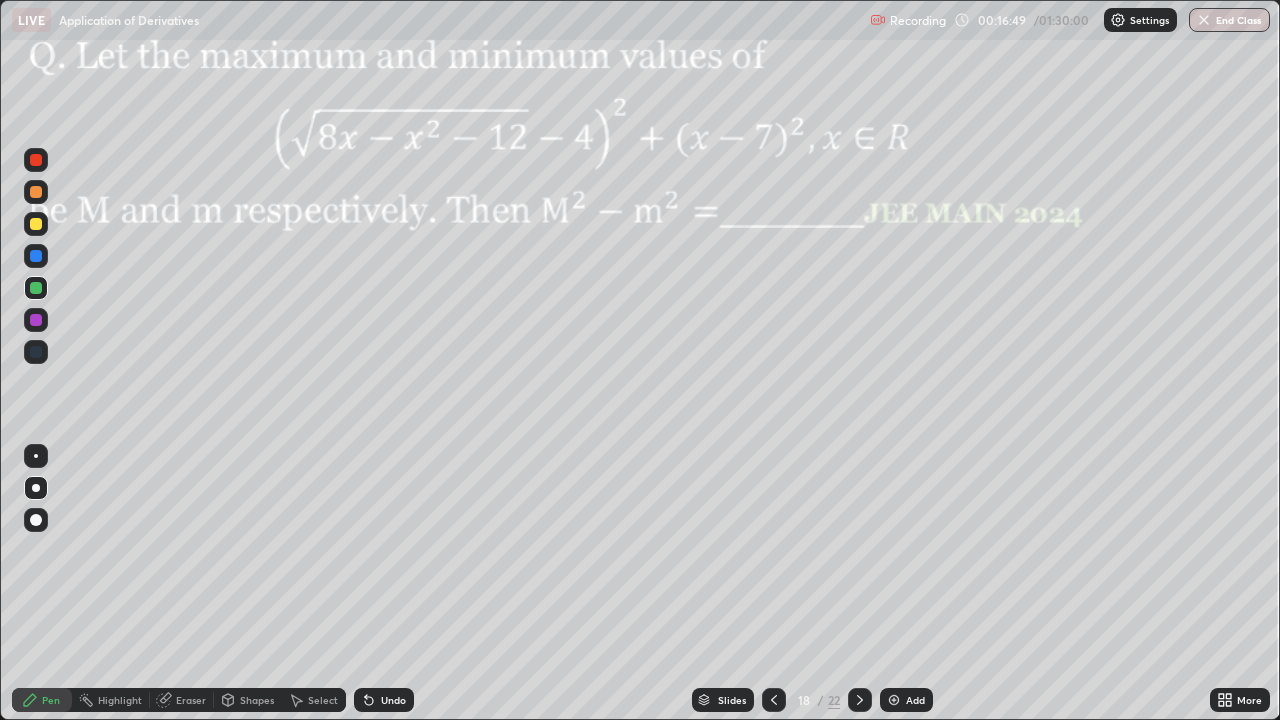 click at bounding box center (36, 160) 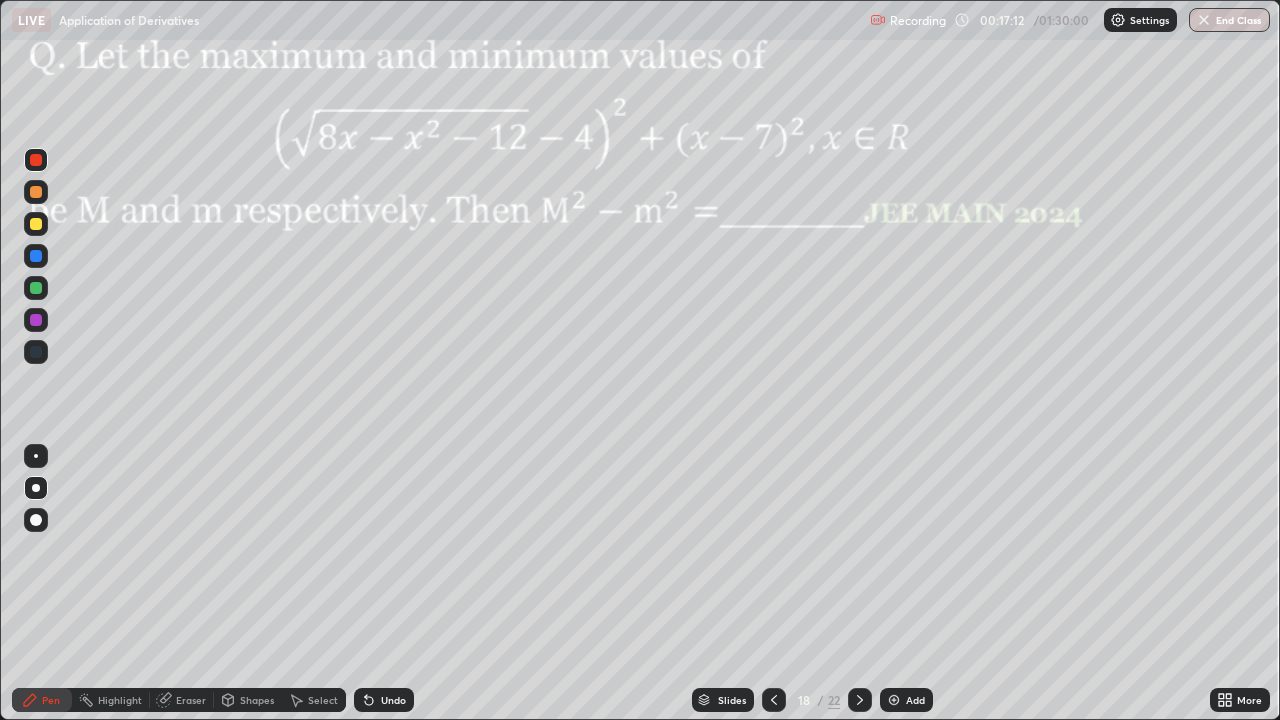click at bounding box center [36, 224] 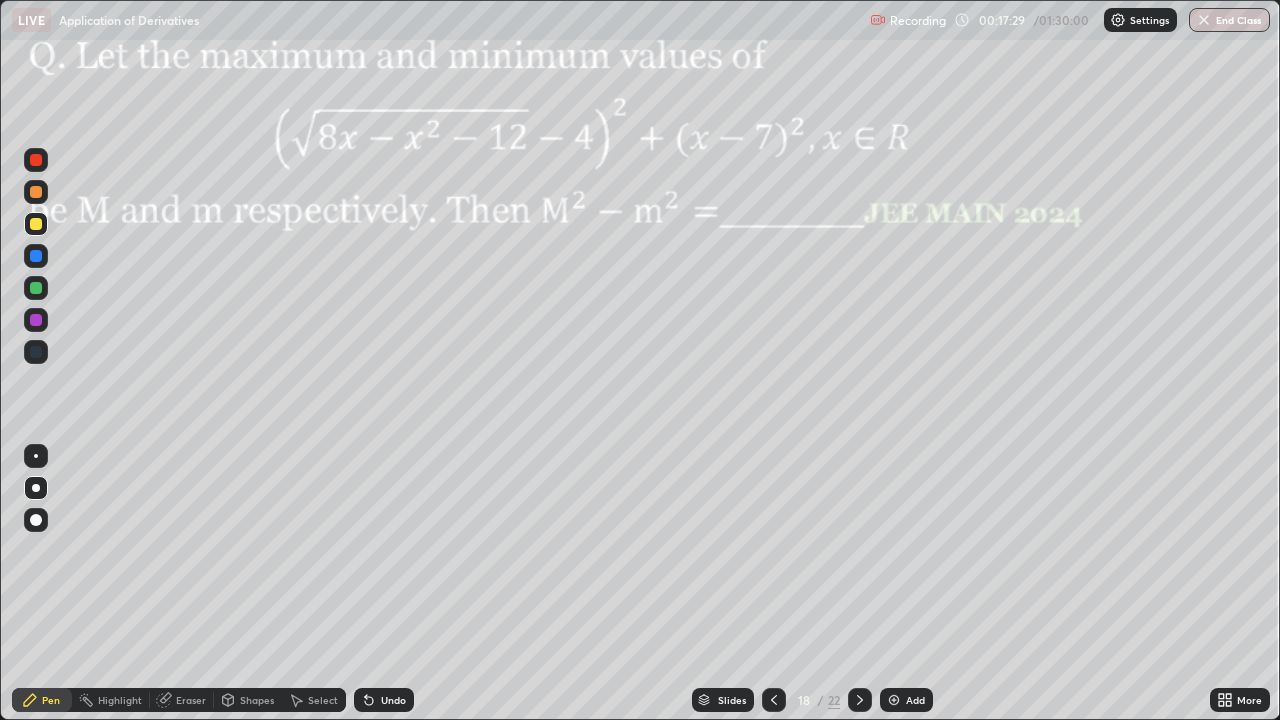 click 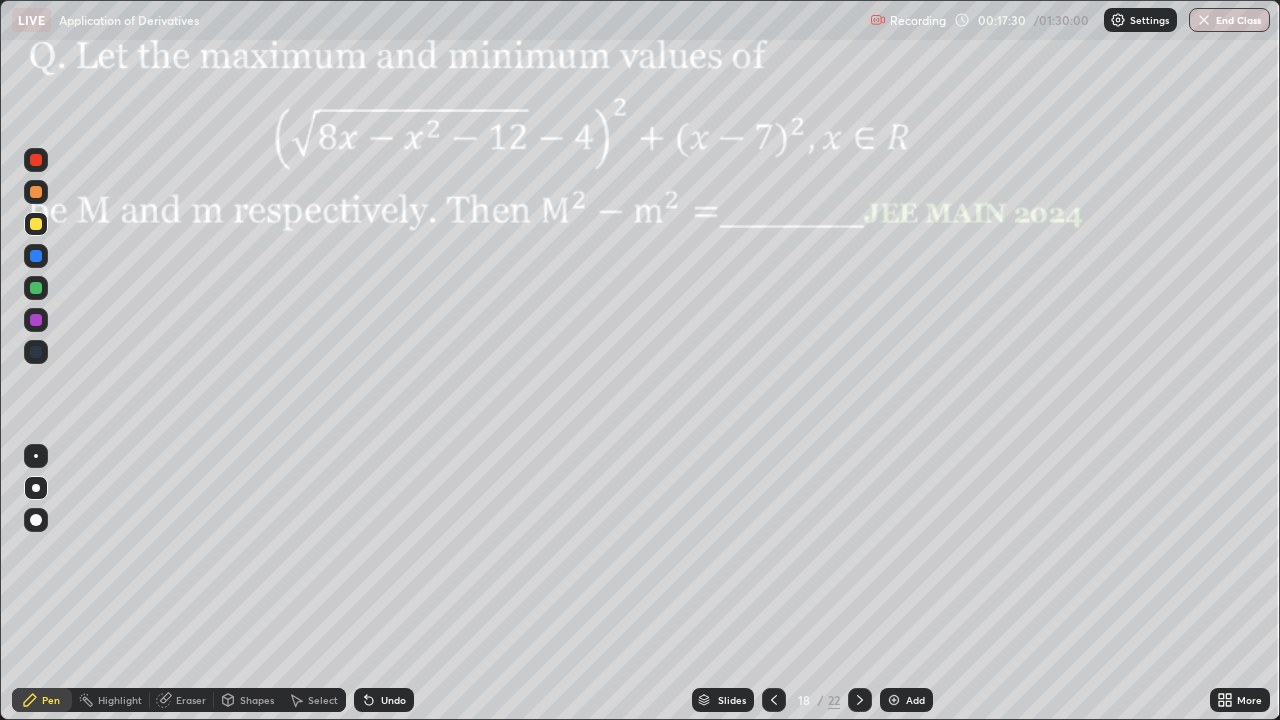 click 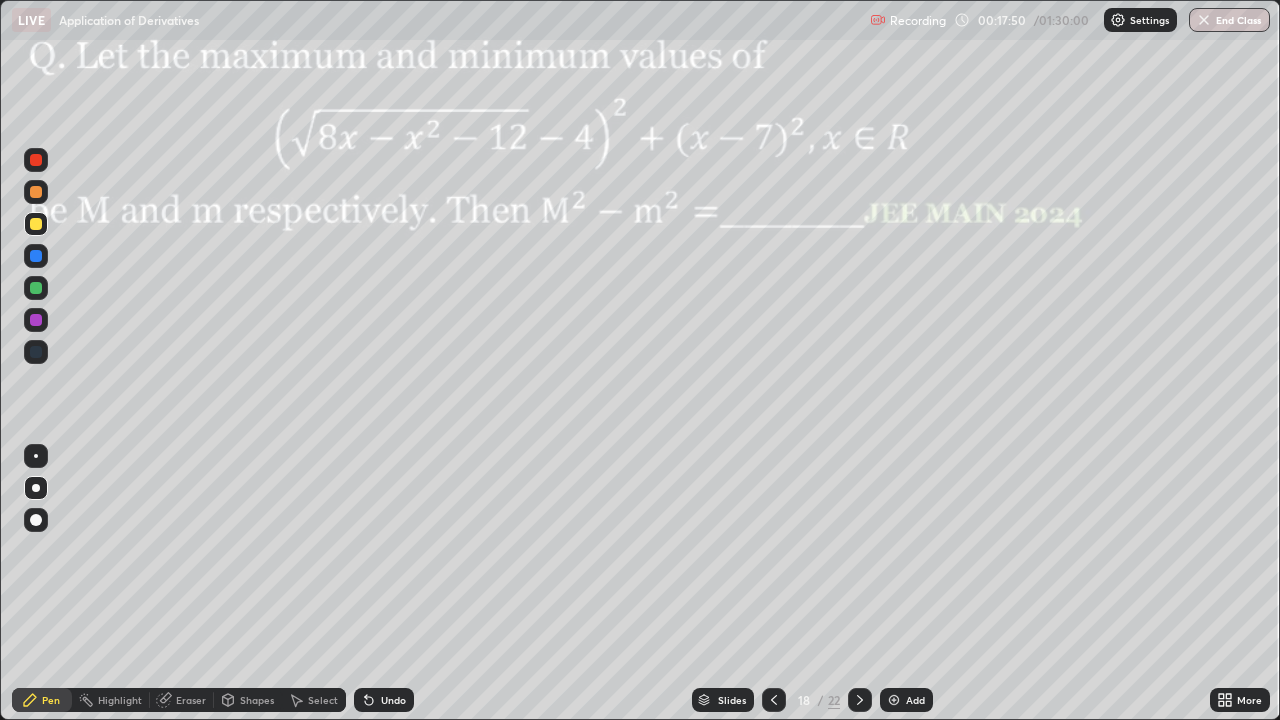 click at bounding box center (36, 320) 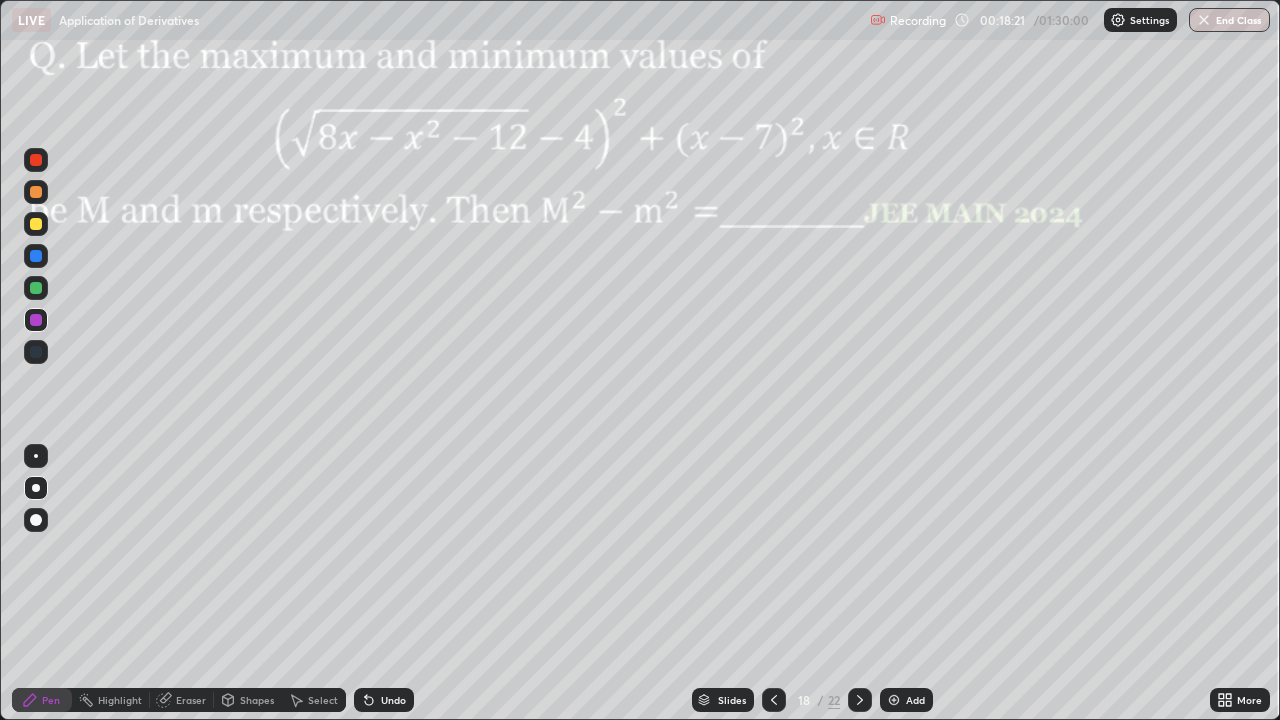 click at bounding box center (36, 320) 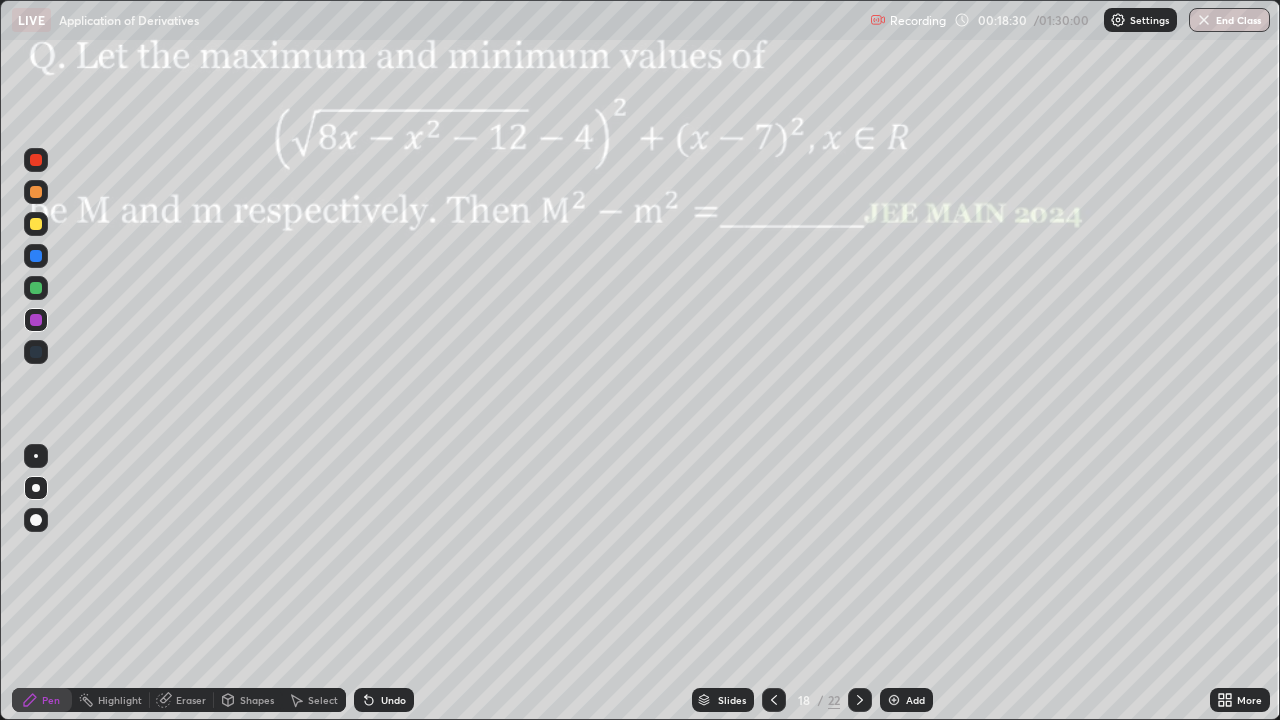 click on "Undo" at bounding box center (384, 700) 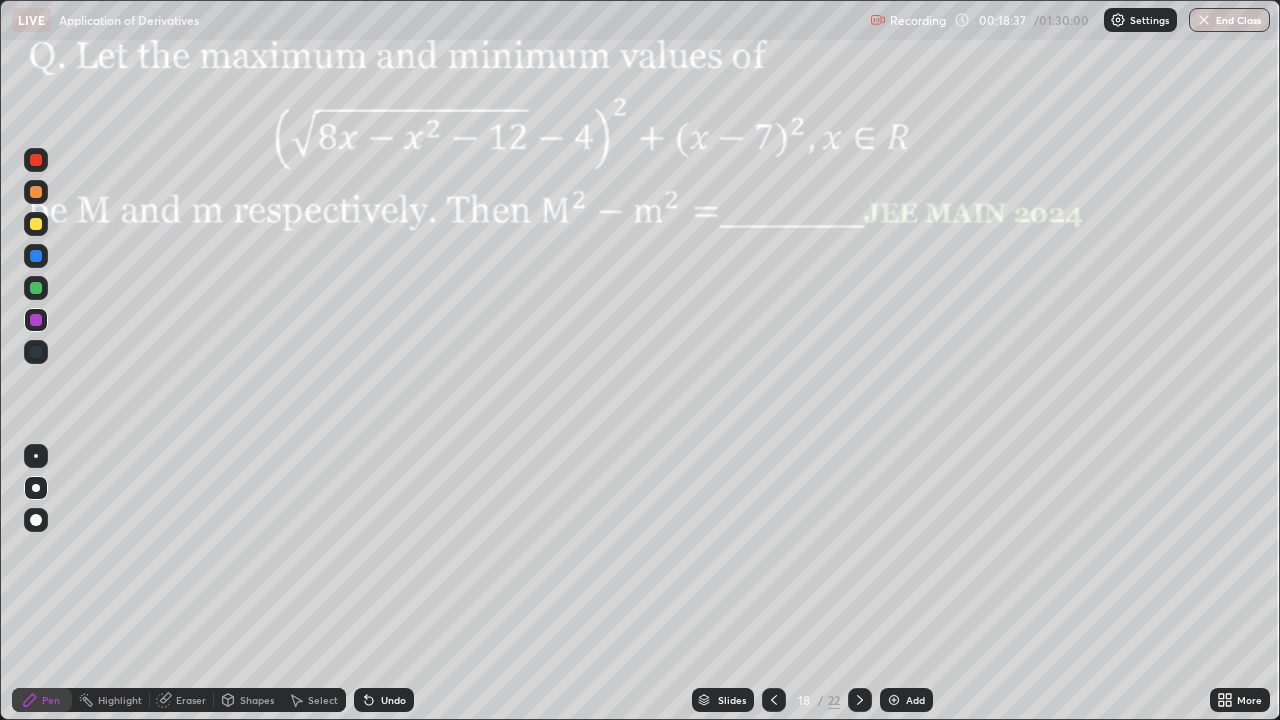 click at bounding box center [36, 288] 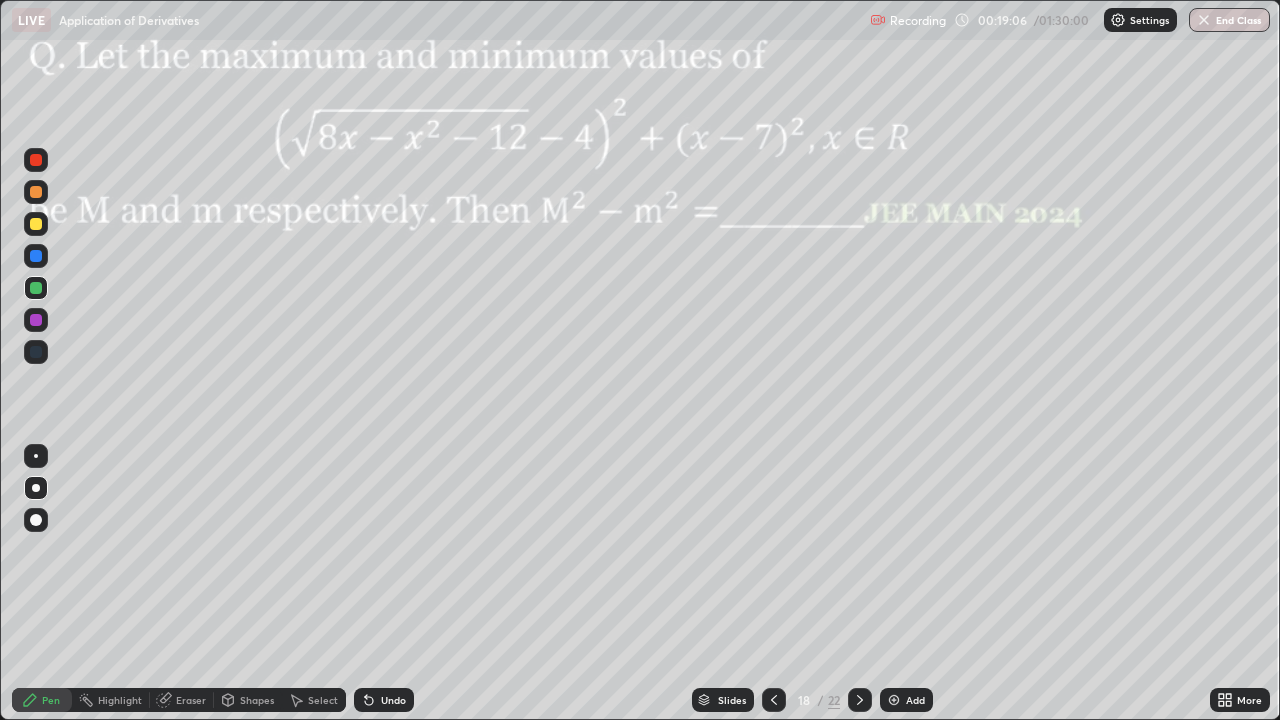 click at bounding box center [36, 256] 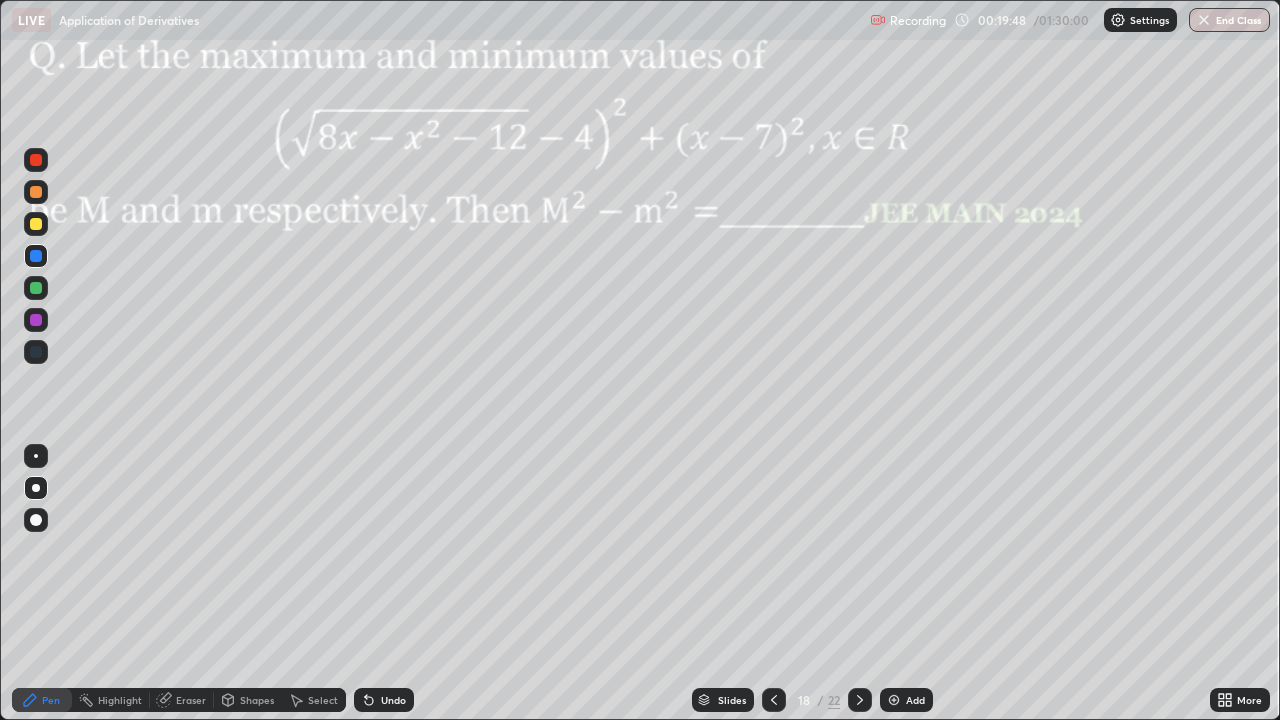click 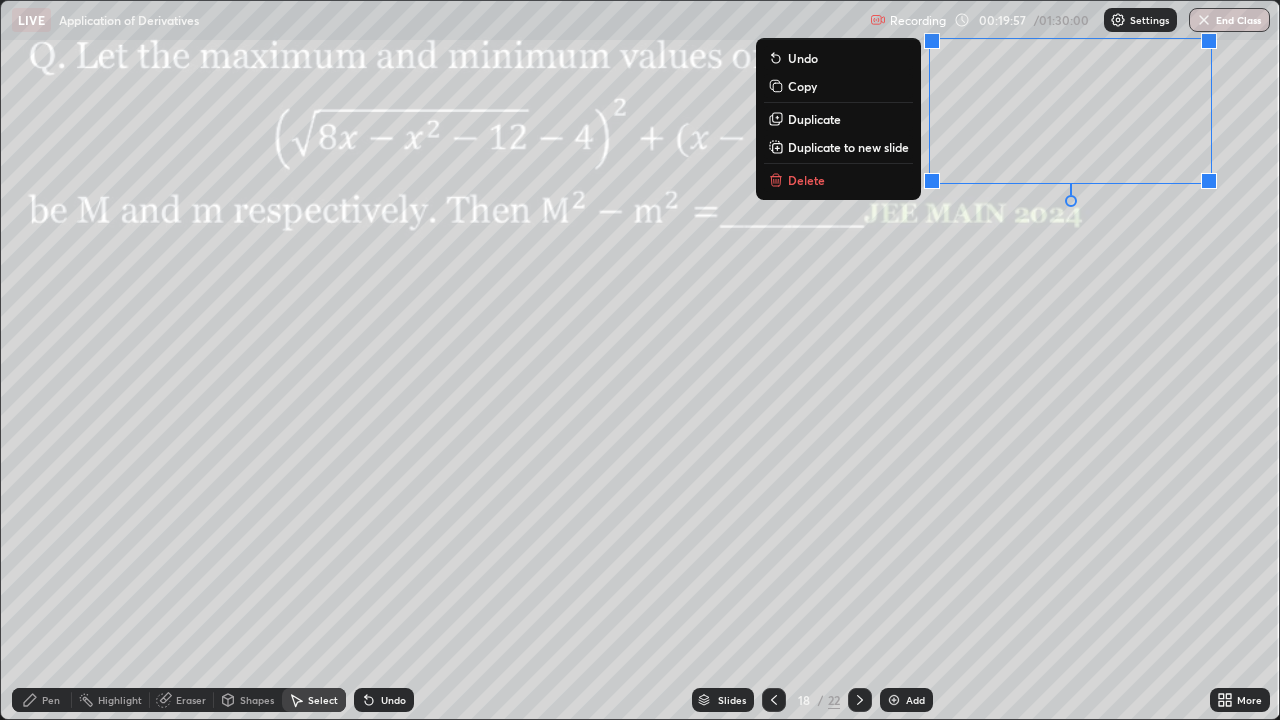 click 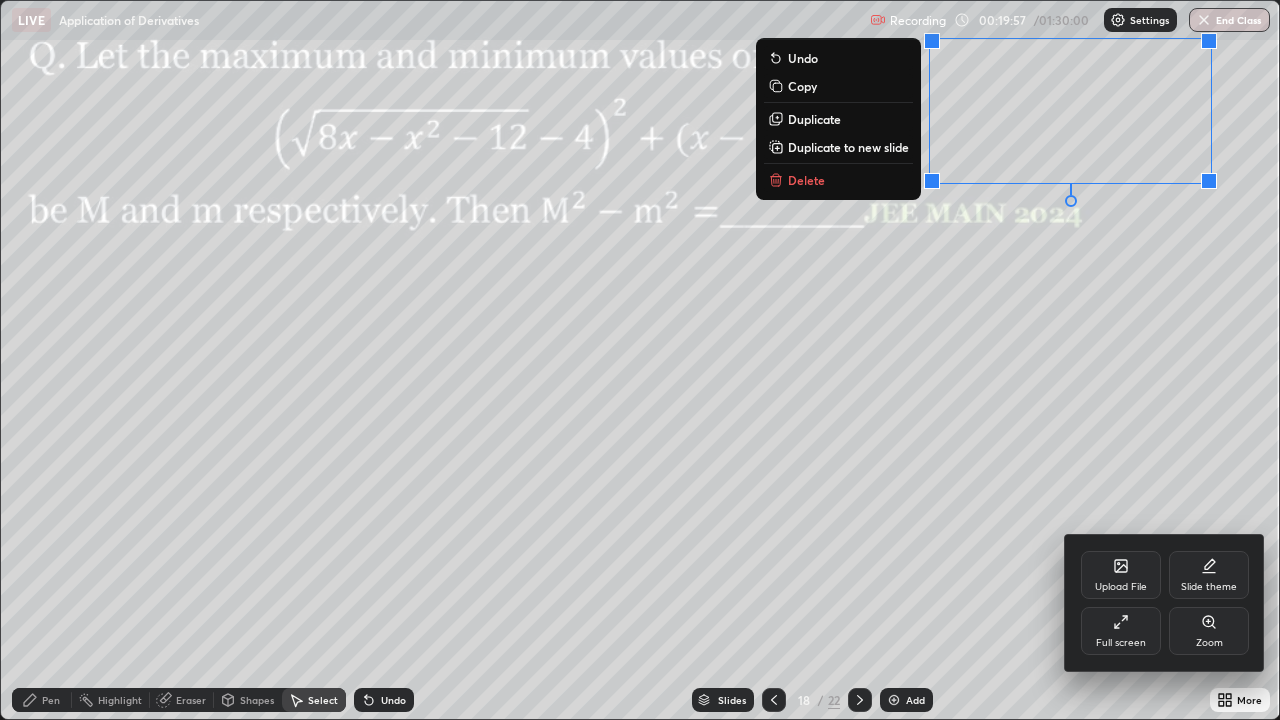 click on "Full screen" at bounding box center (1121, 643) 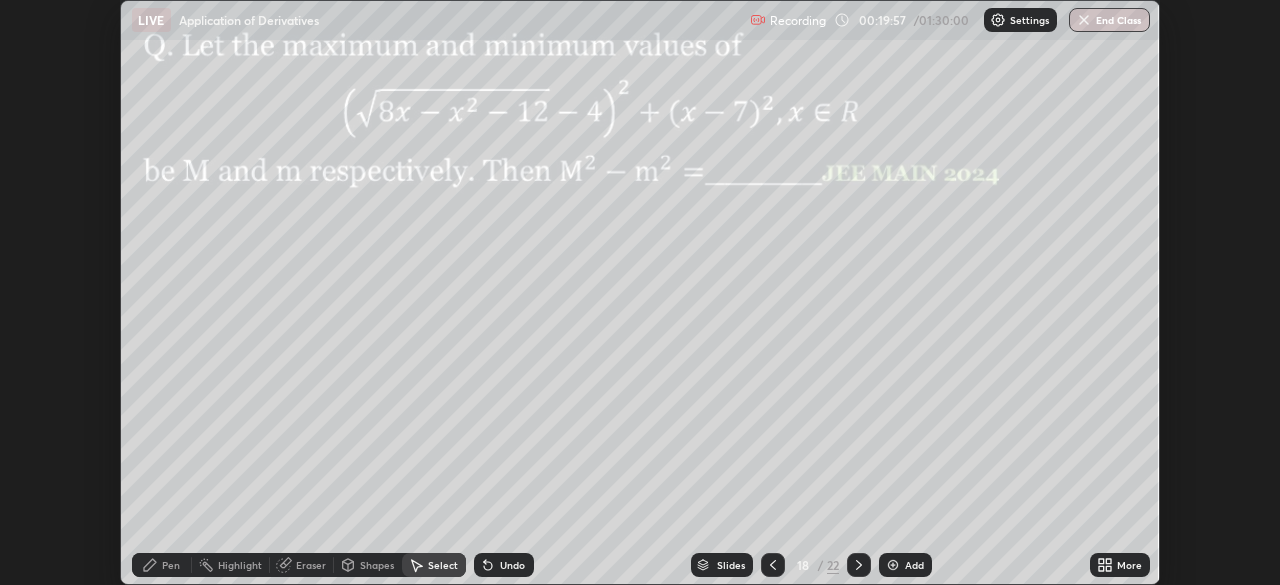 scroll, scrollTop: 585, scrollLeft: 1280, axis: both 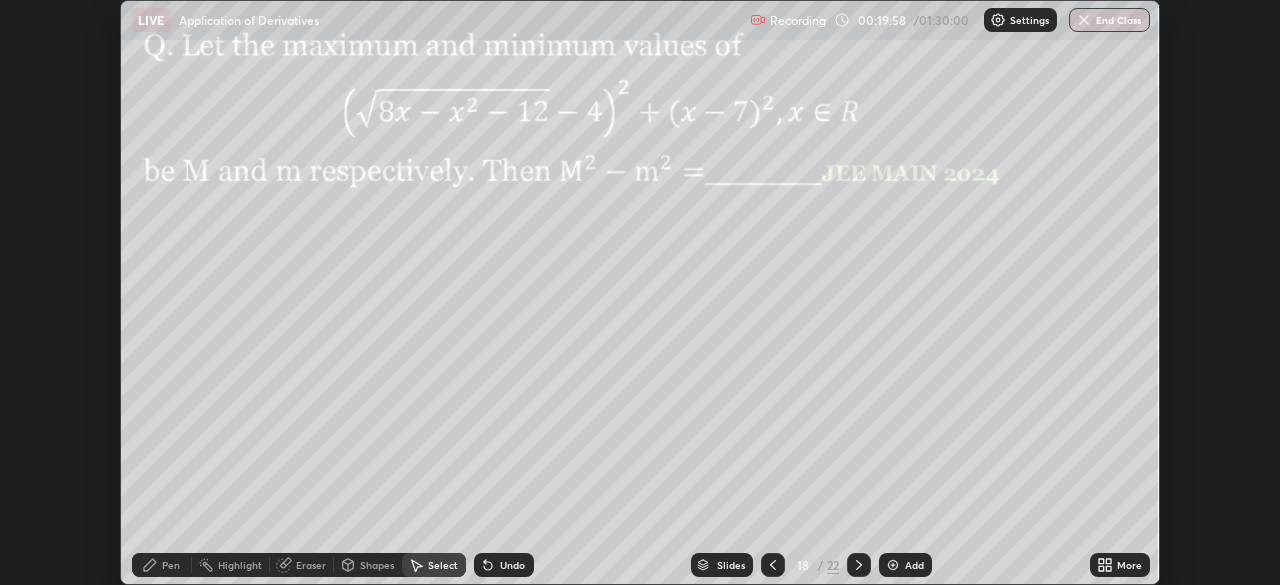 click on "More" at bounding box center [1129, 565] 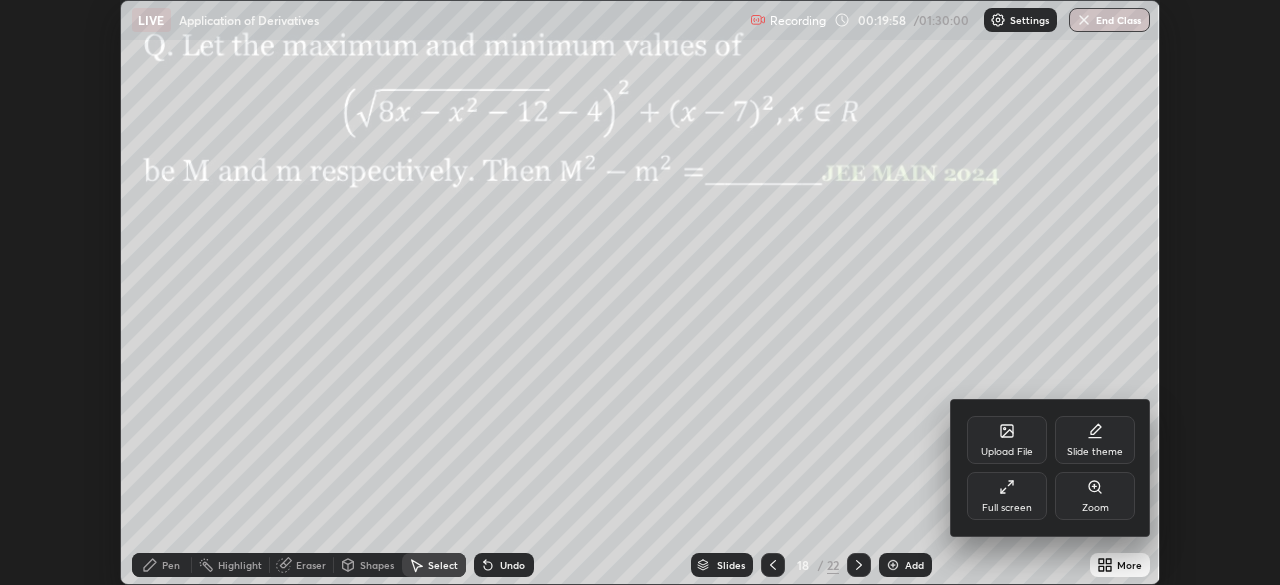 click on "Full screen" at bounding box center (1007, 508) 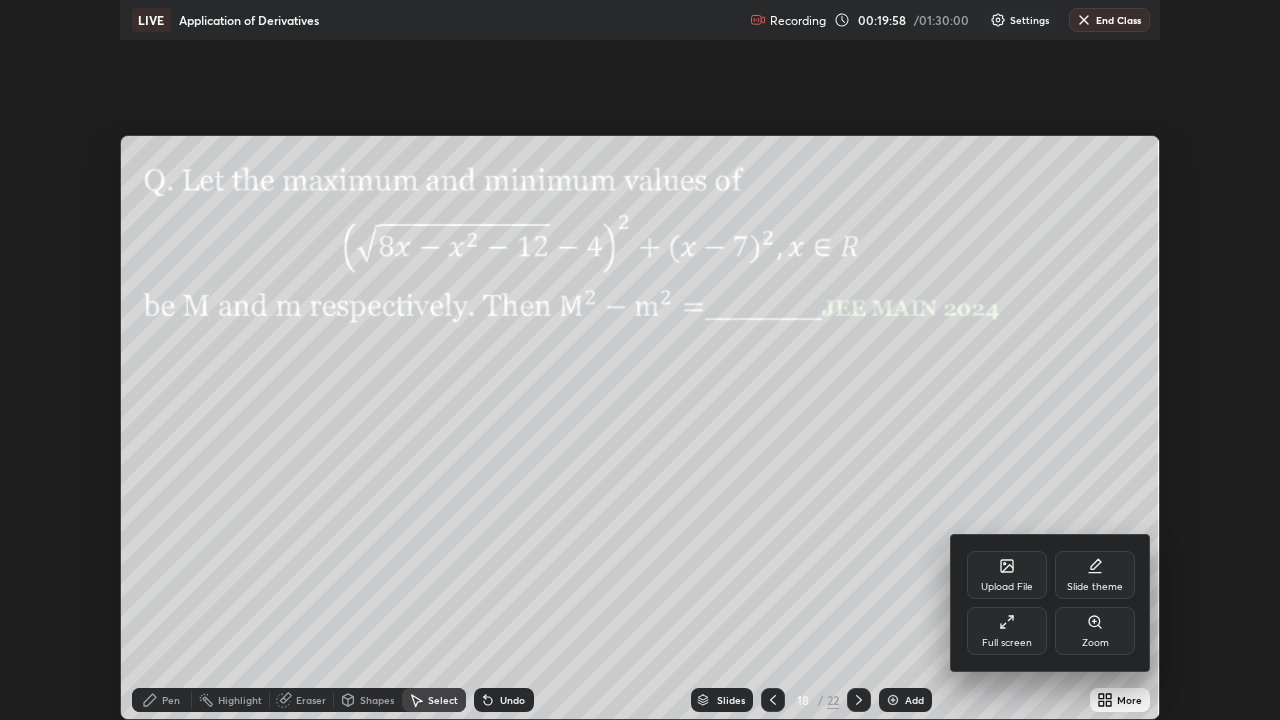scroll, scrollTop: 99280, scrollLeft: 98720, axis: both 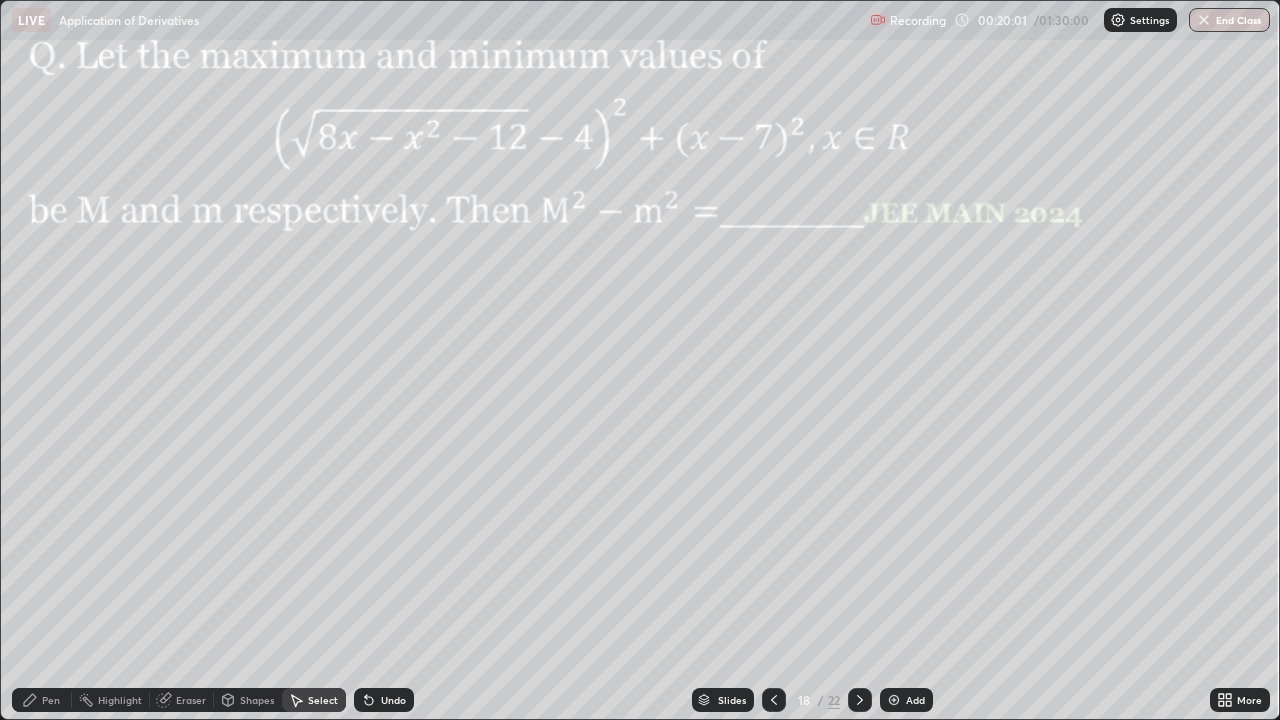 click on "Pen" at bounding box center [51, 700] 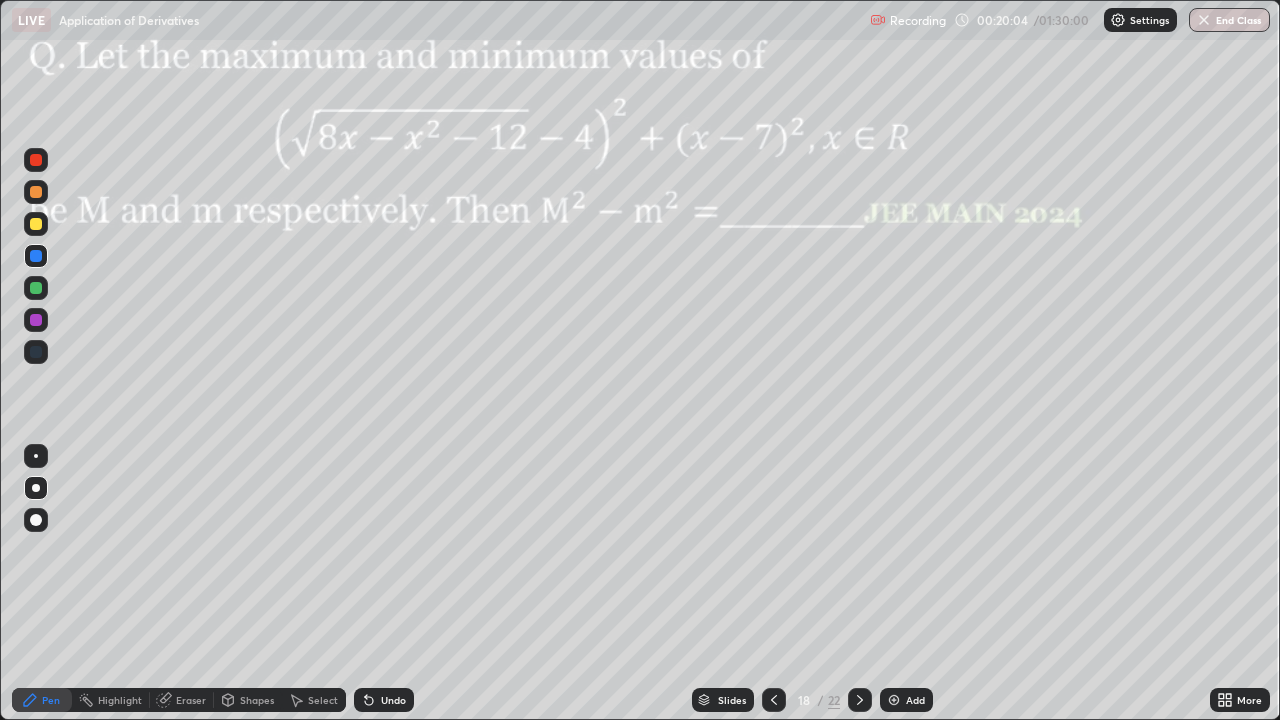click at bounding box center [36, 520] 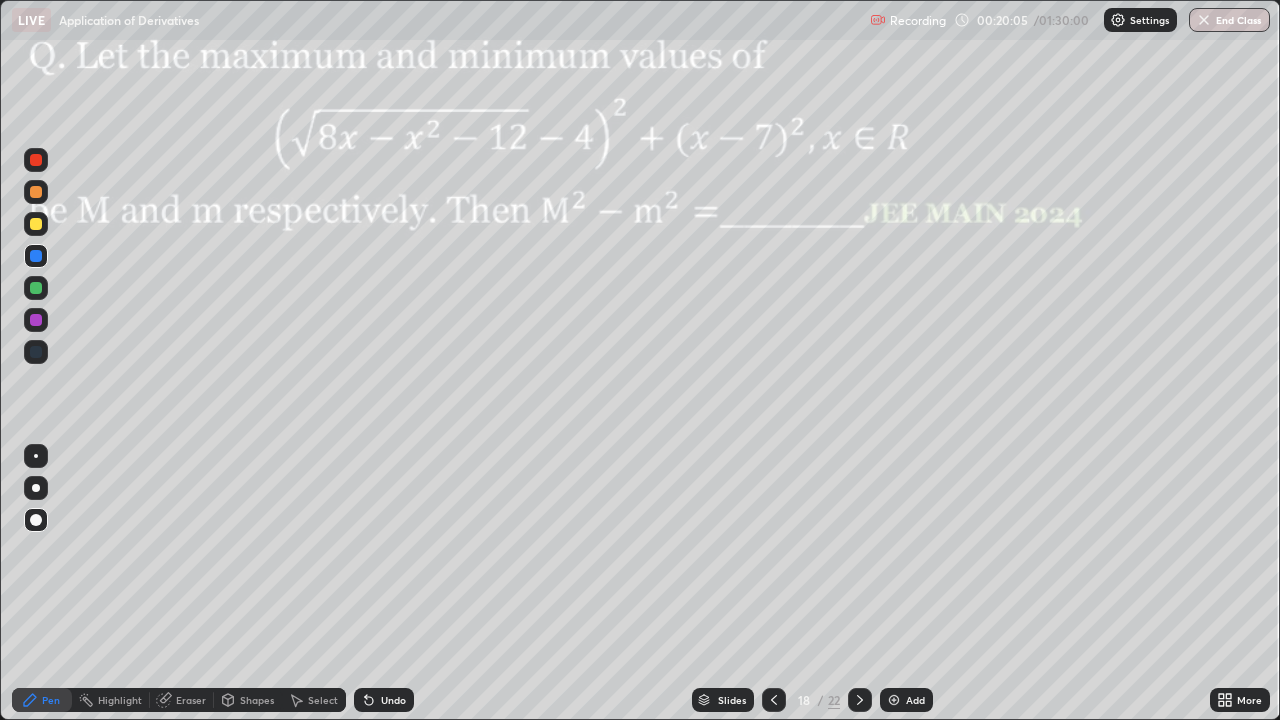 click at bounding box center (36, 488) 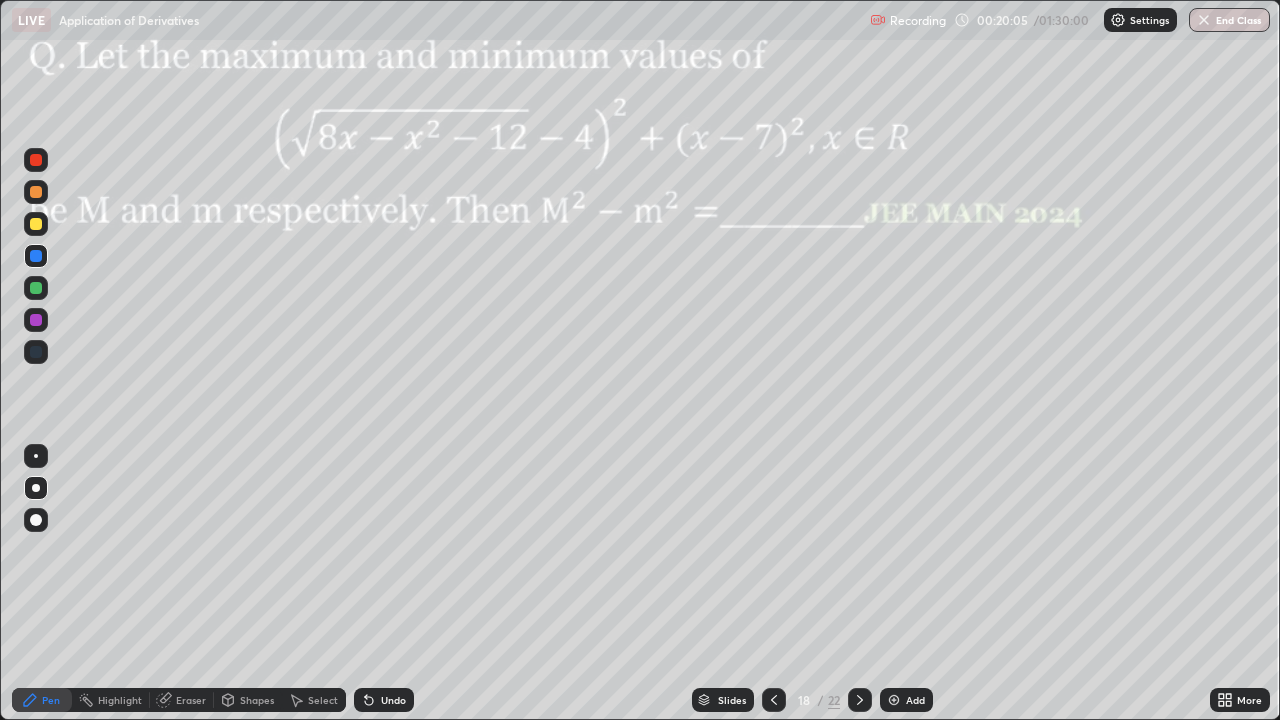 click on "Pen" at bounding box center [51, 700] 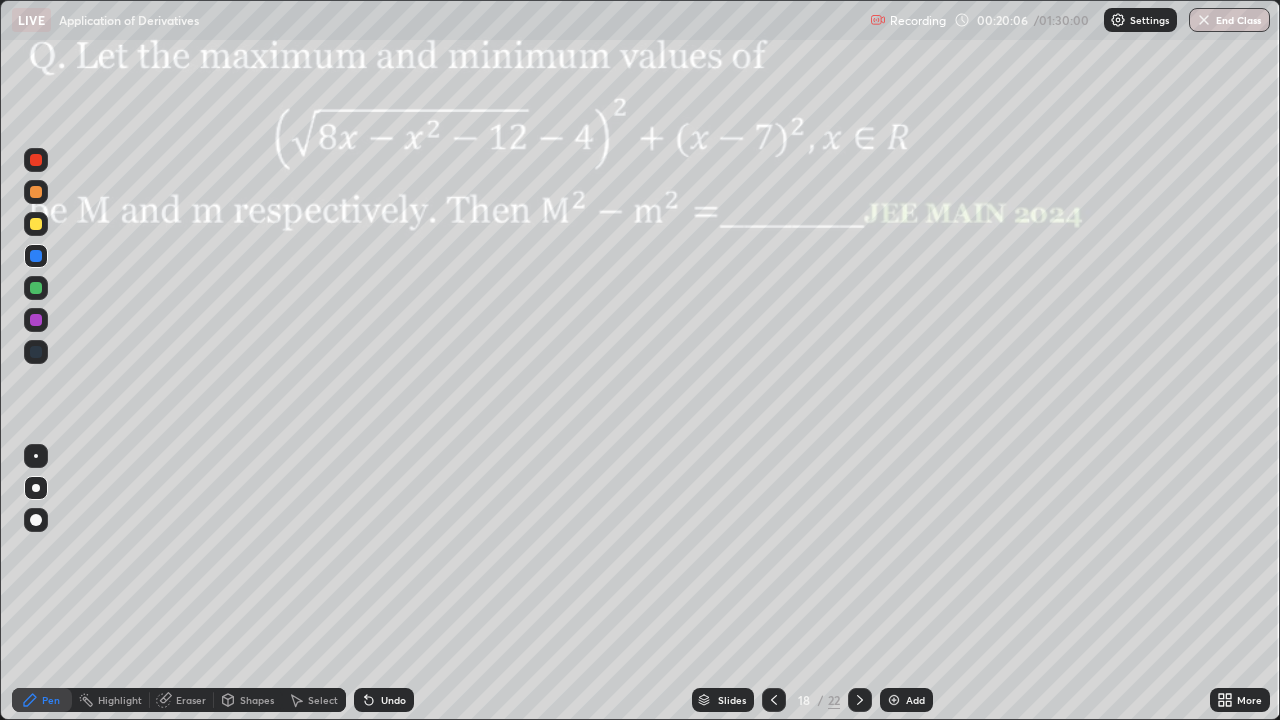 click at bounding box center (36, 520) 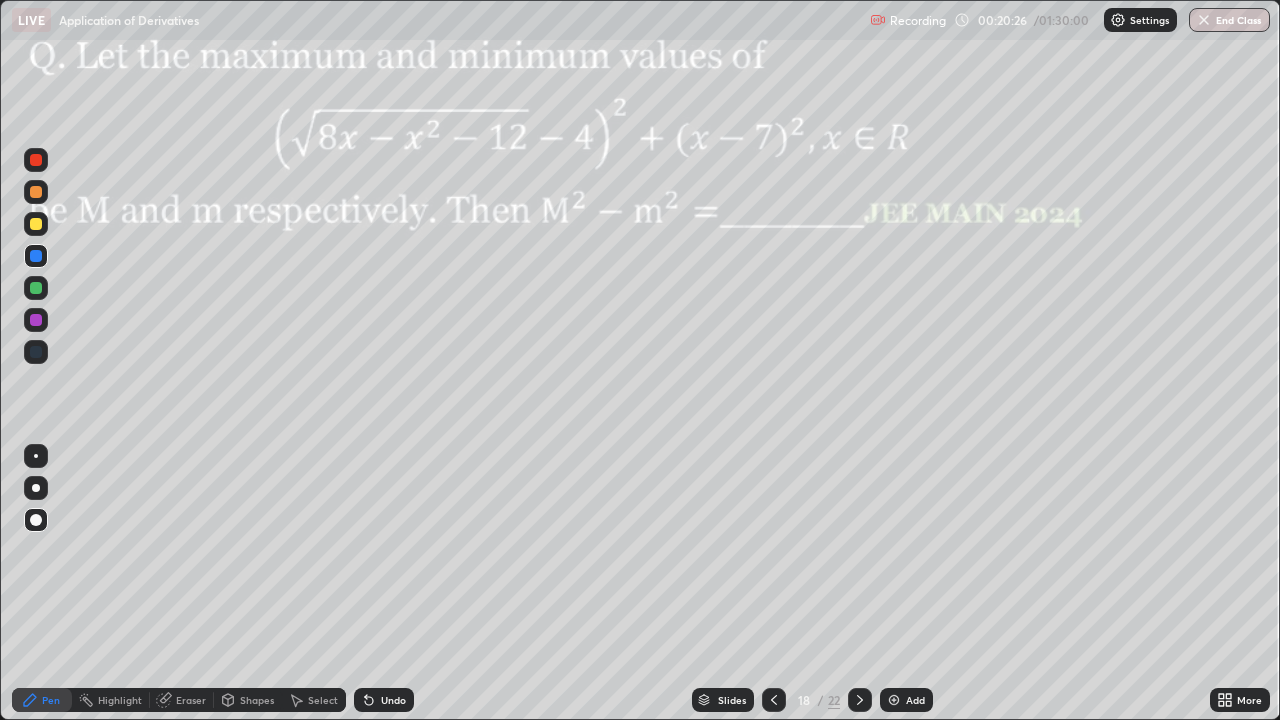 click on "Shapes" at bounding box center (257, 700) 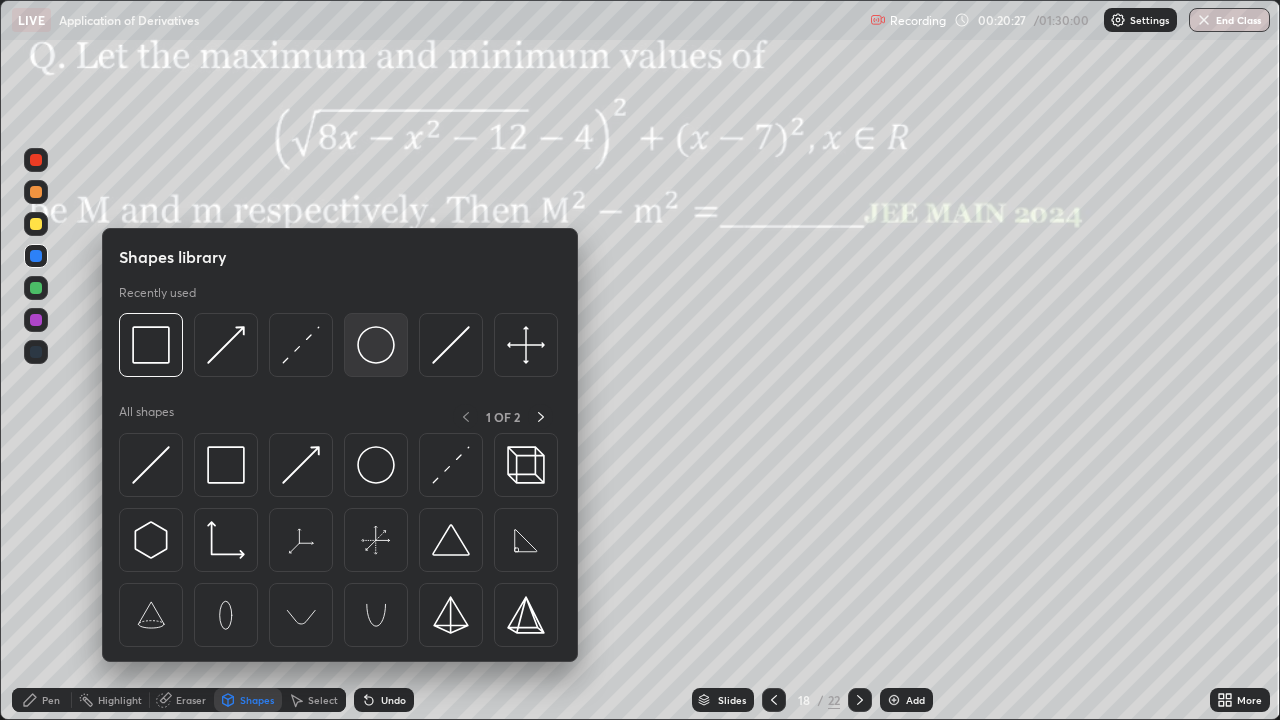 click at bounding box center [376, 345] 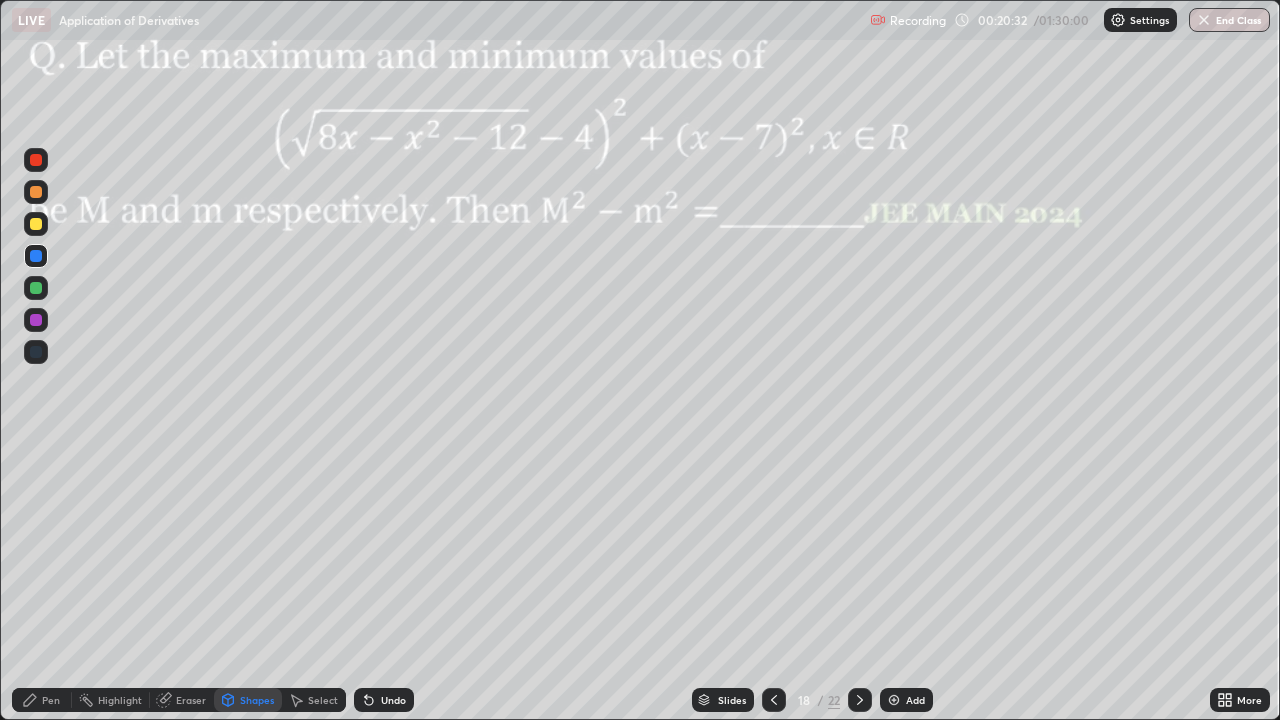 click on "Pen" at bounding box center (51, 700) 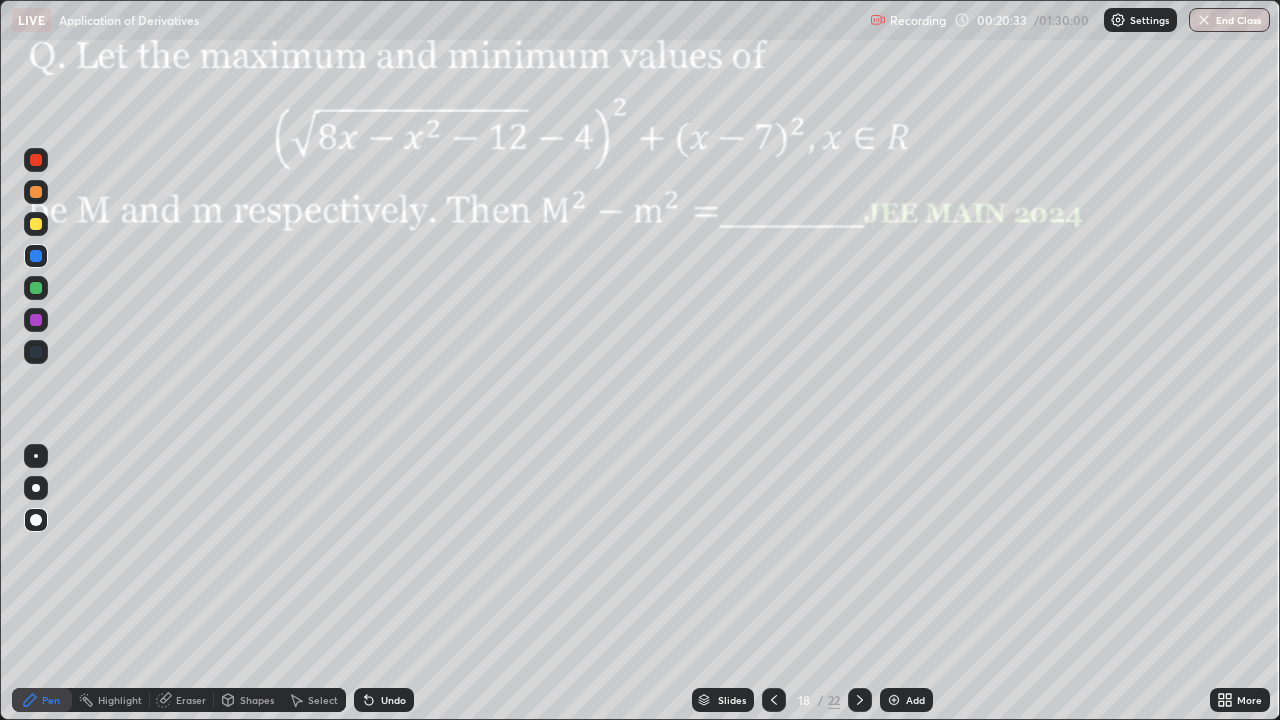 click at bounding box center [36, 320] 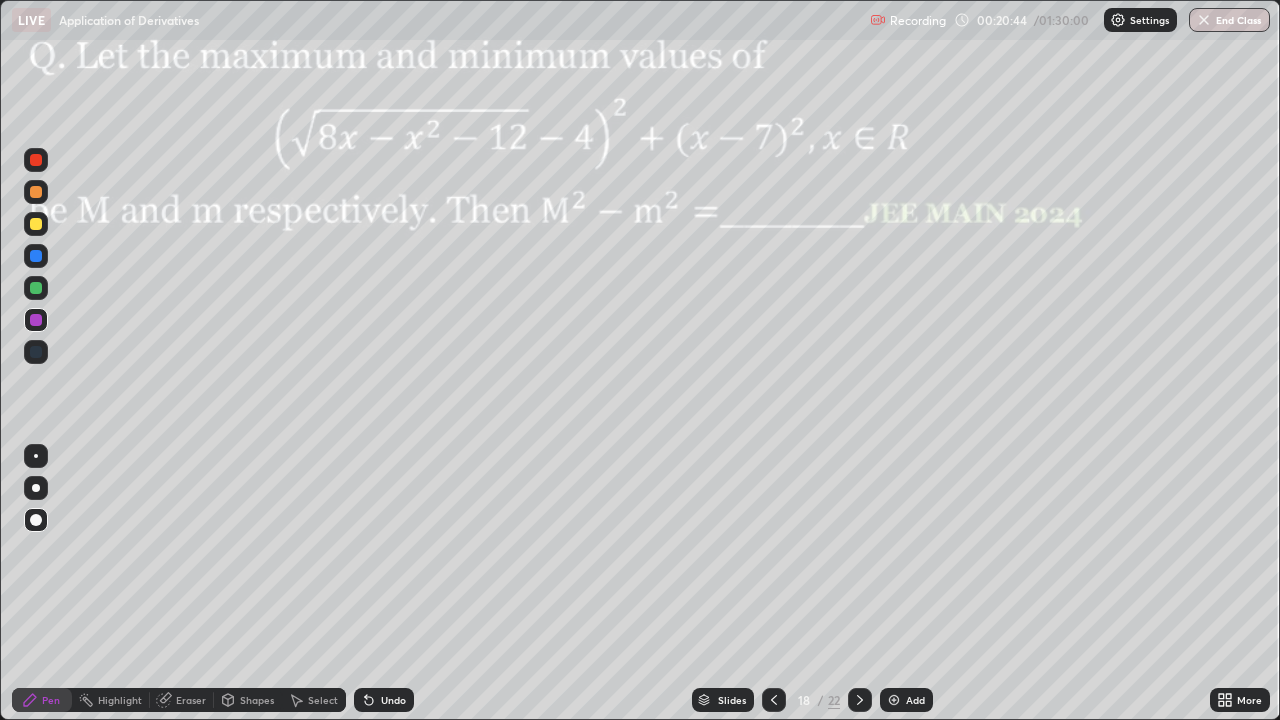 click at bounding box center [36, 288] 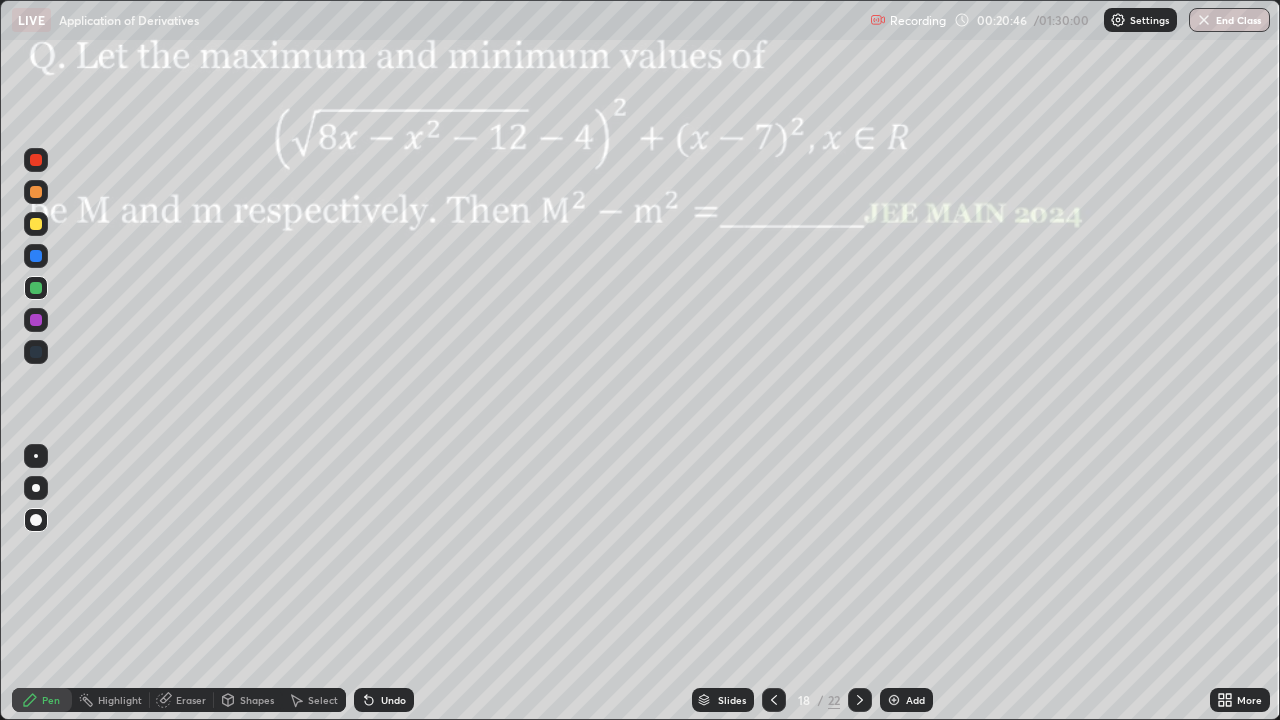 click at bounding box center [36, 488] 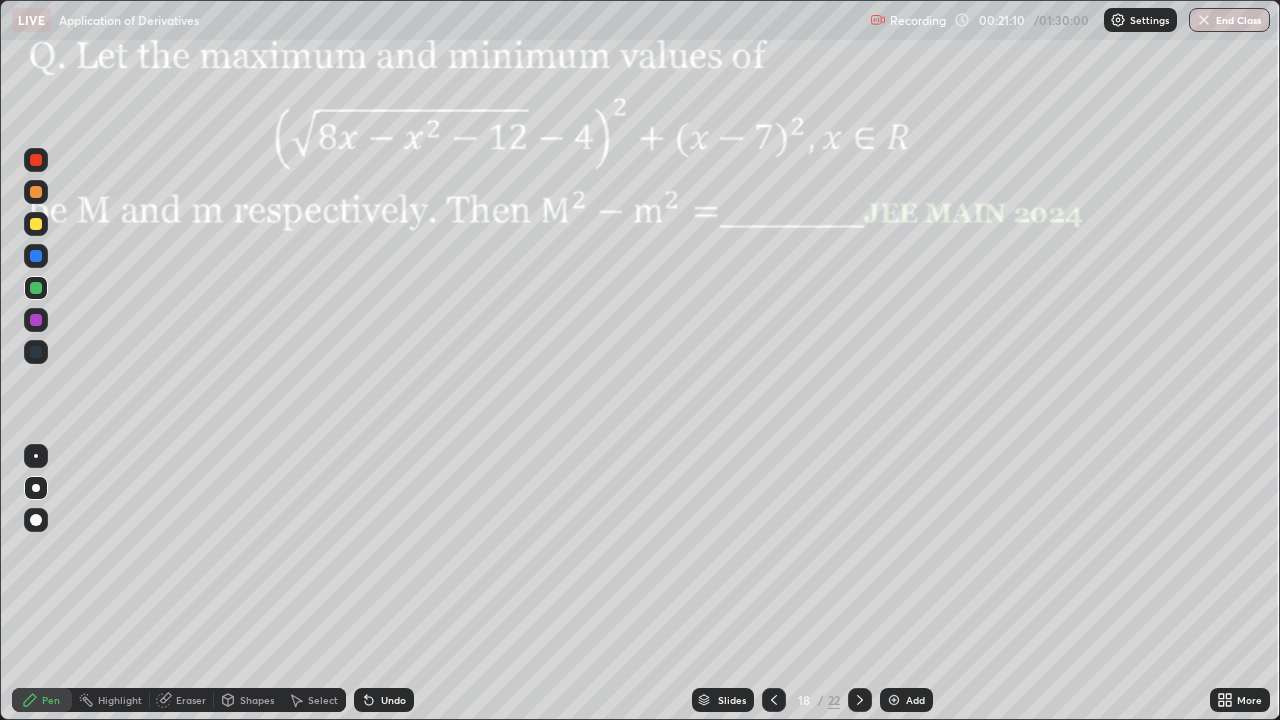 click on "Eraser" at bounding box center (191, 700) 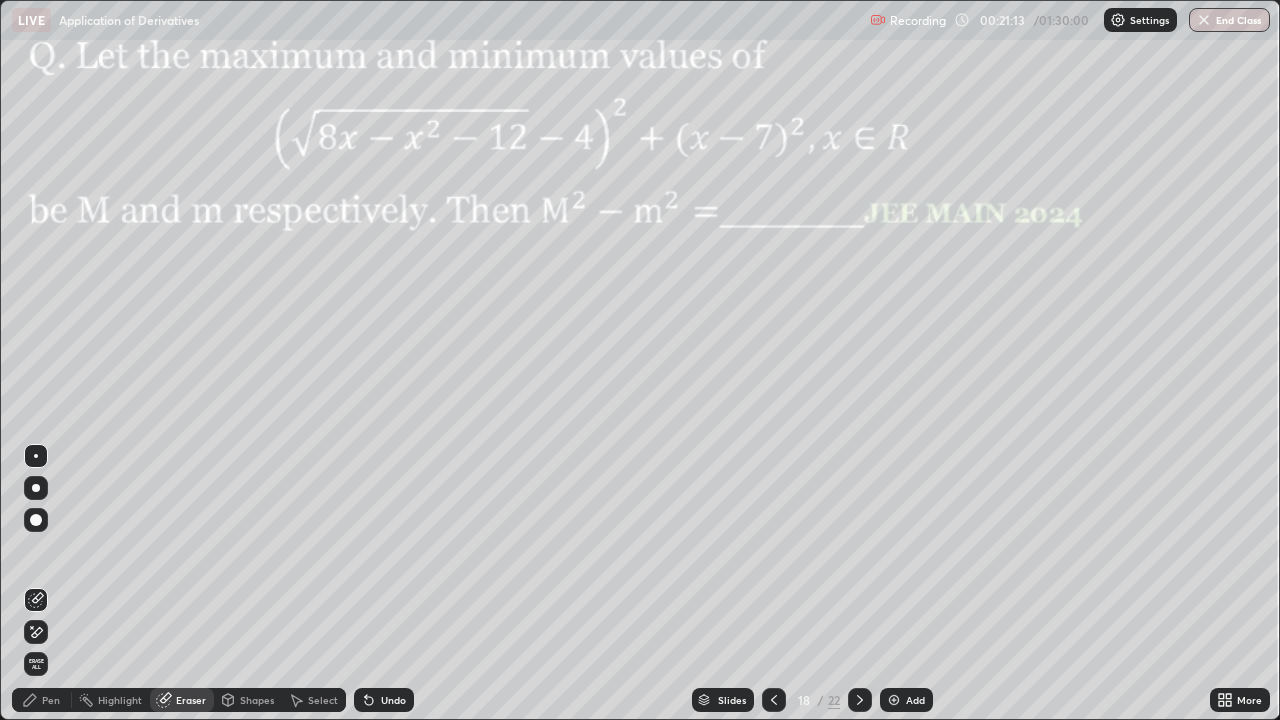 click on "Pen" at bounding box center [42, 700] 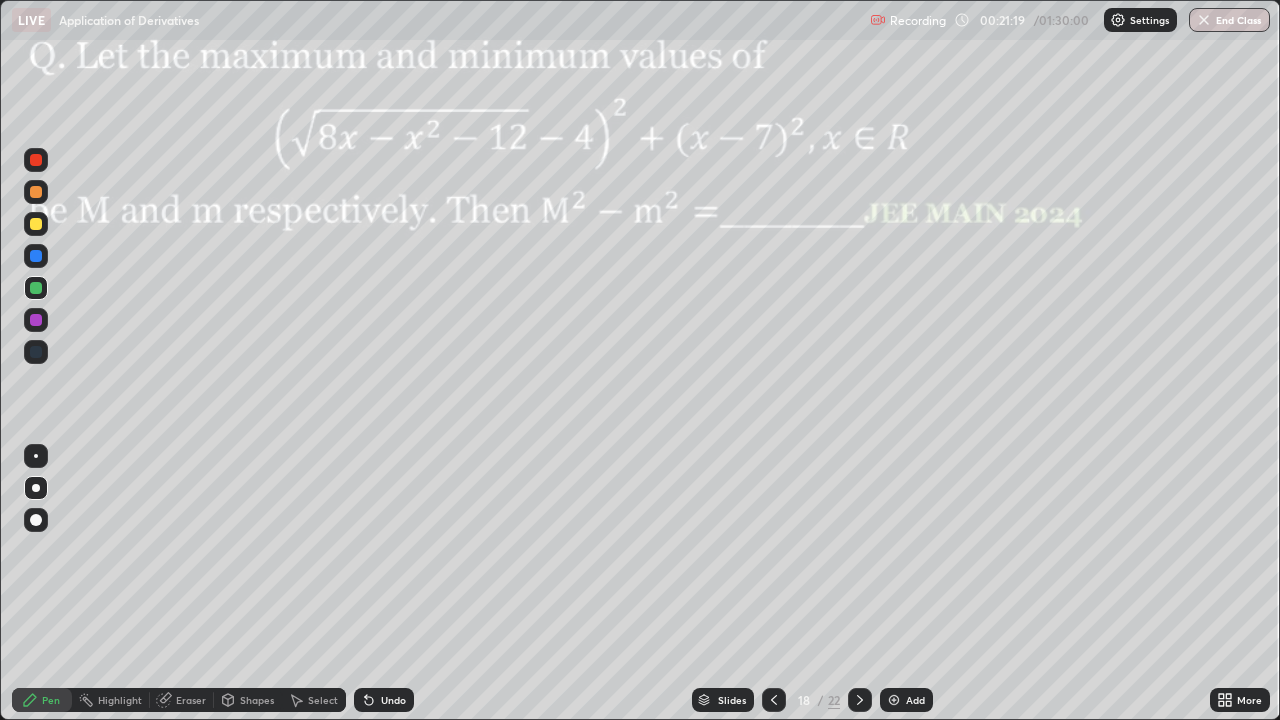 click on "Eraser" at bounding box center [191, 700] 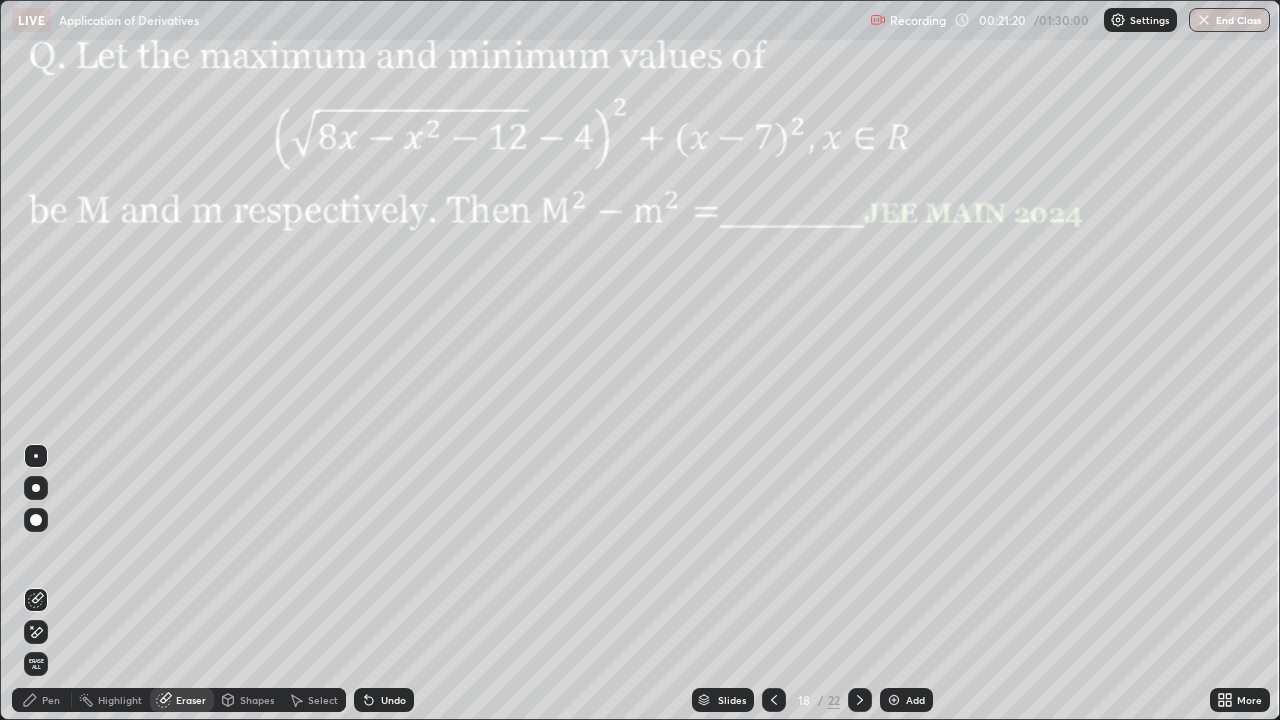 click 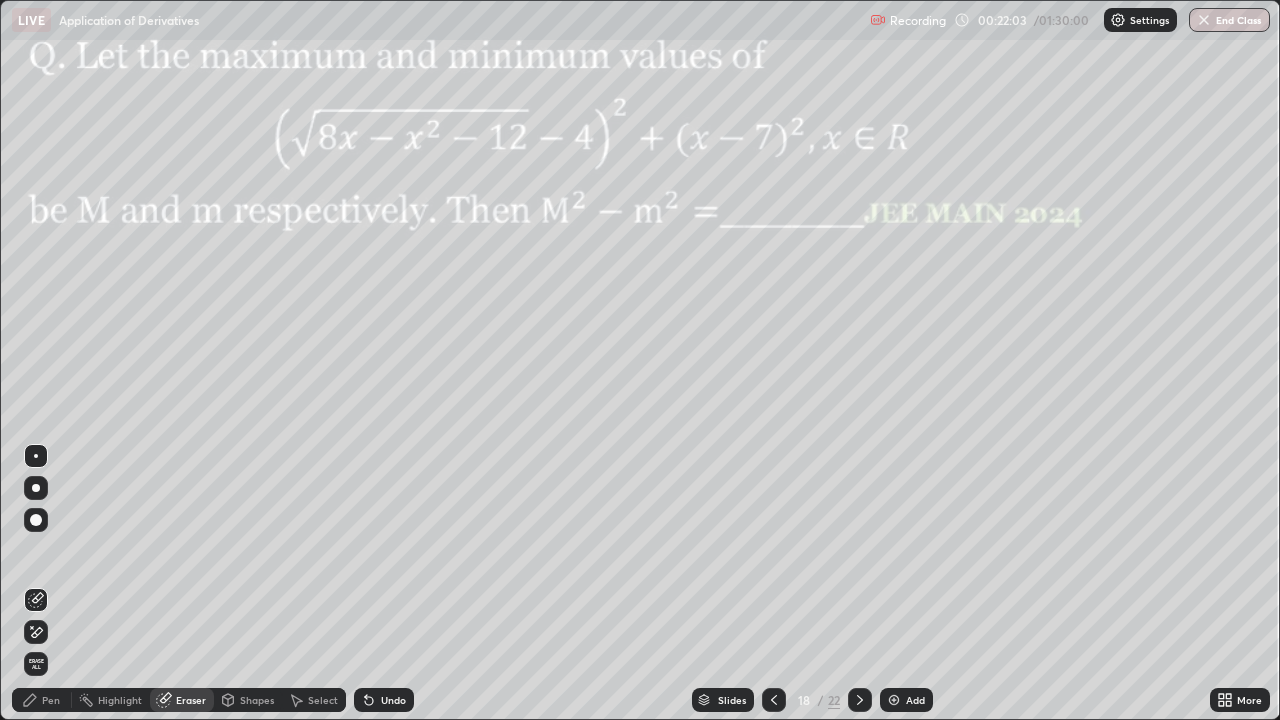 click 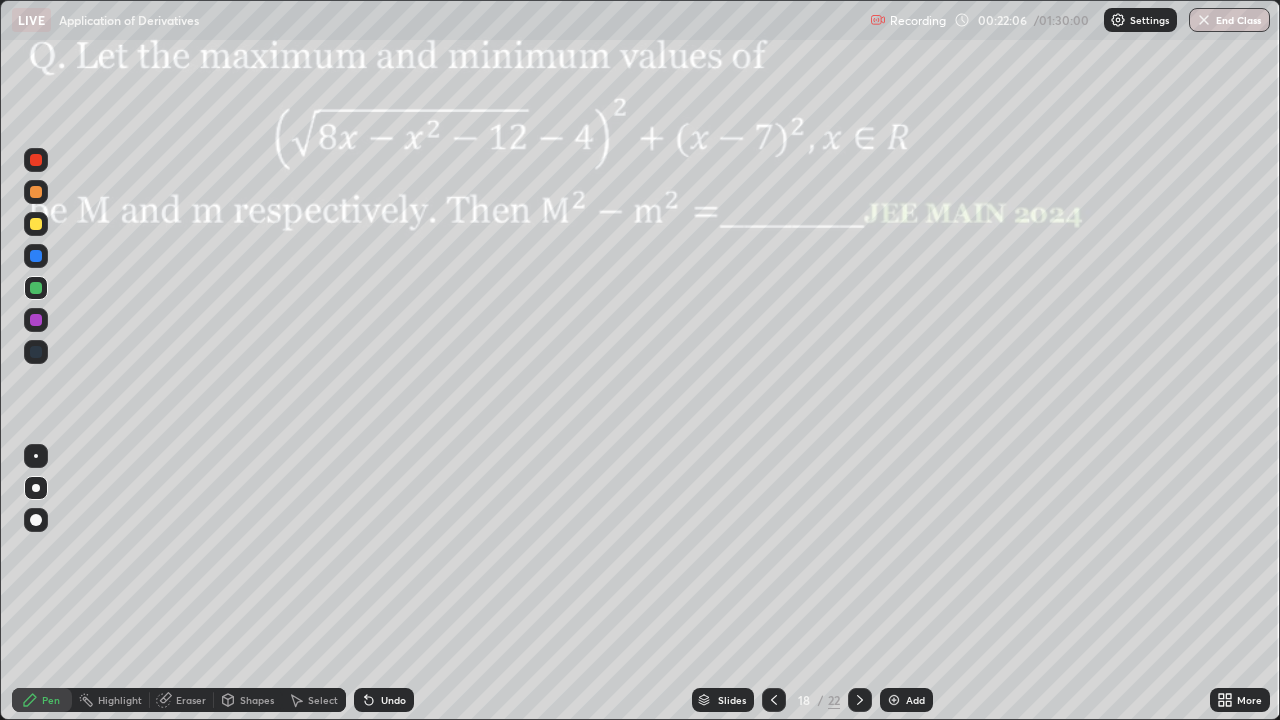 click on "Pen" at bounding box center (51, 700) 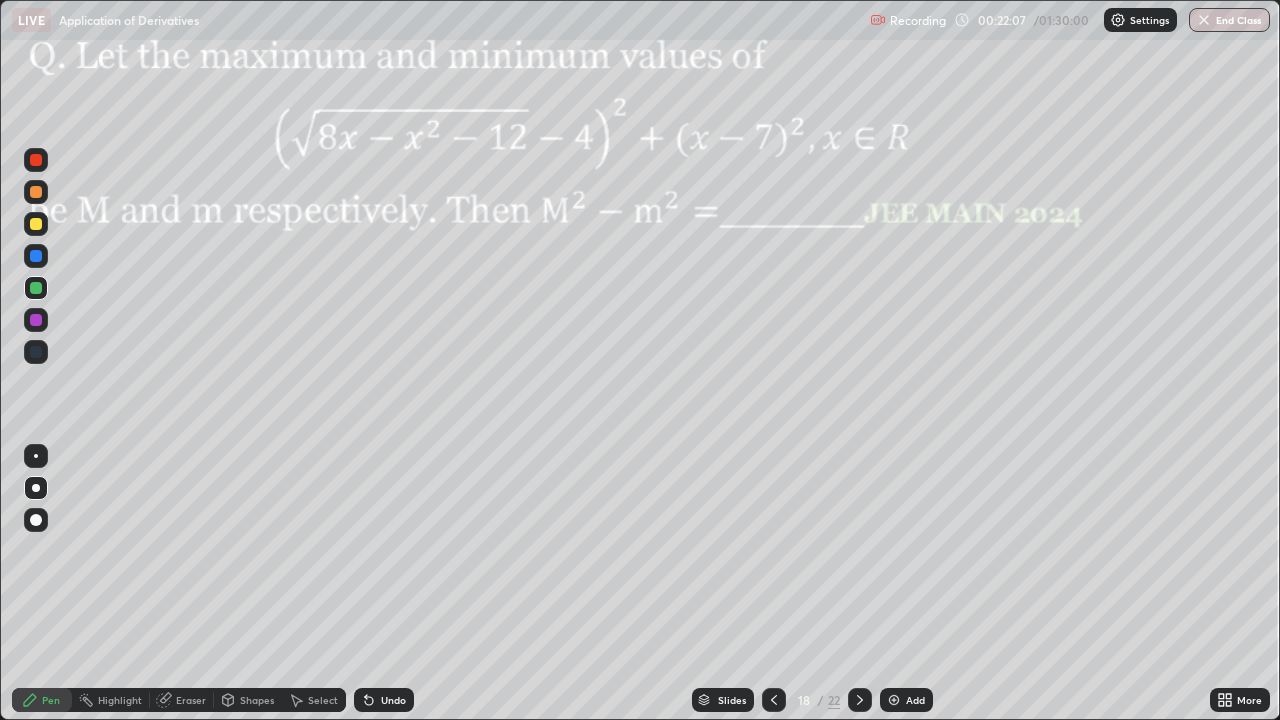 click at bounding box center [36, 320] 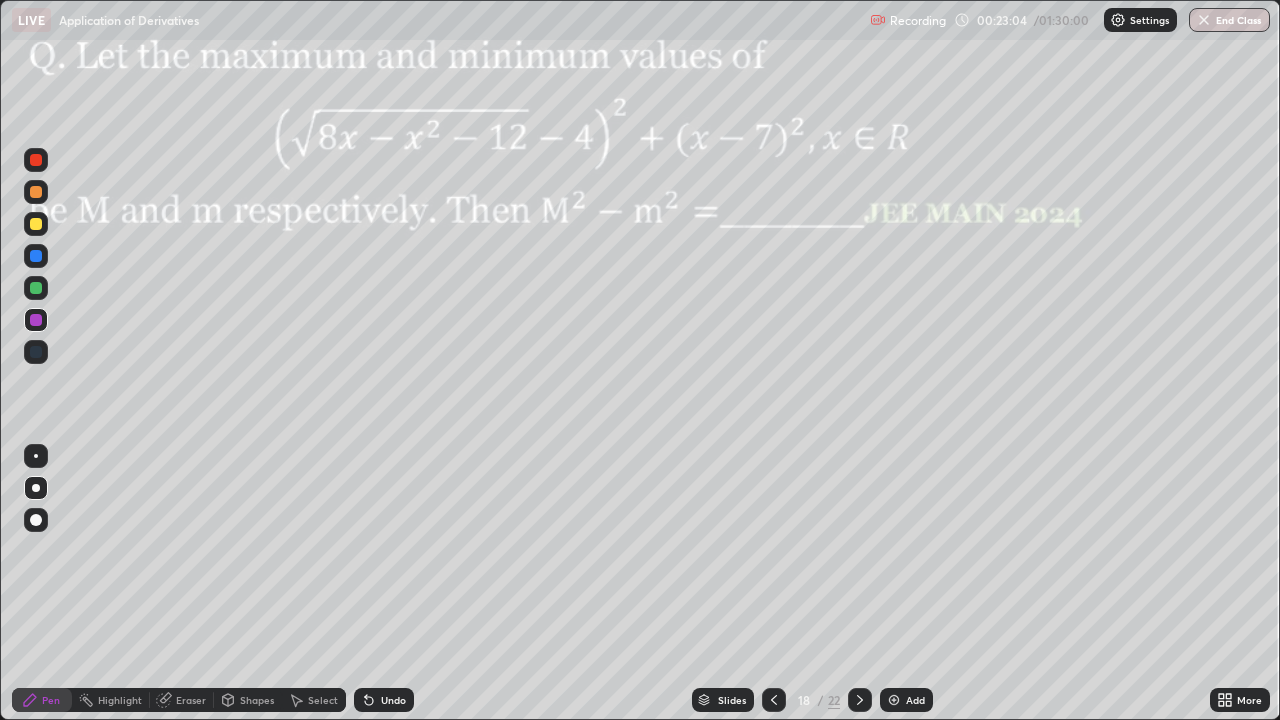 click on "Shapes" at bounding box center (257, 700) 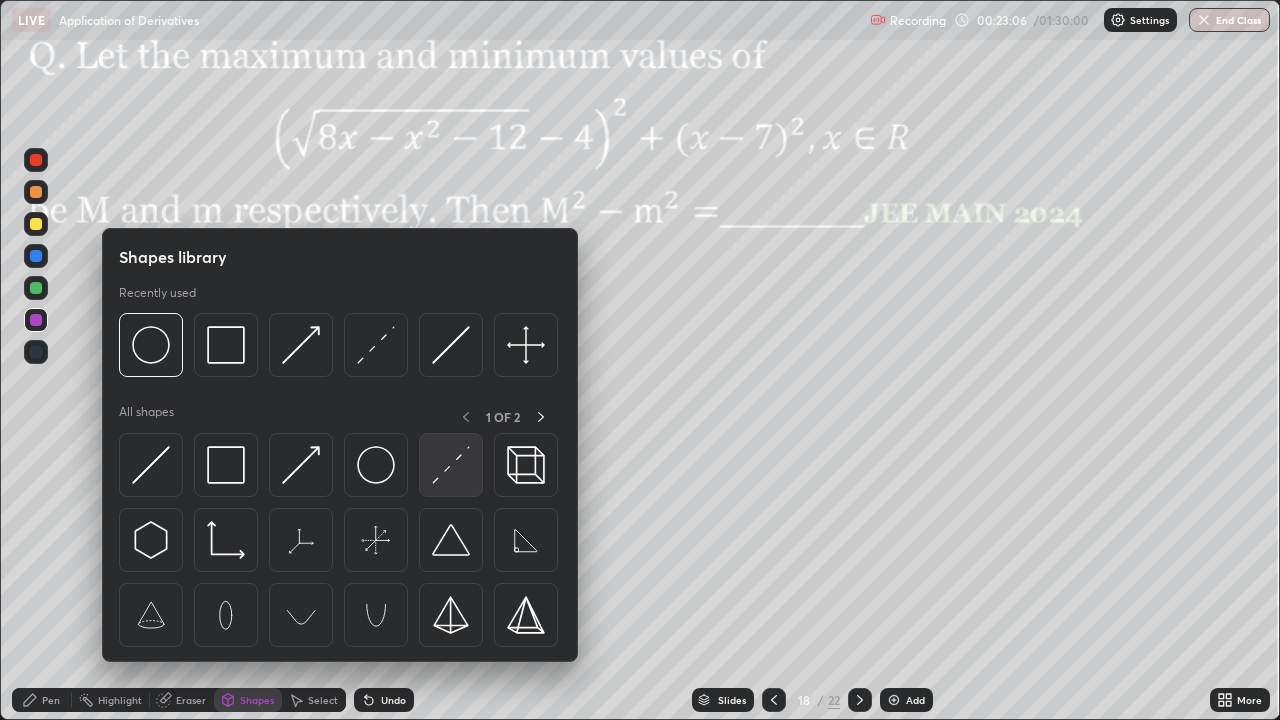 click at bounding box center (451, 465) 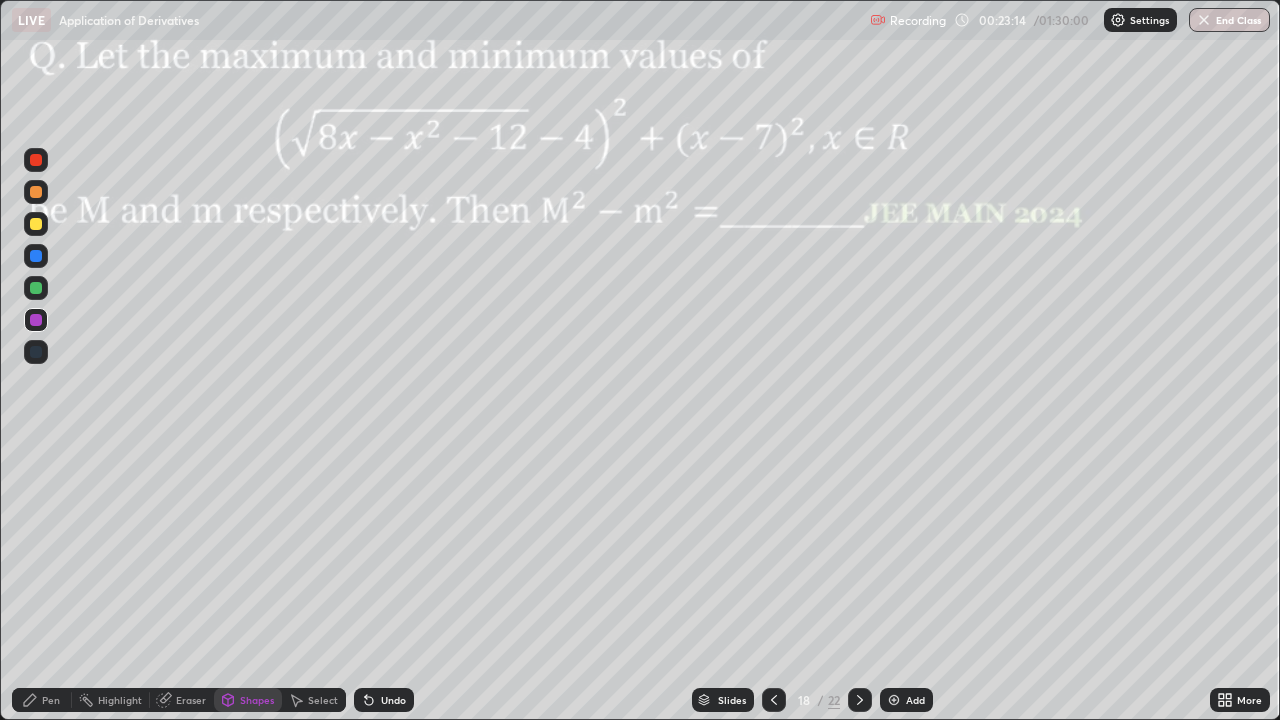click on "Pen" at bounding box center [51, 700] 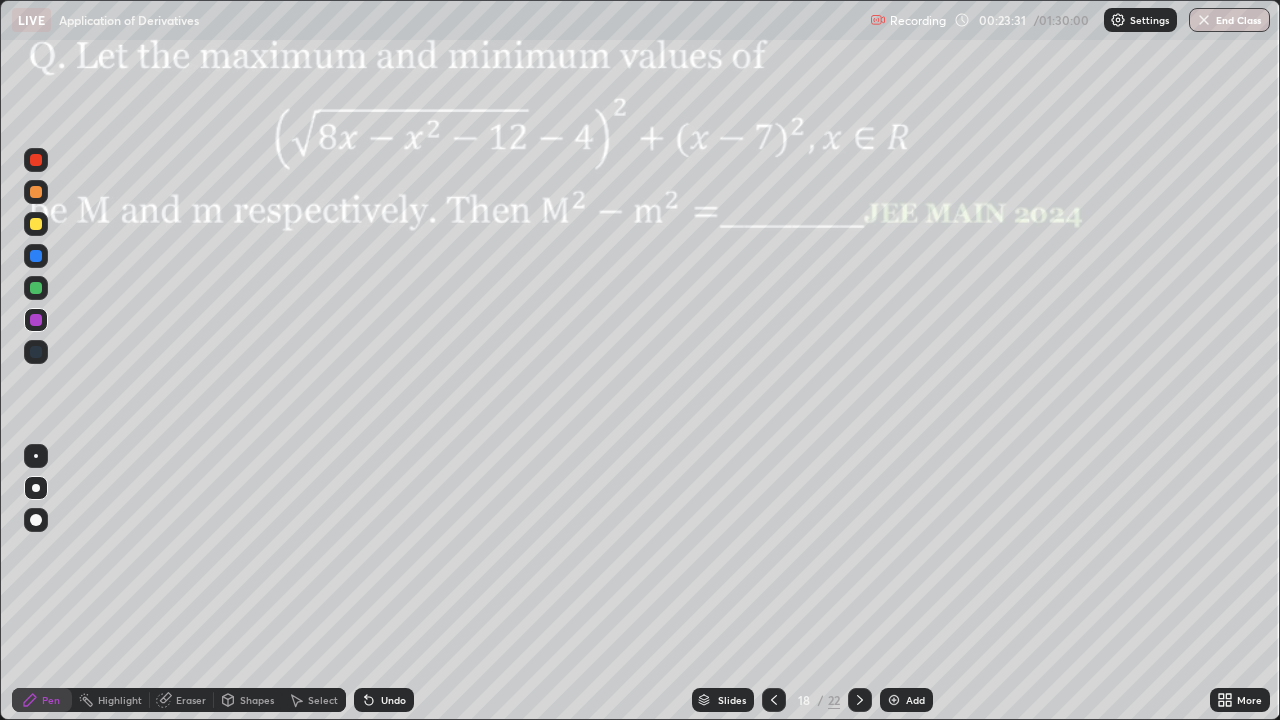 click 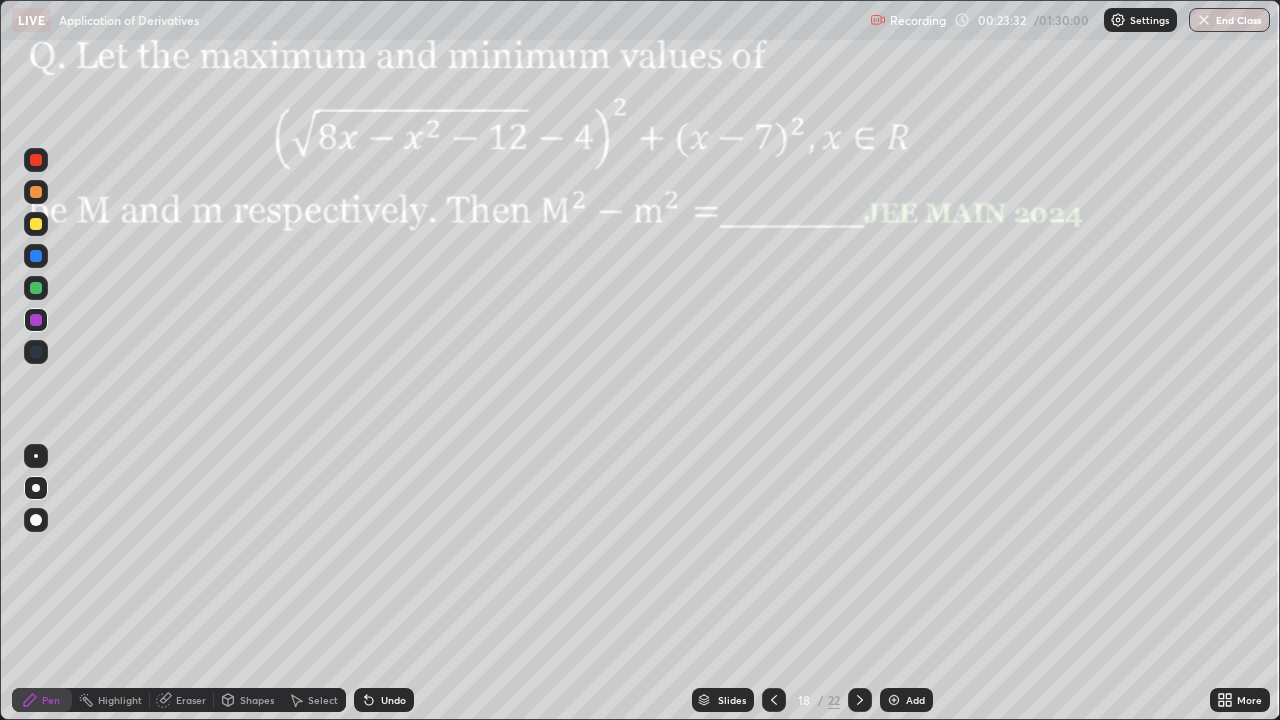 click on "Undo" at bounding box center (384, 700) 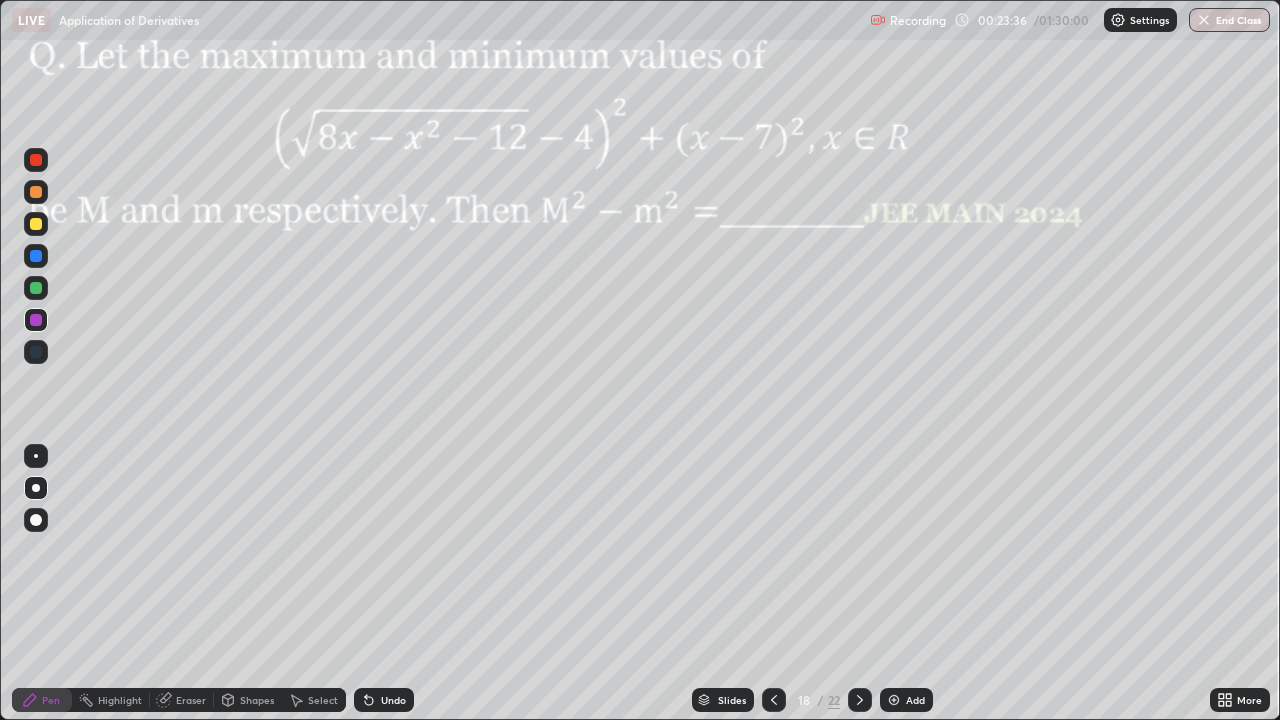 click on "Undo" at bounding box center [393, 700] 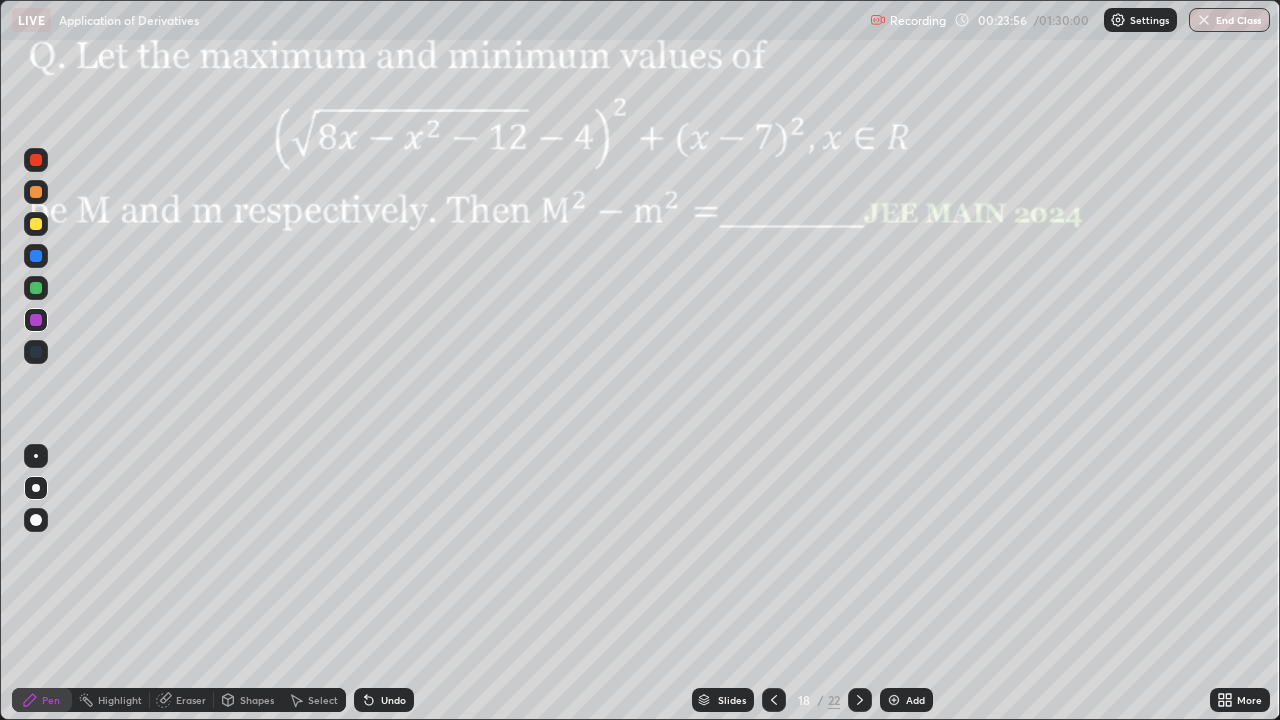click 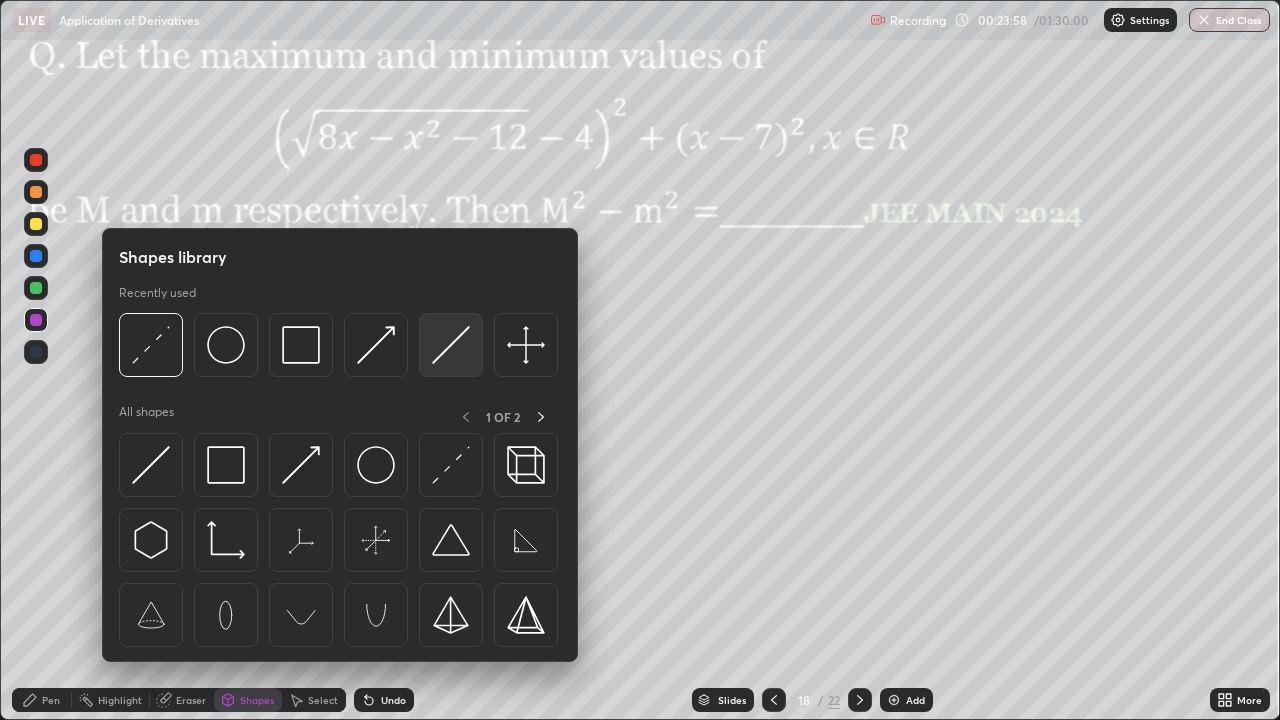 click at bounding box center [451, 345] 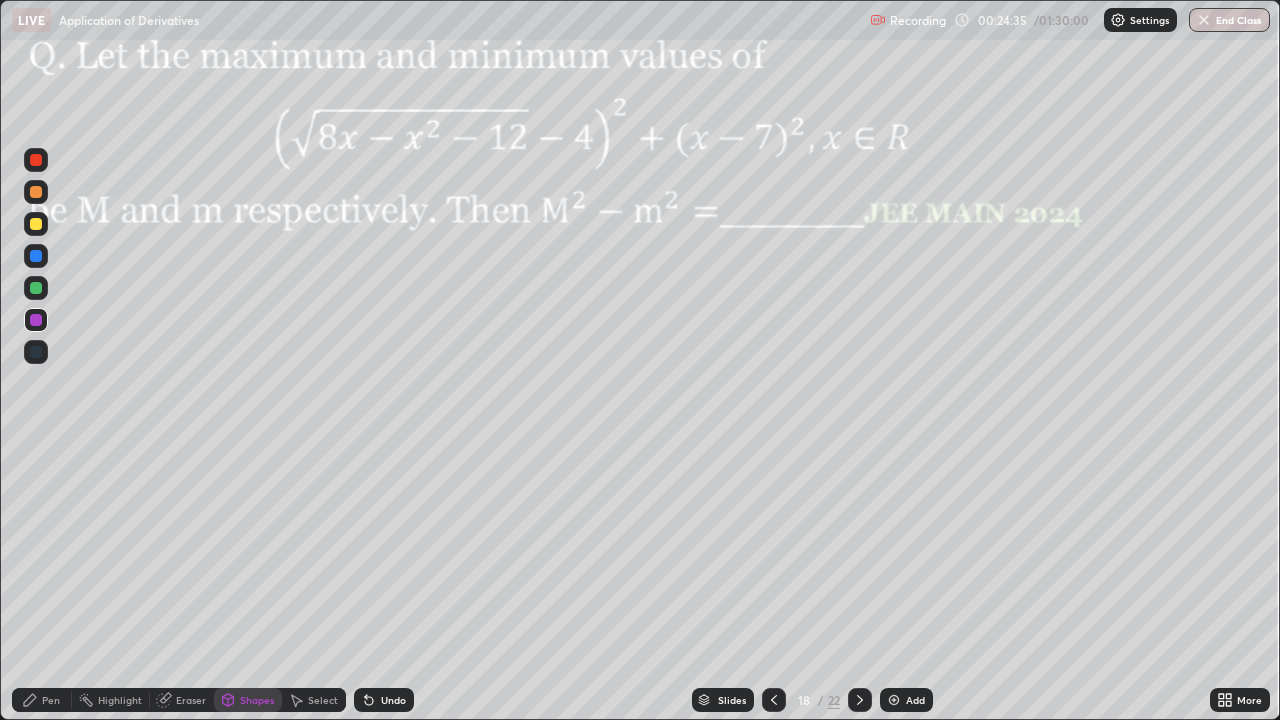 click on "Pen" at bounding box center (51, 700) 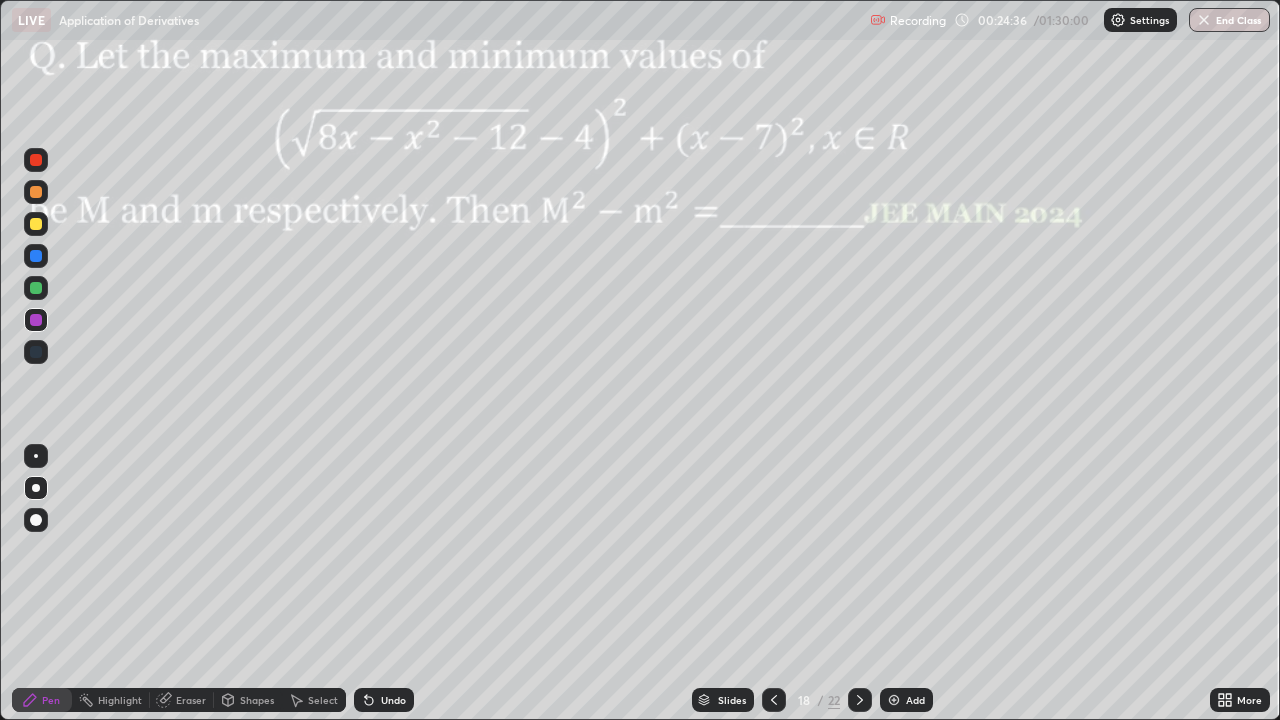 click at bounding box center (36, 288) 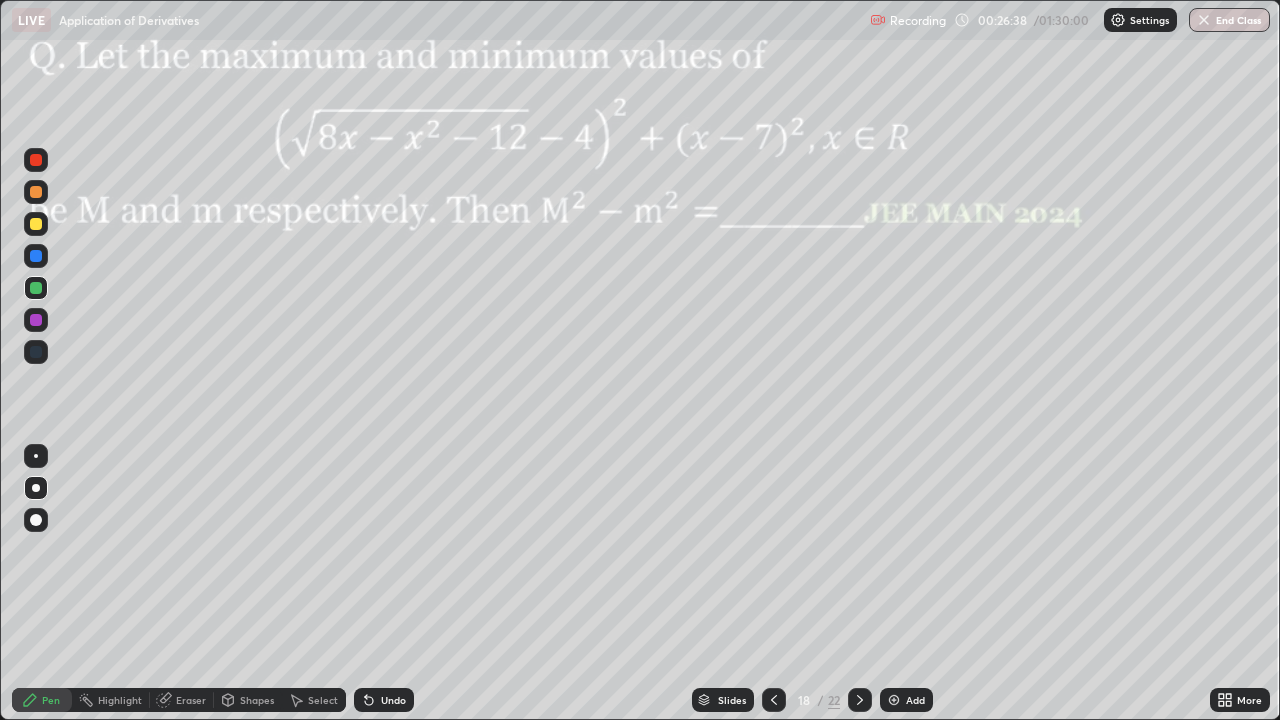 click on "Slides 18 / 22 Add" at bounding box center (812, 700) 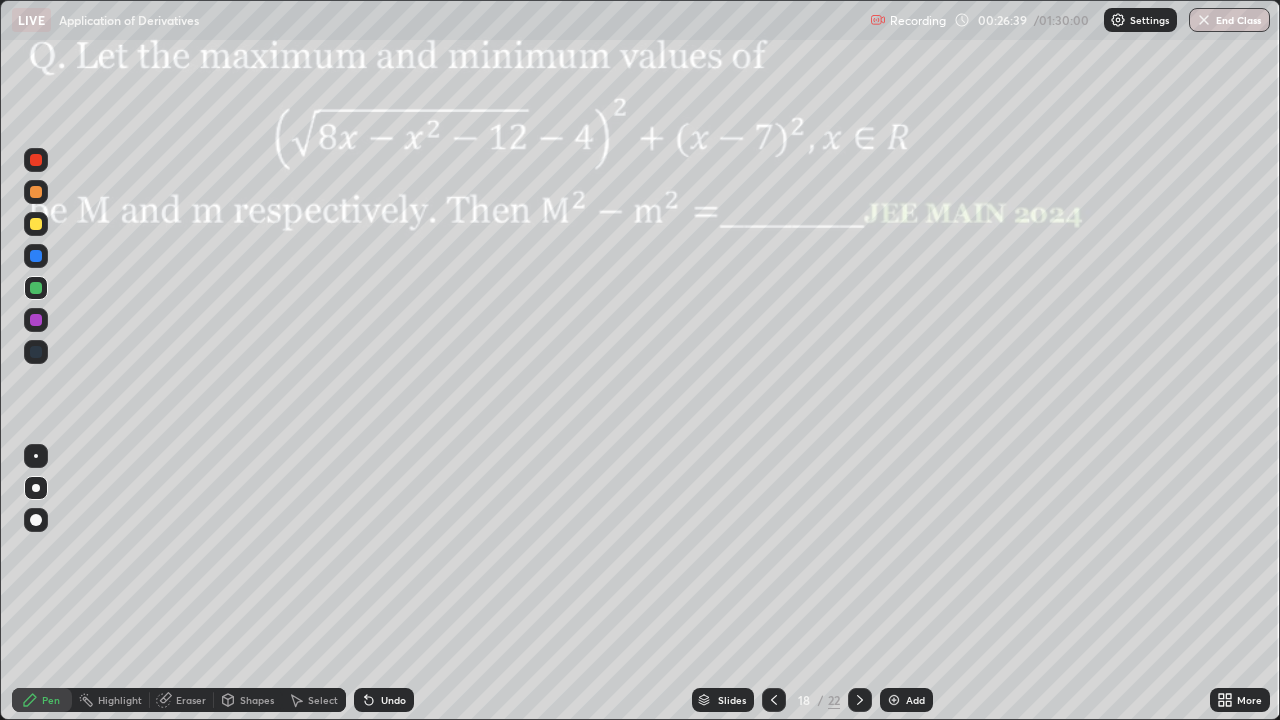 click on "Slides 18 / 22 Add" at bounding box center [812, 700] 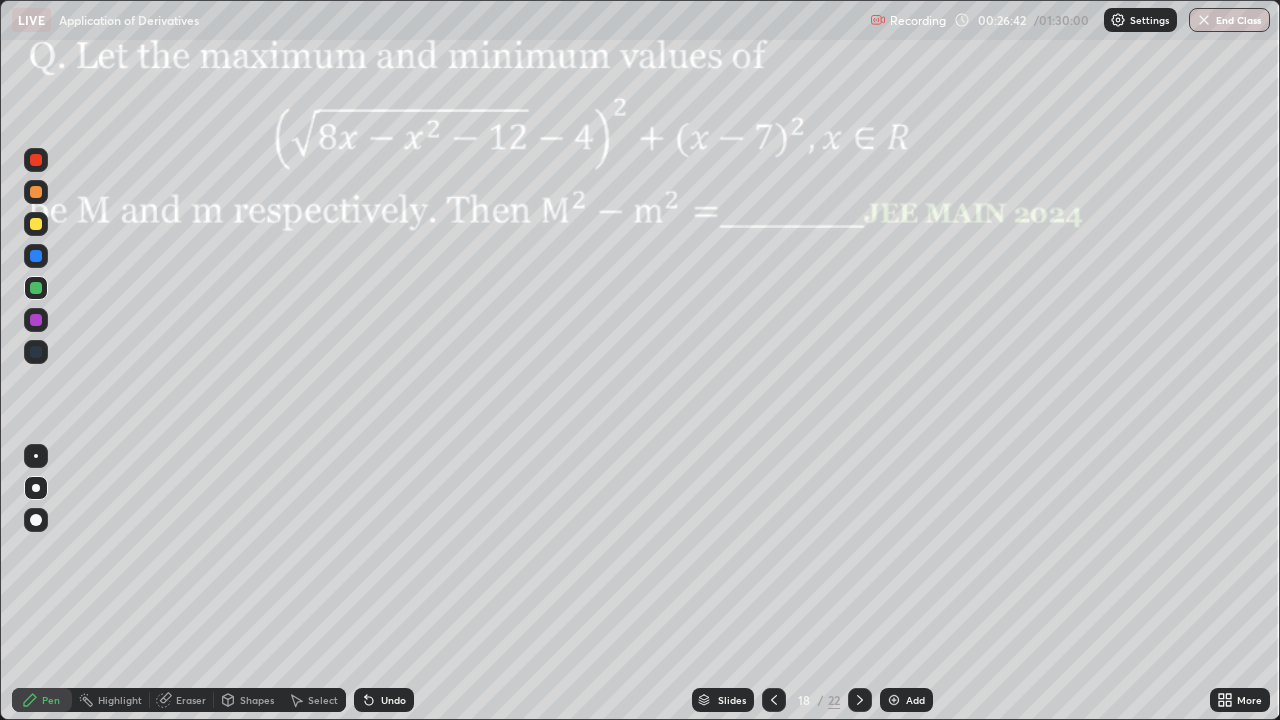 click on "Slides 18 / 22 Add" at bounding box center [812, 700] 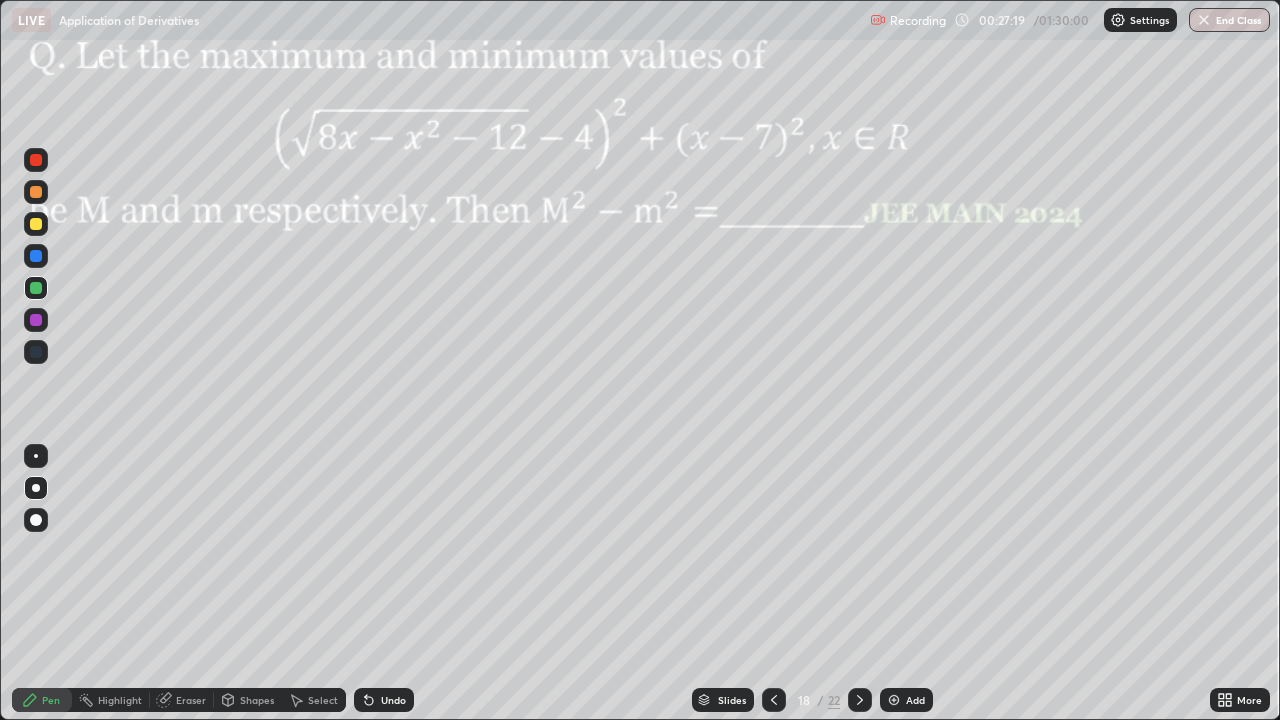 click on "Undo" at bounding box center [393, 700] 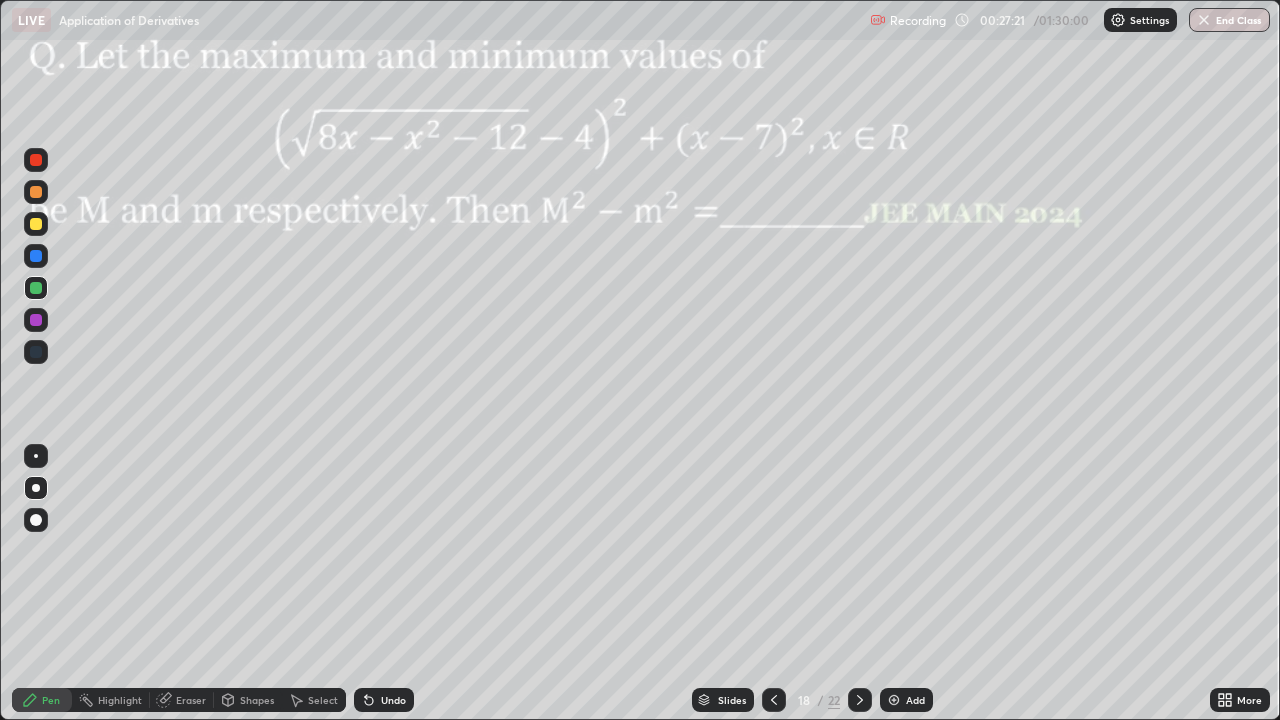 click on "Shapes" at bounding box center (257, 700) 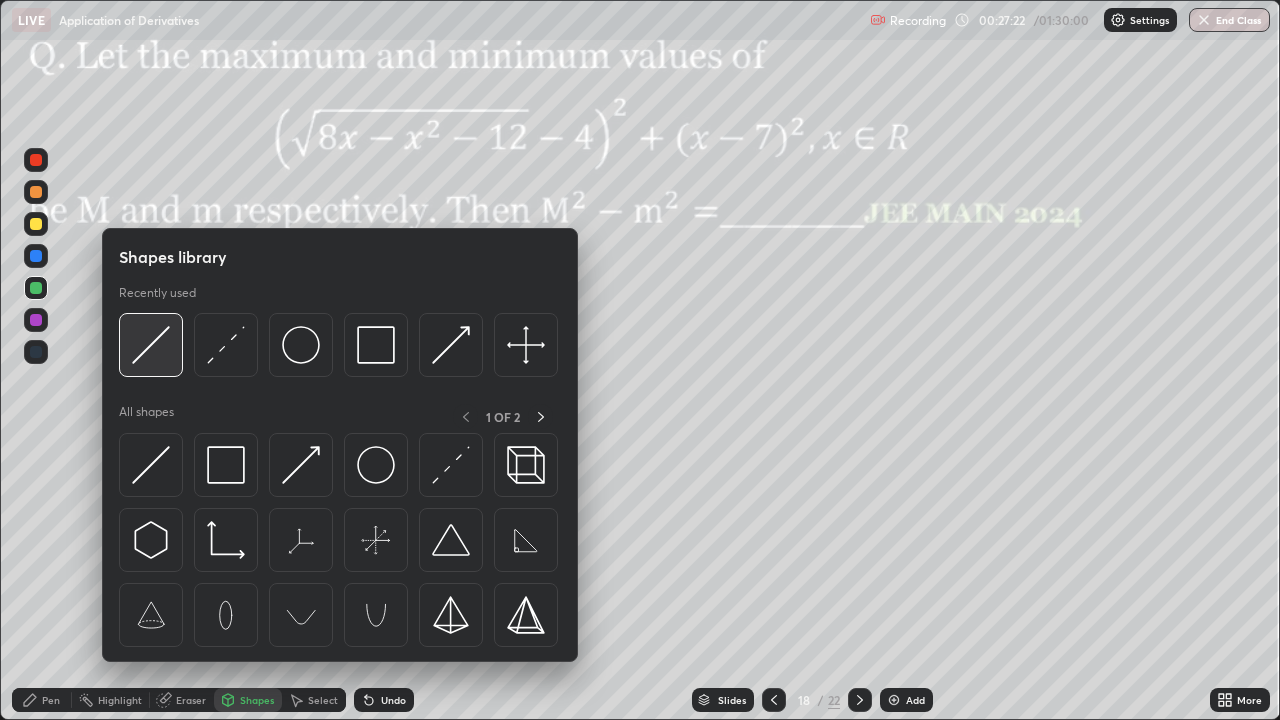 click at bounding box center [151, 345] 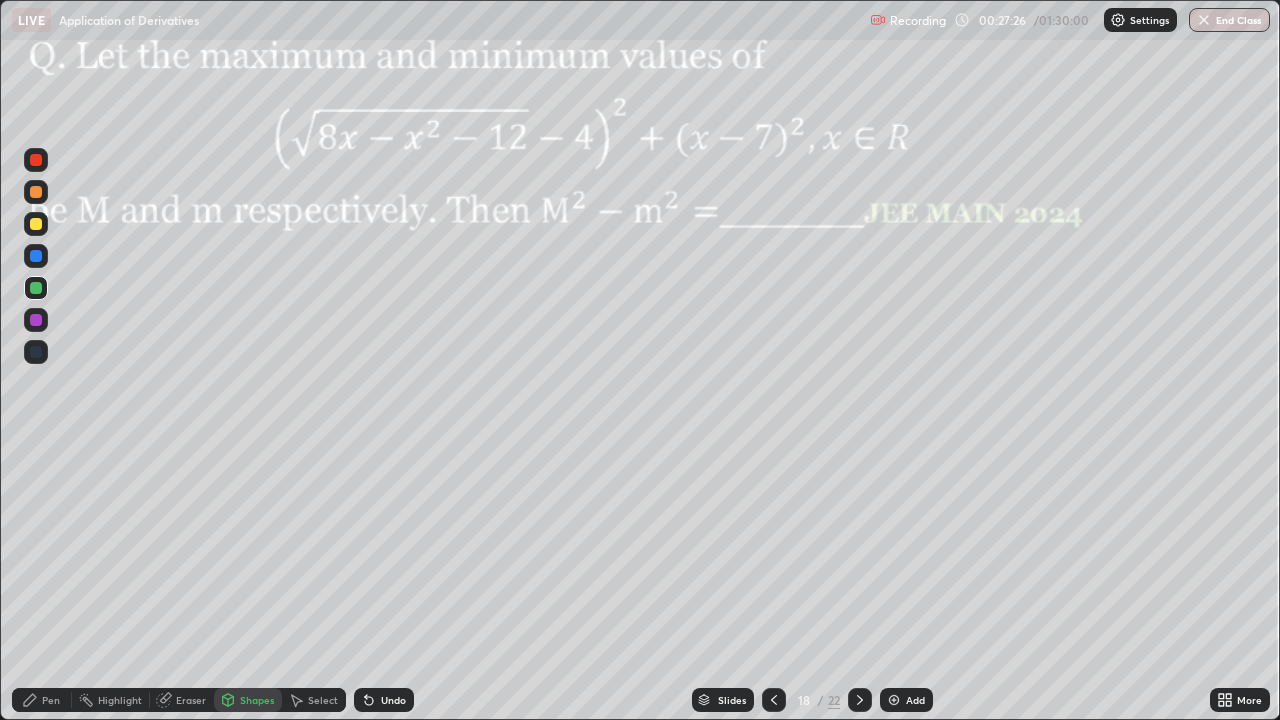 click on "Pen" at bounding box center [42, 700] 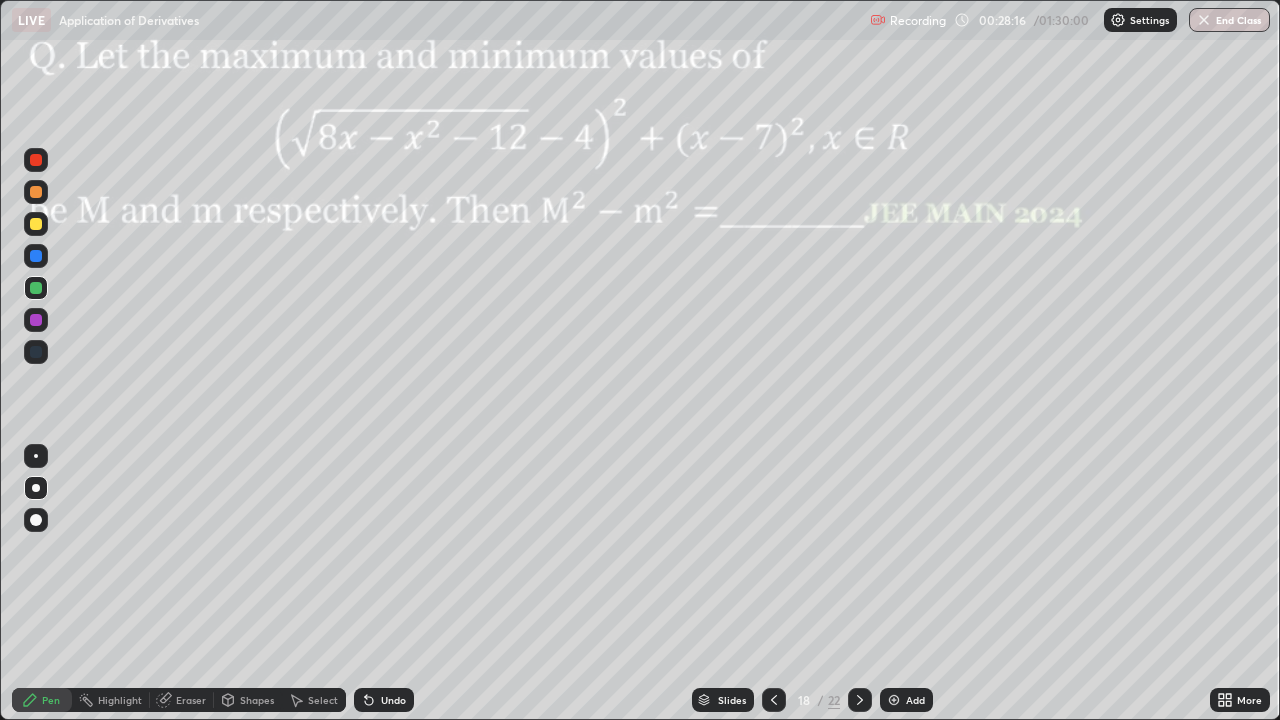 click 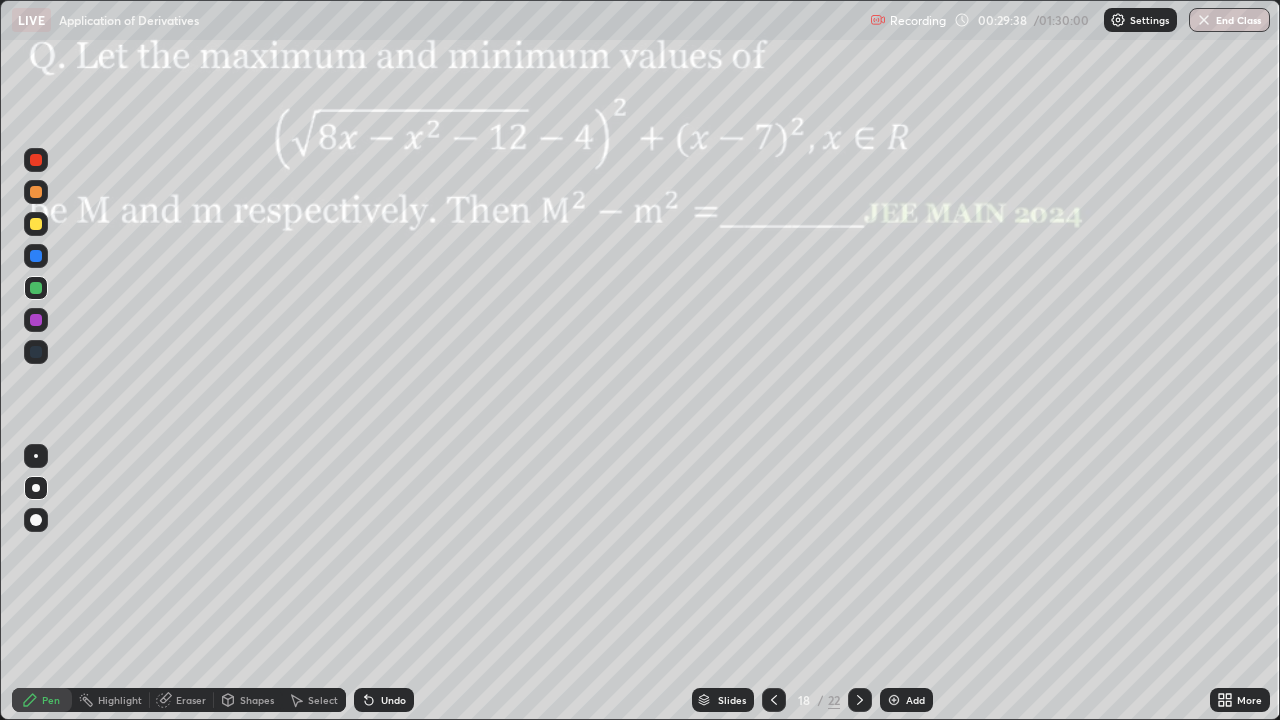 click on "Undo" at bounding box center [393, 700] 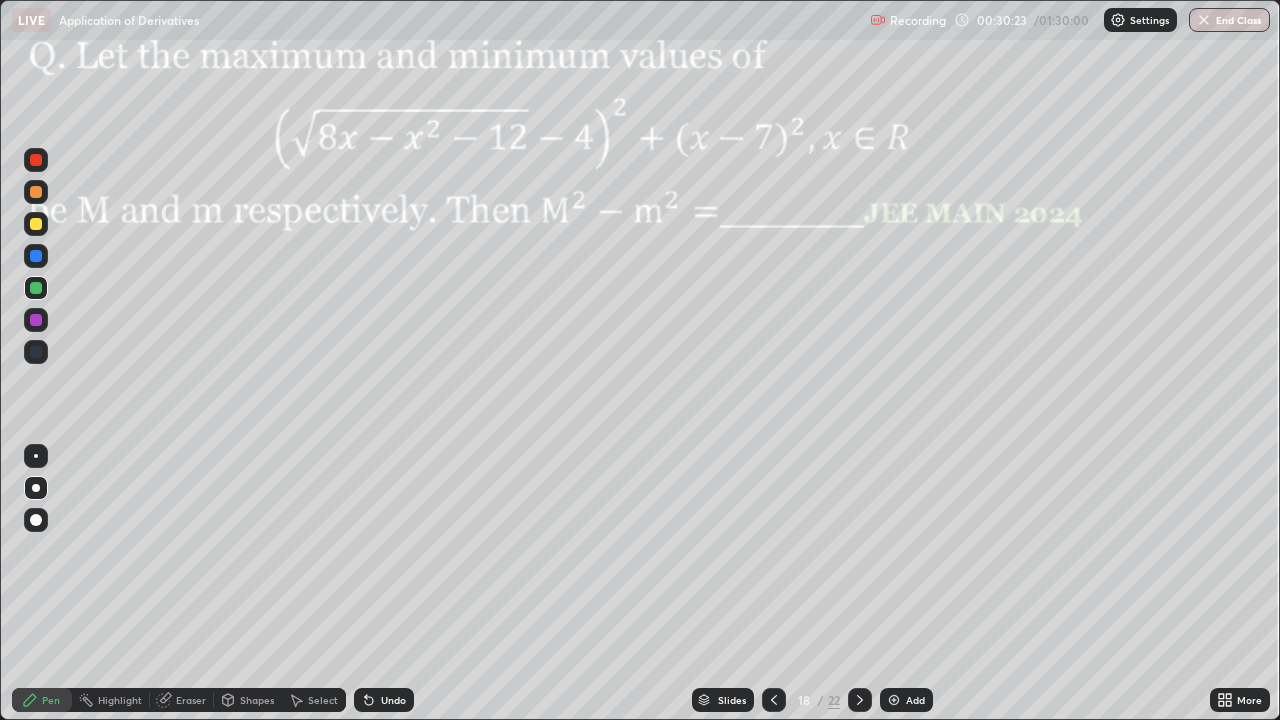 click on "Undo" at bounding box center (384, 700) 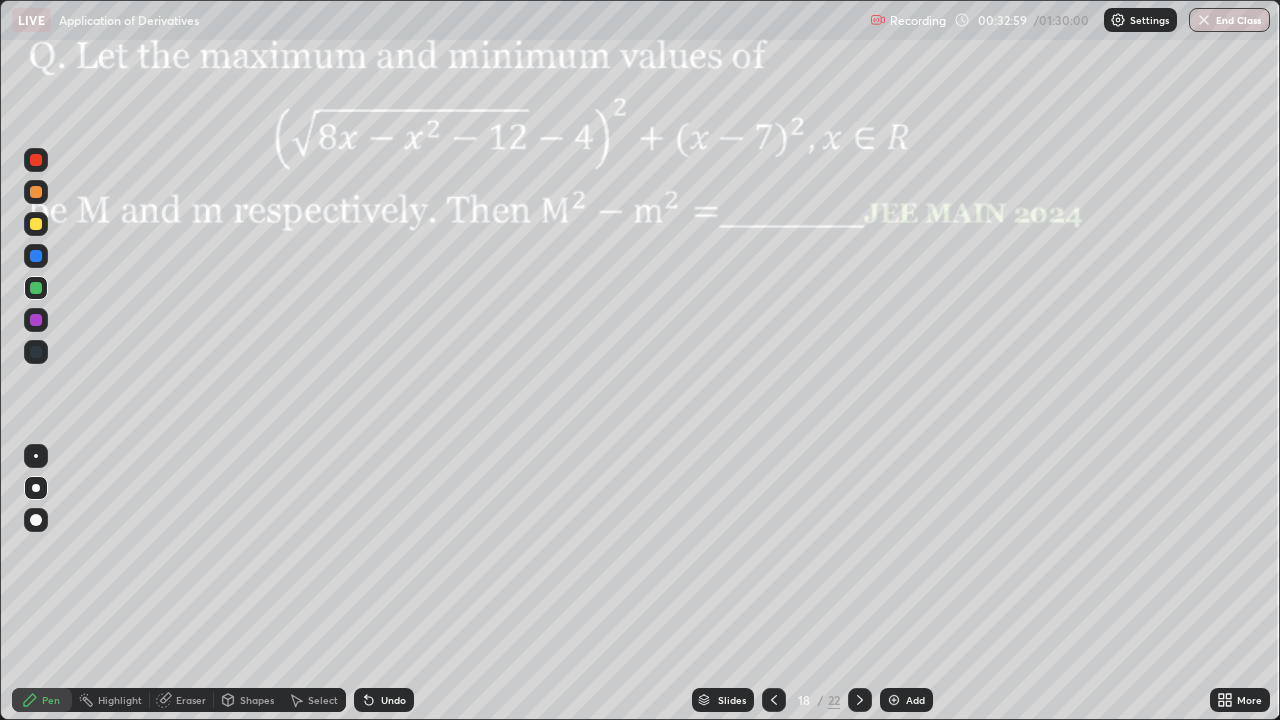click on "Setting up your live class" at bounding box center (640, 360) 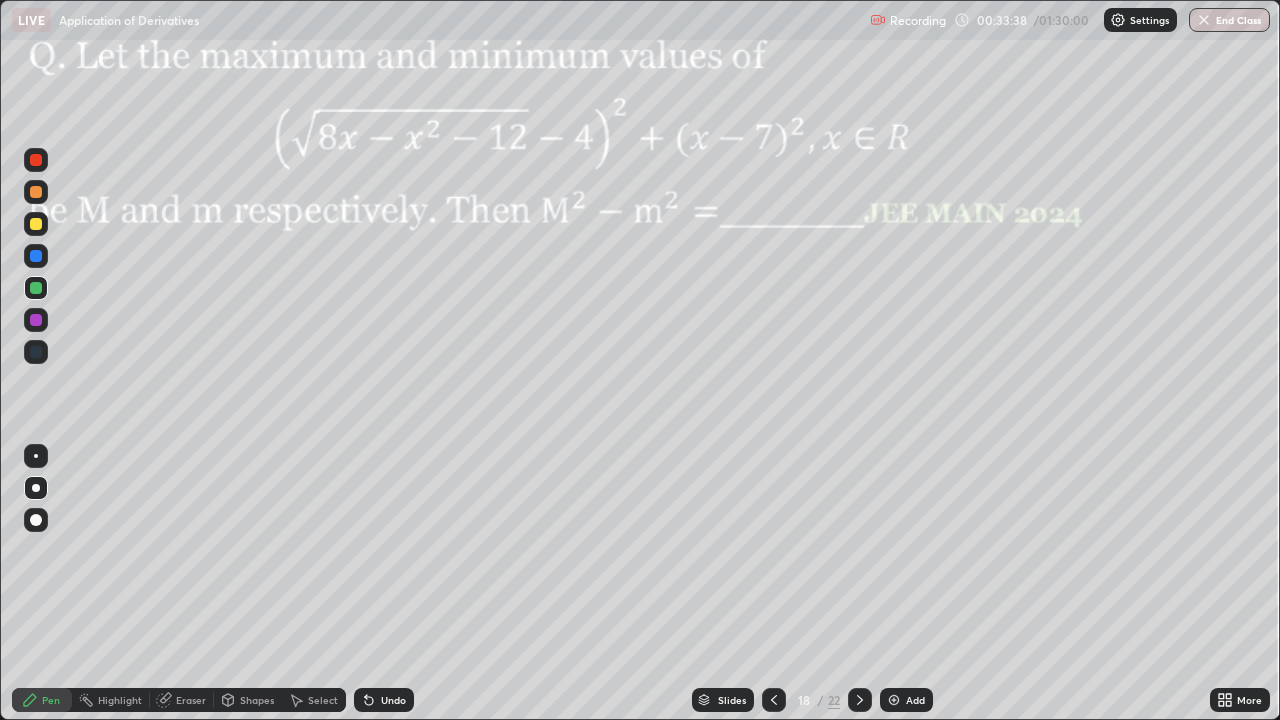 click on "Eraser" at bounding box center (182, 700) 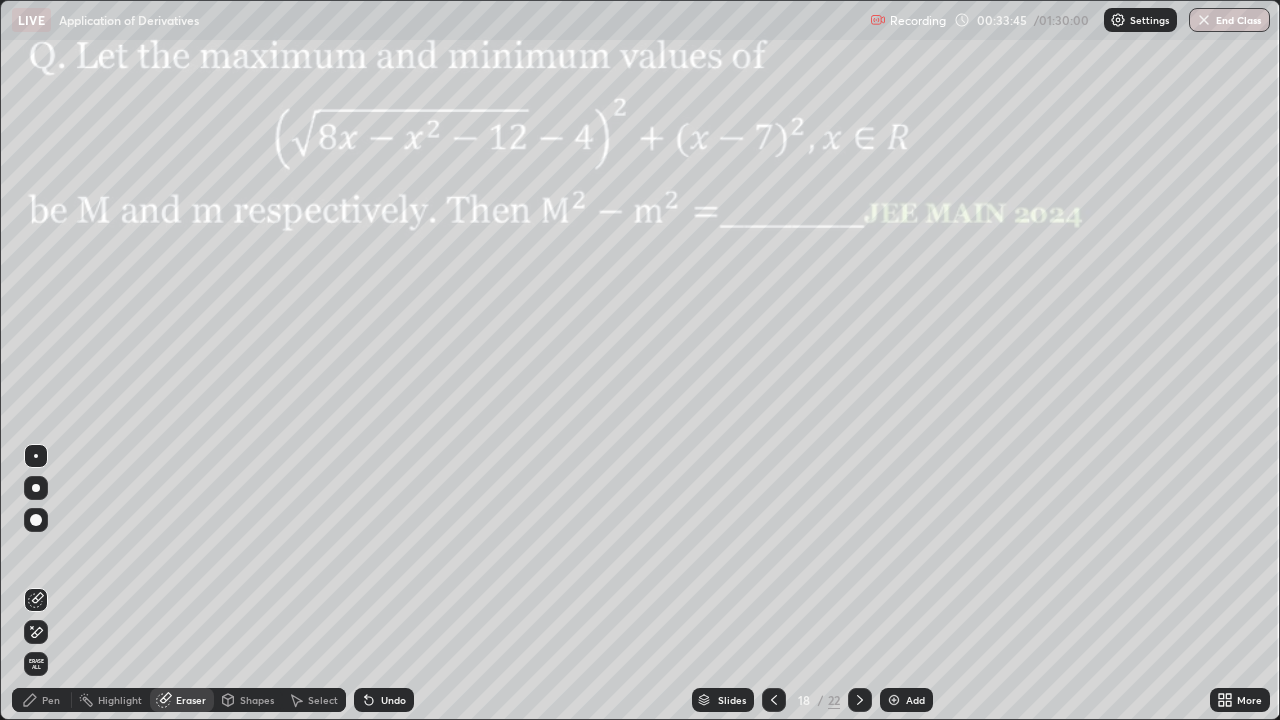 click on "Pen" at bounding box center [51, 700] 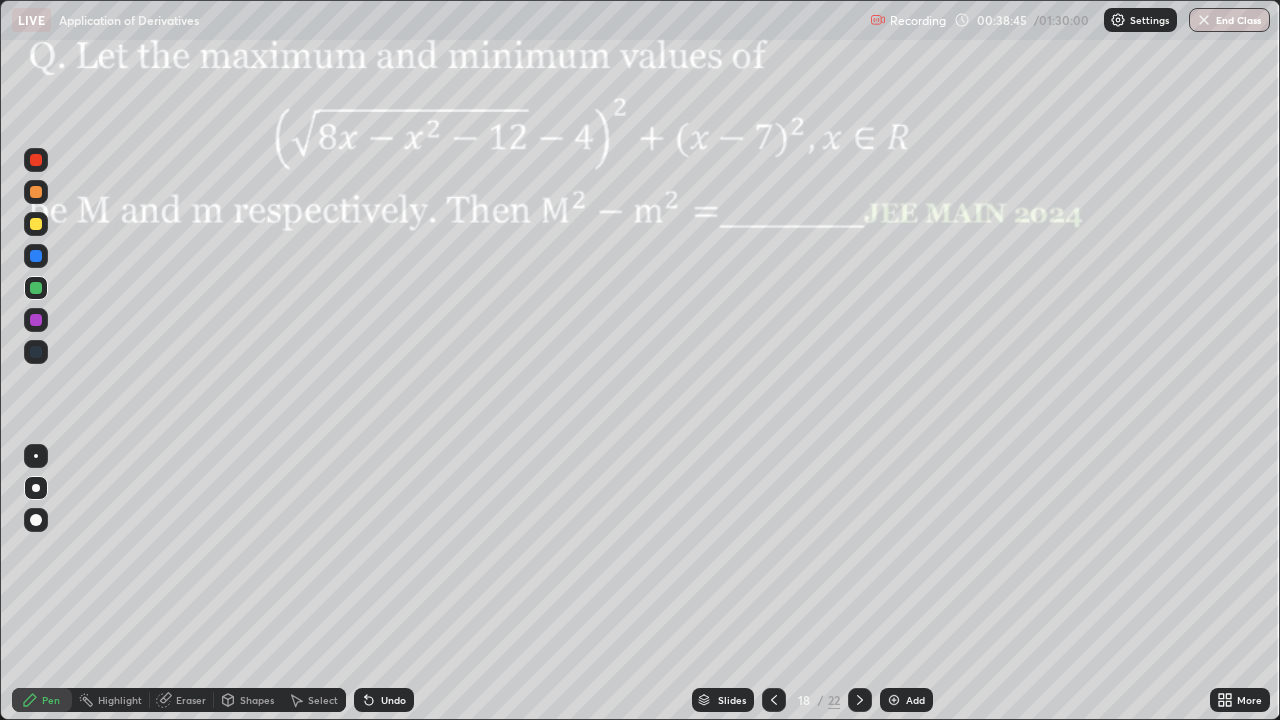 click at bounding box center (36, 160) 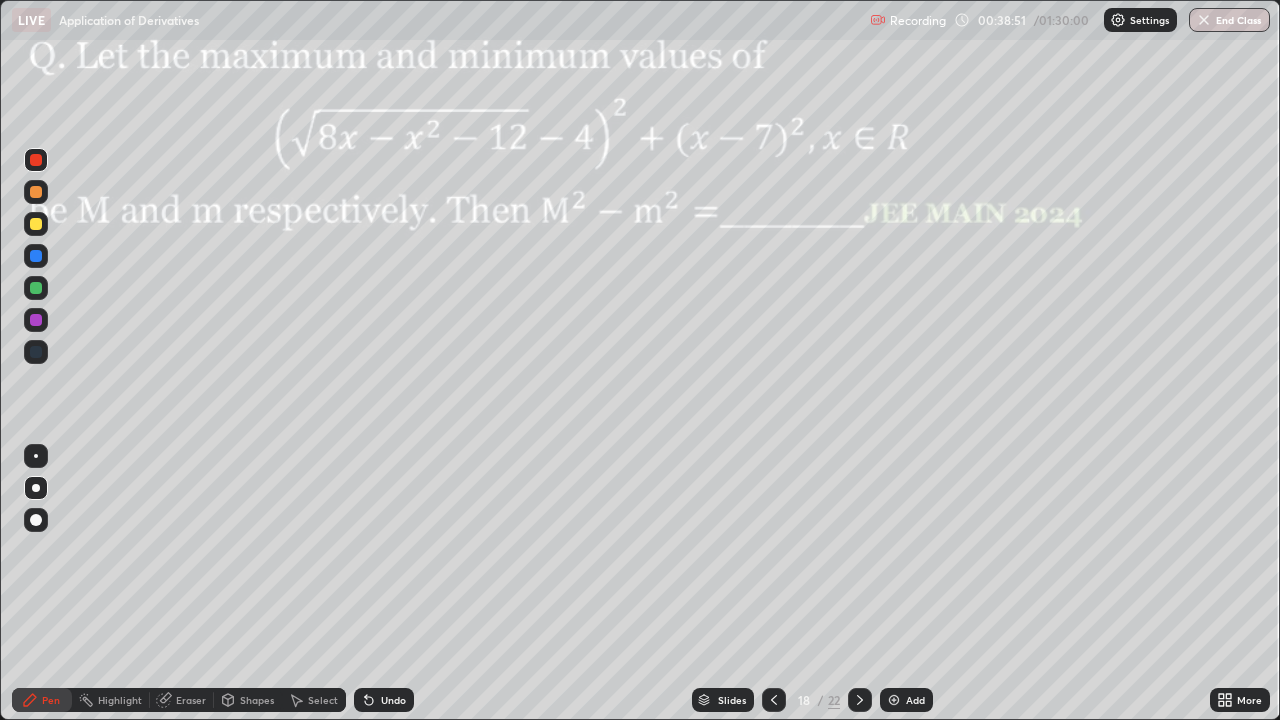 click on "Setting up your live class" at bounding box center (640, 360) 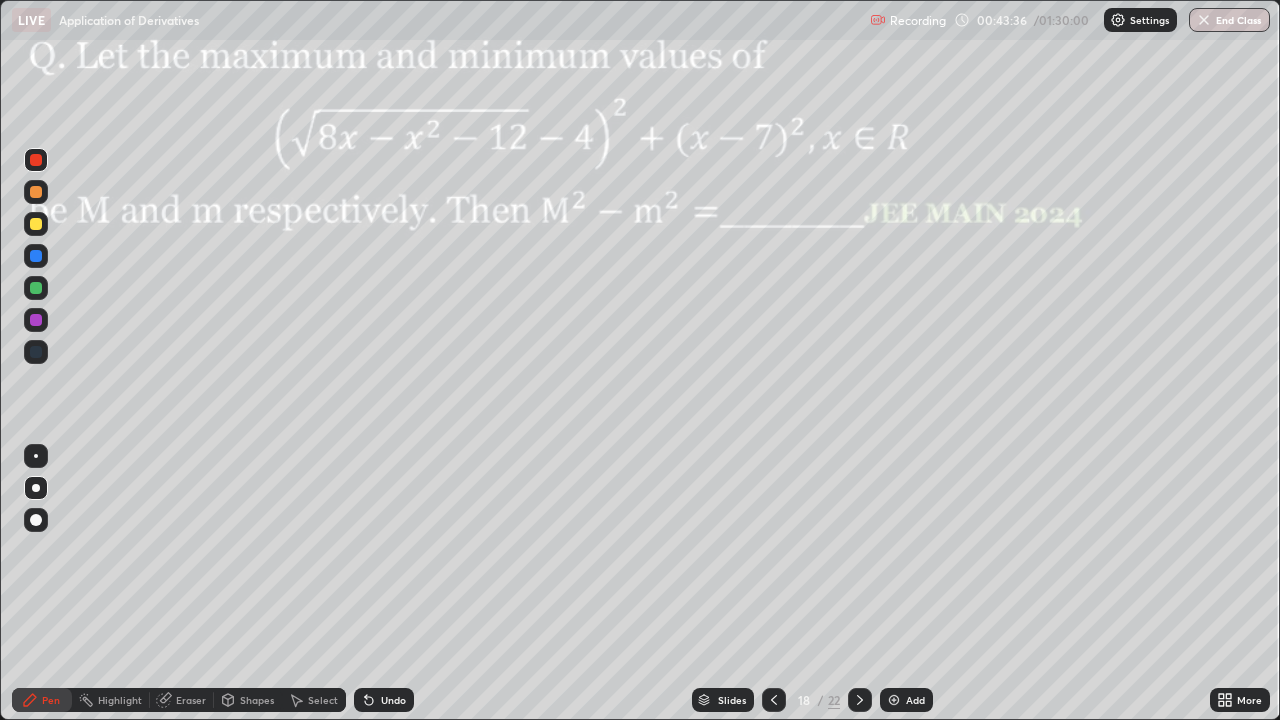 click on "Add" at bounding box center [915, 700] 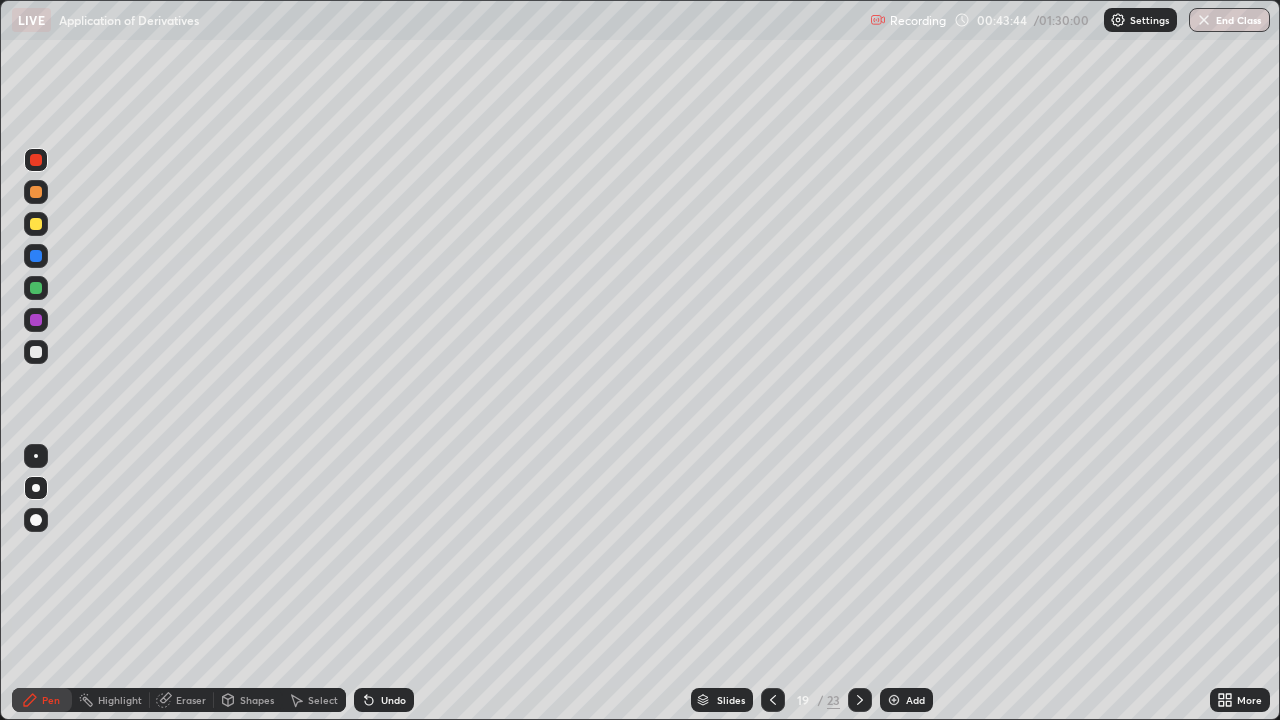 click 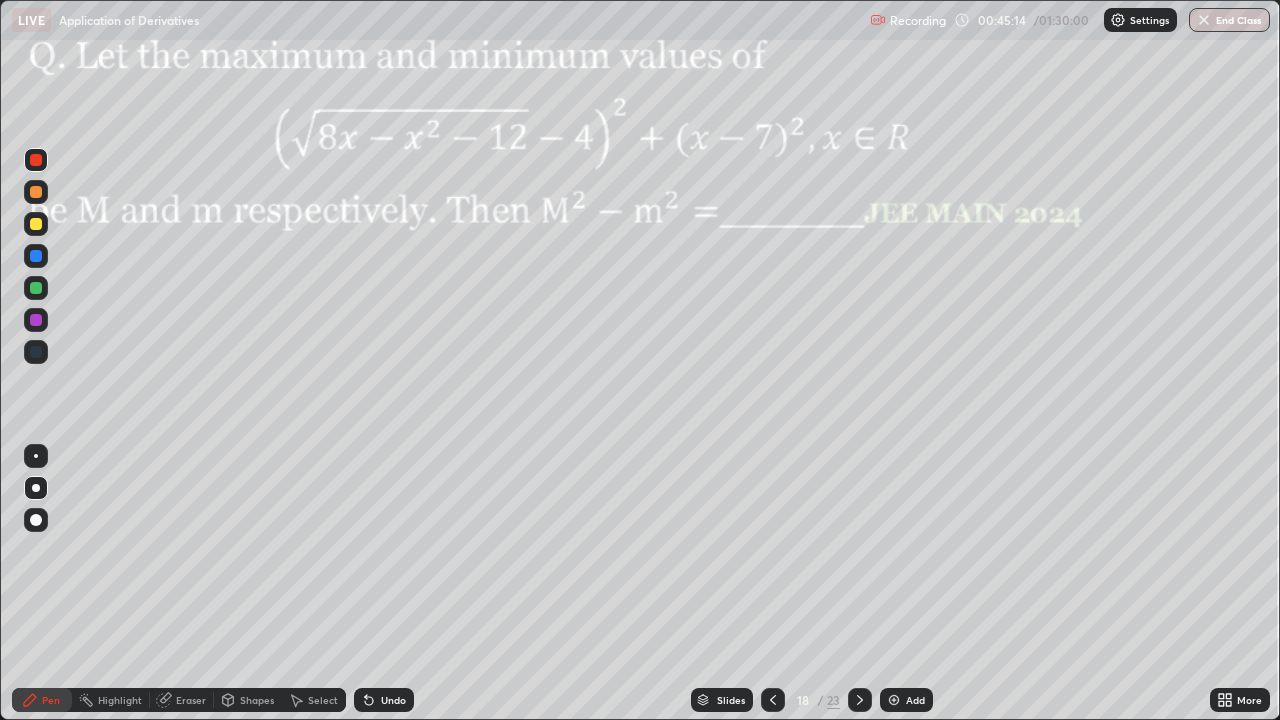 click 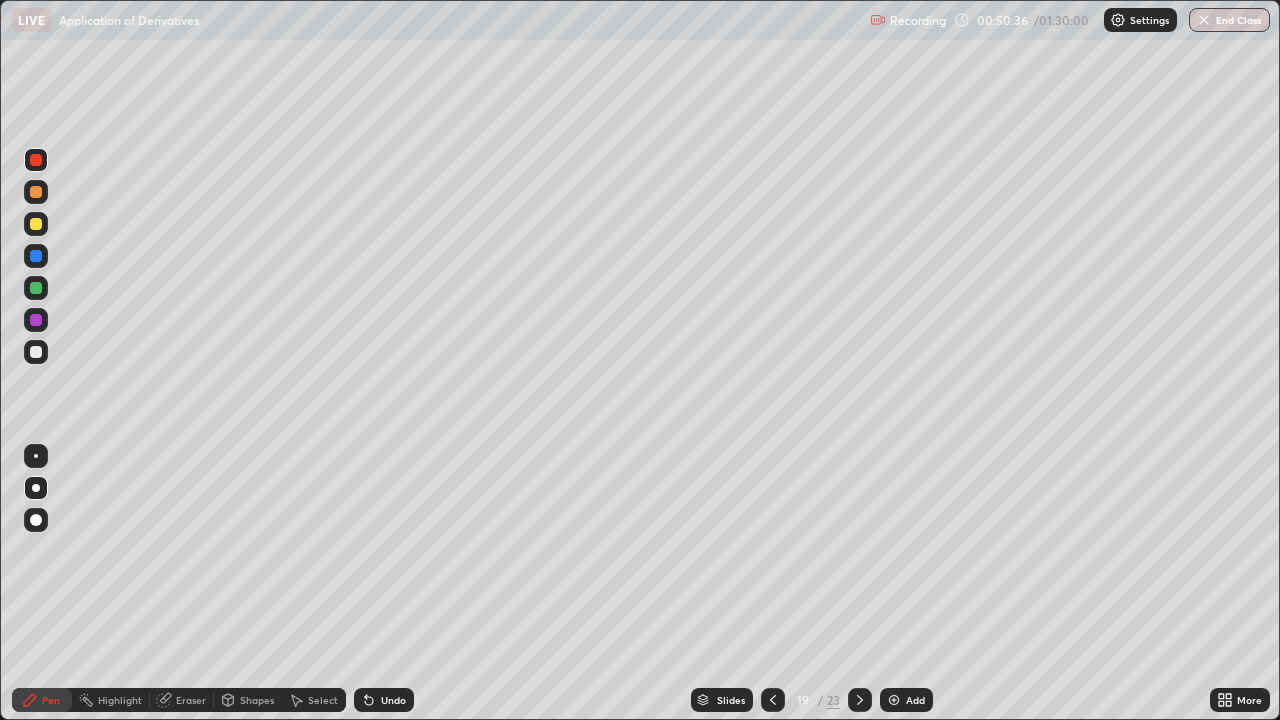 click at bounding box center [36, 352] 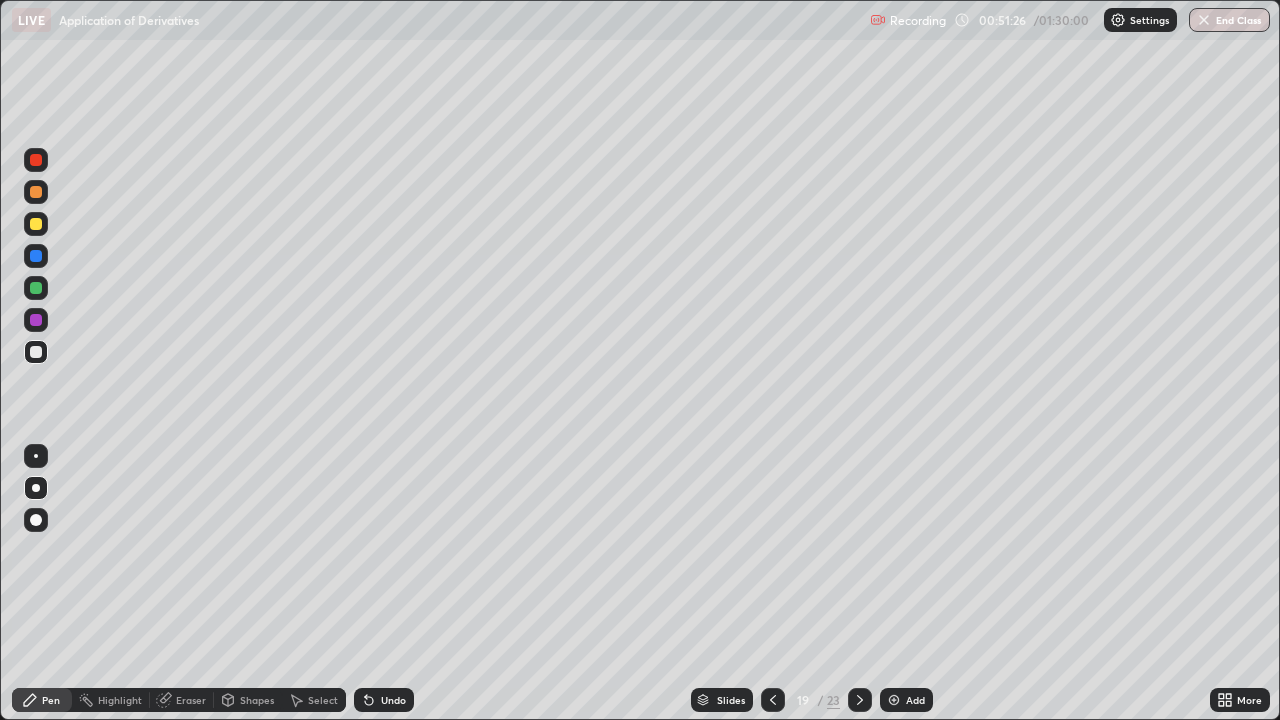 click 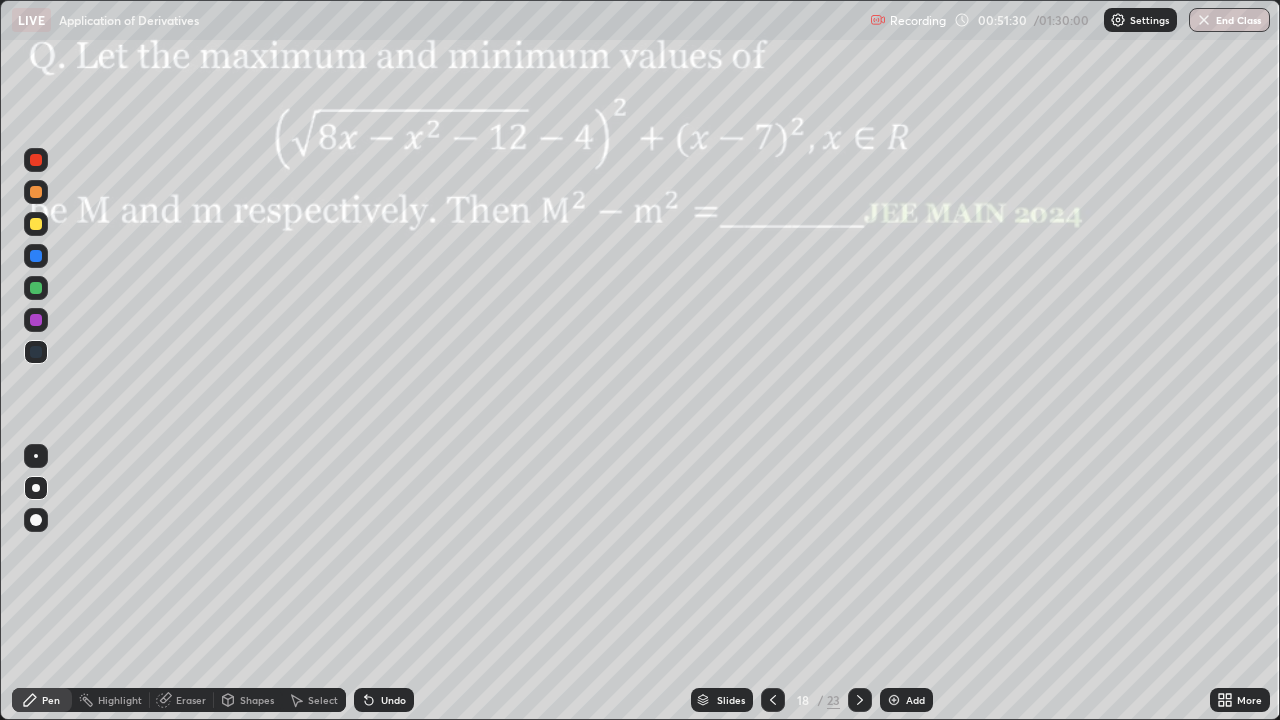 click at bounding box center (36, 320) 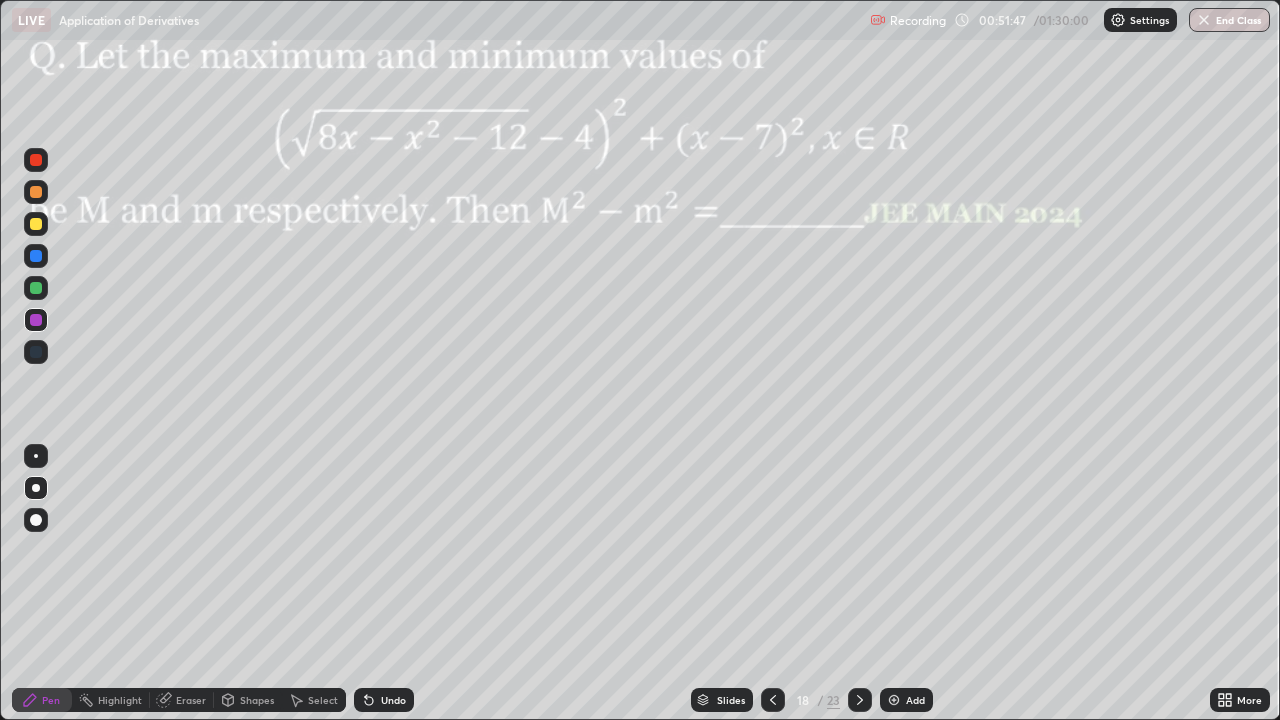 click 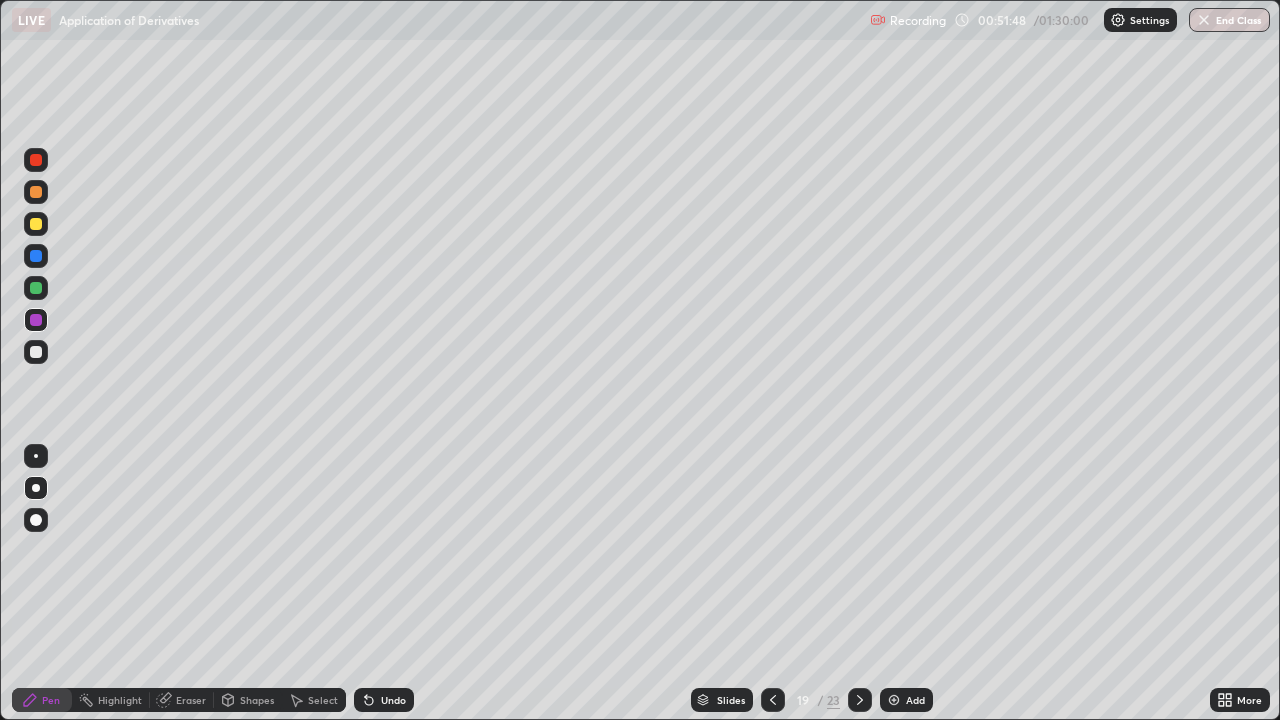 click 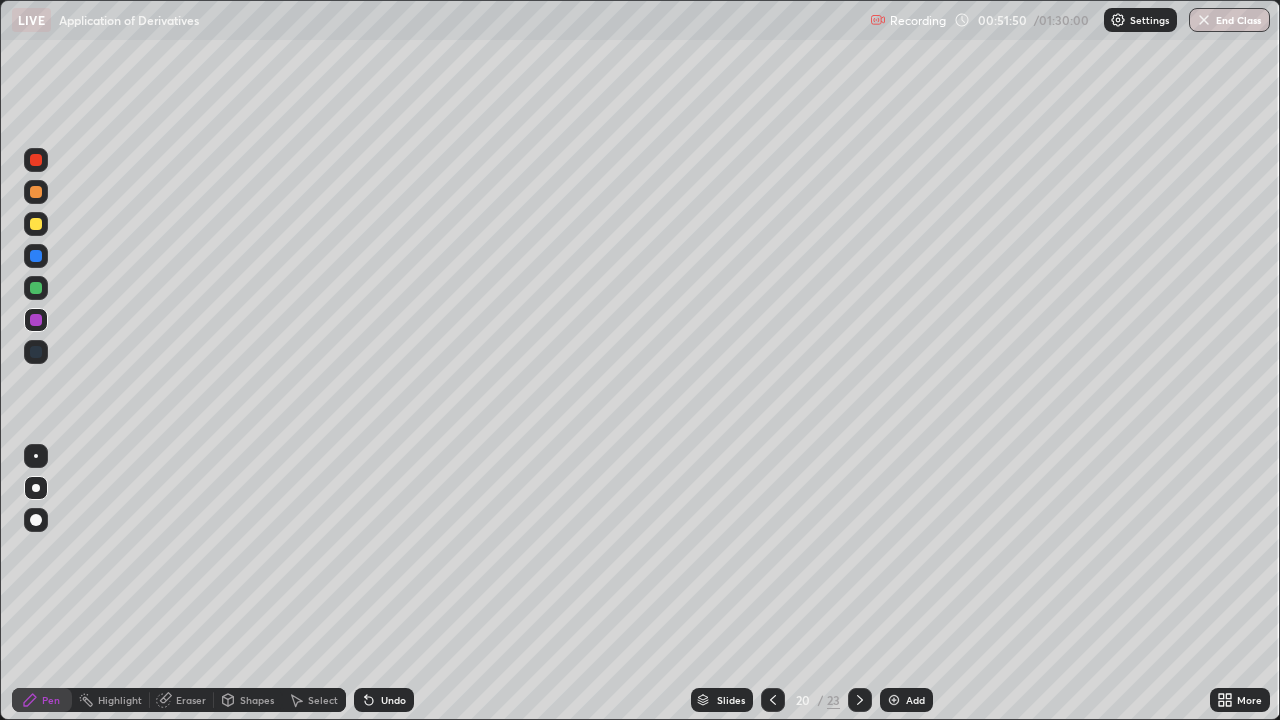click on "Slides" at bounding box center [722, 700] 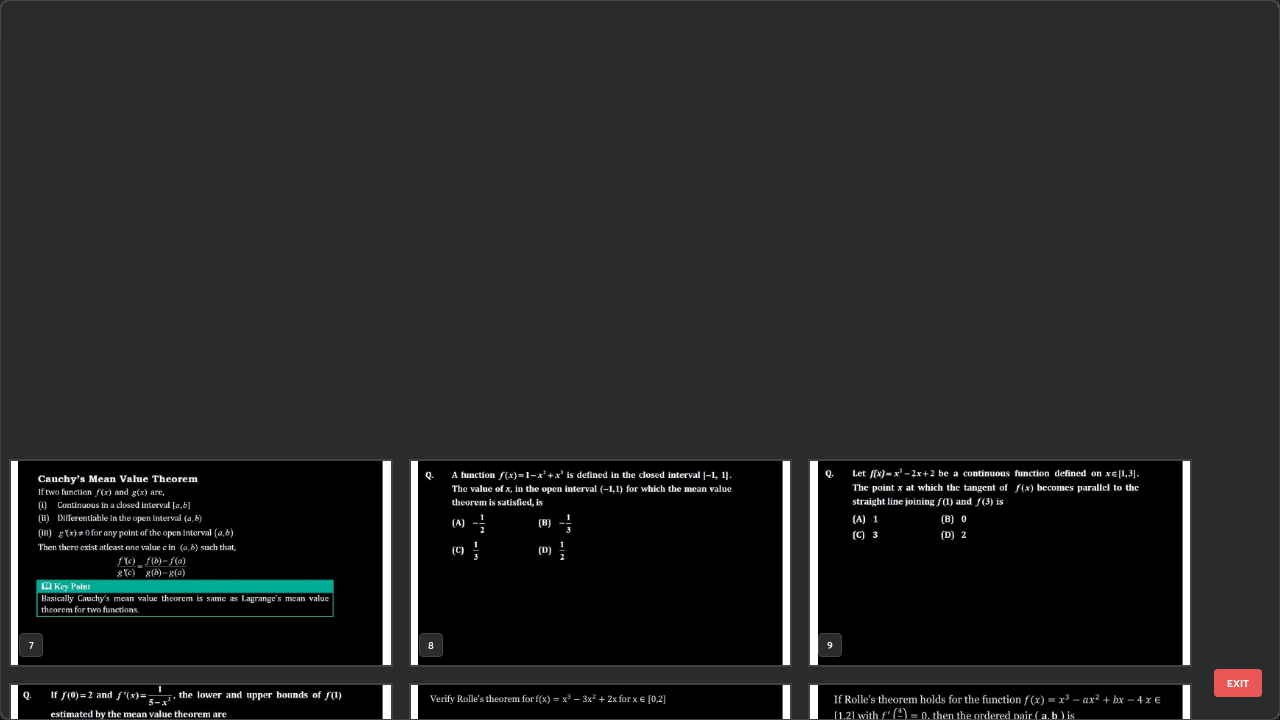 scroll, scrollTop: 854, scrollLeft: 0, axis: vertical 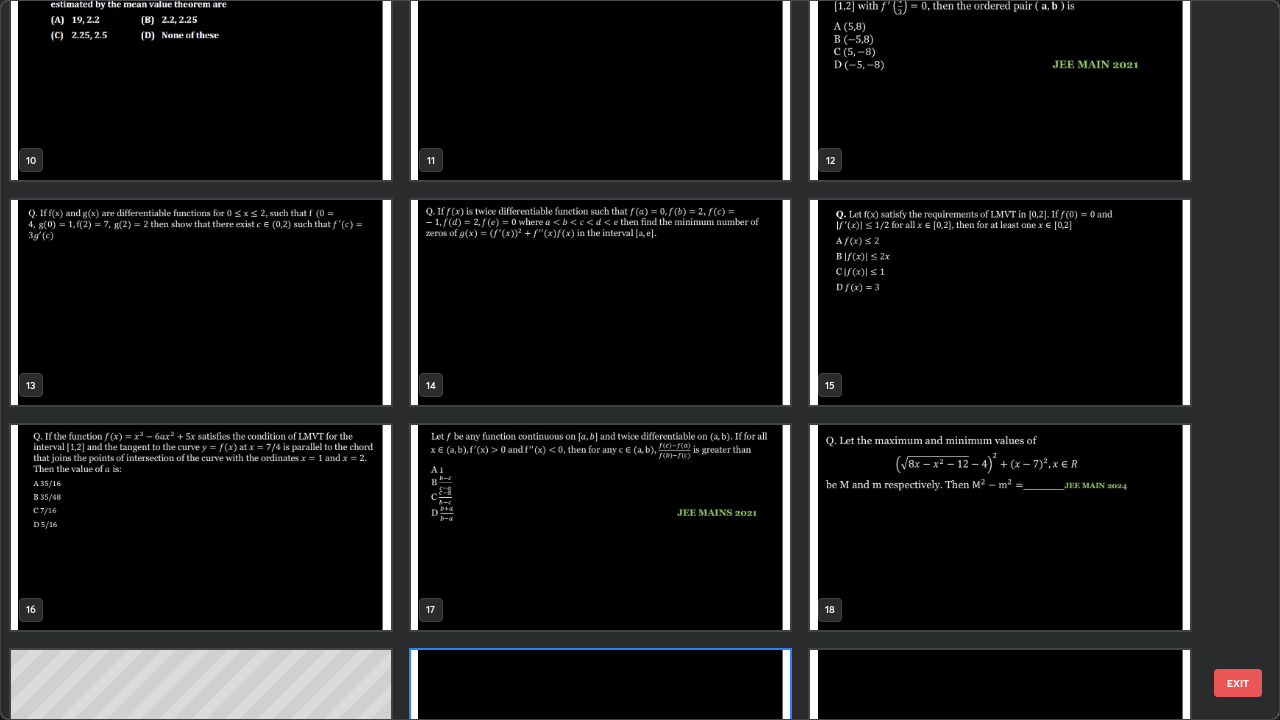 click at bounding box center [1000, 527] 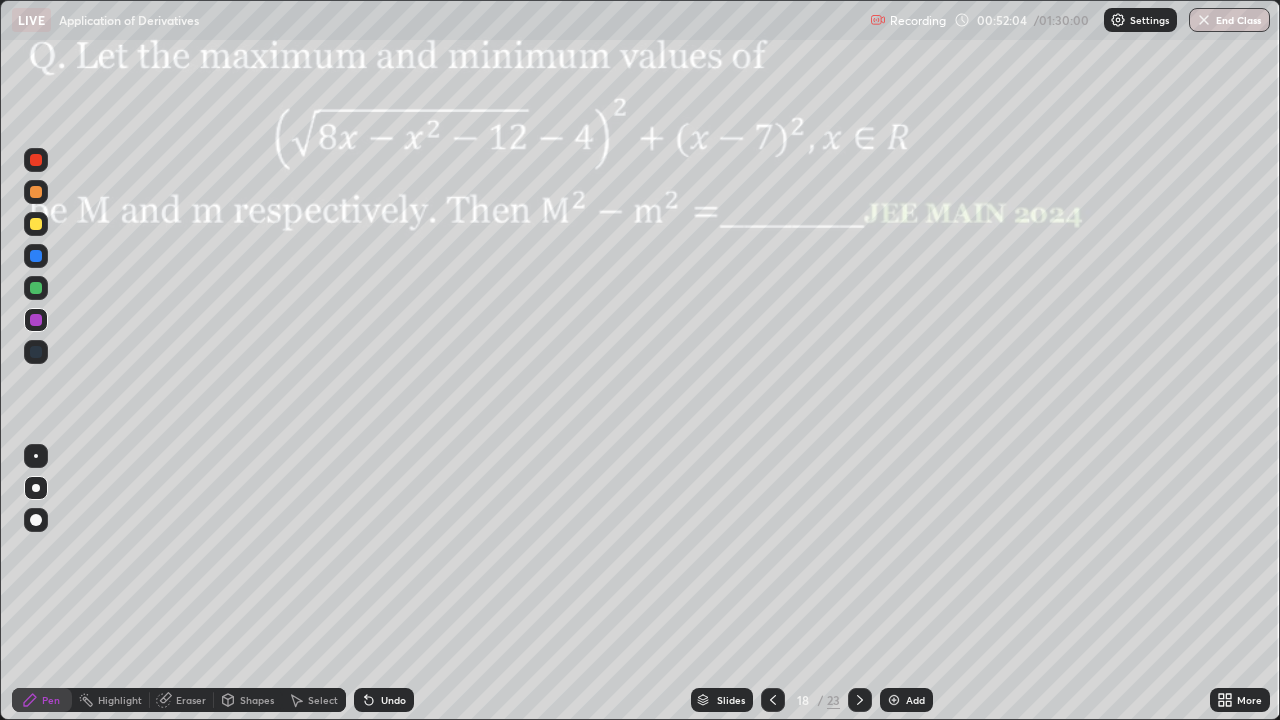 click 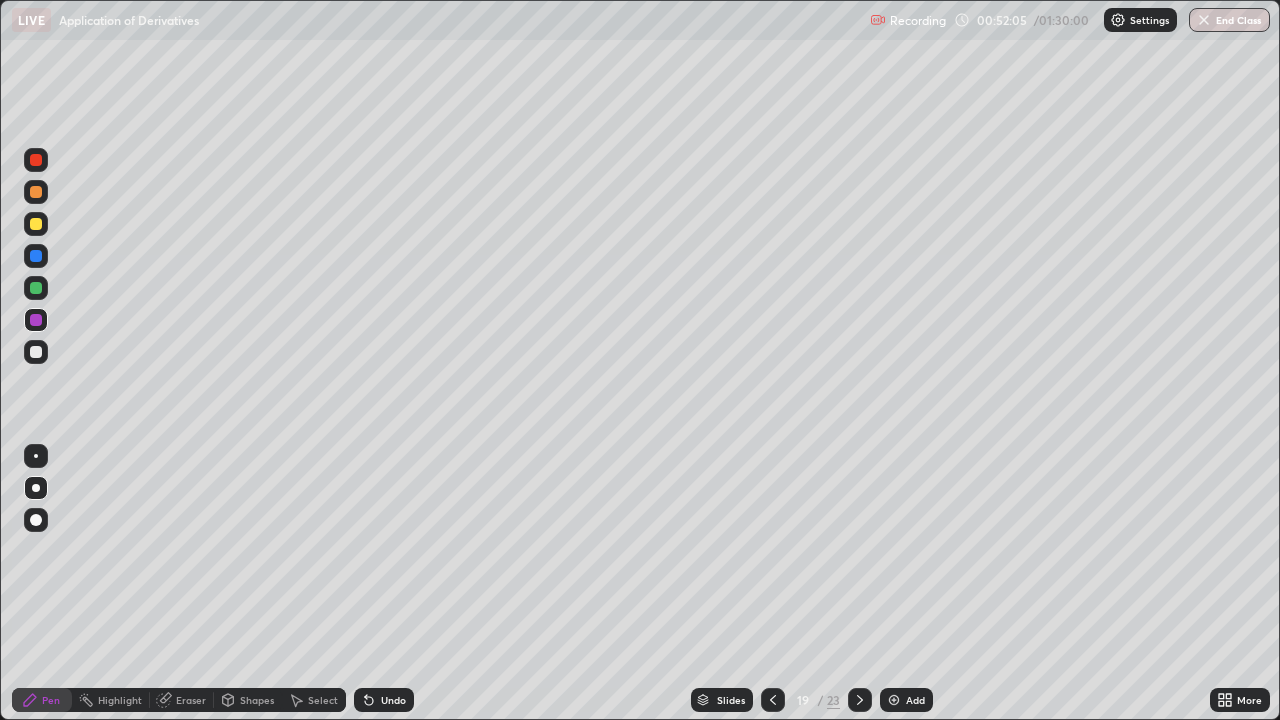 click on "Slides" at bounding box center (722, 700) 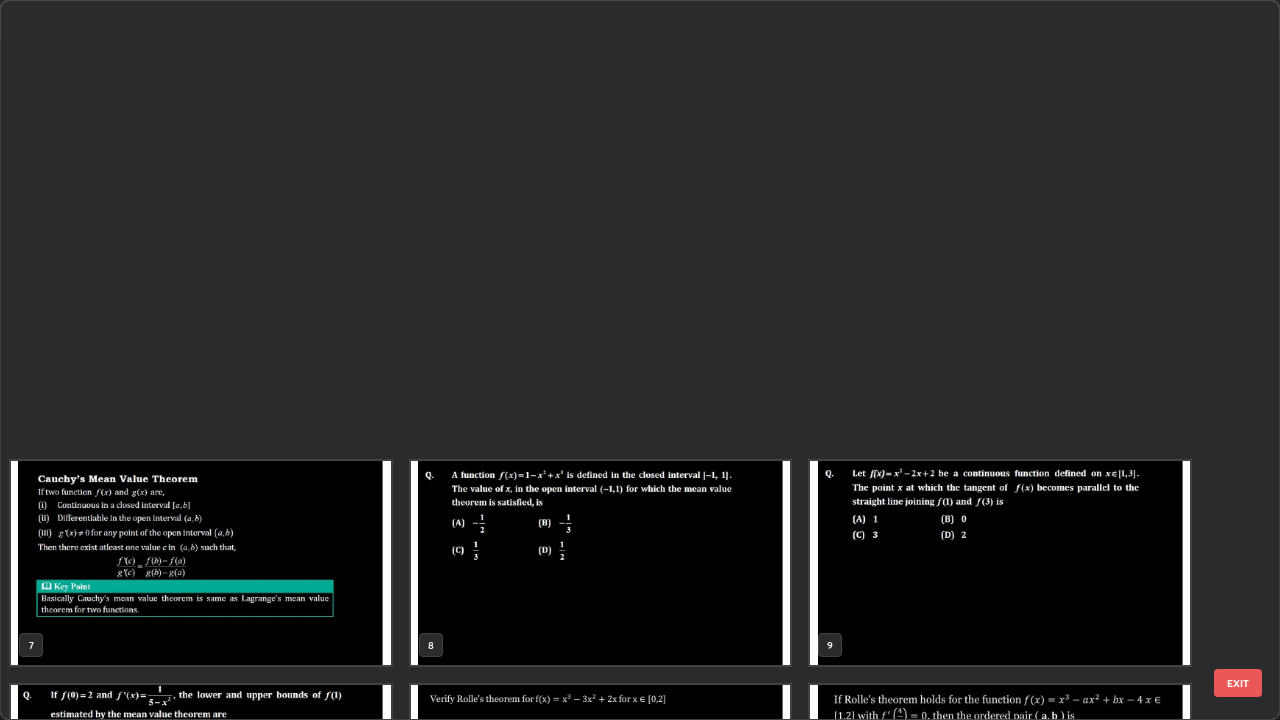 scroll, scrollTop: 854, scrollLeft: 0, axis: vertical 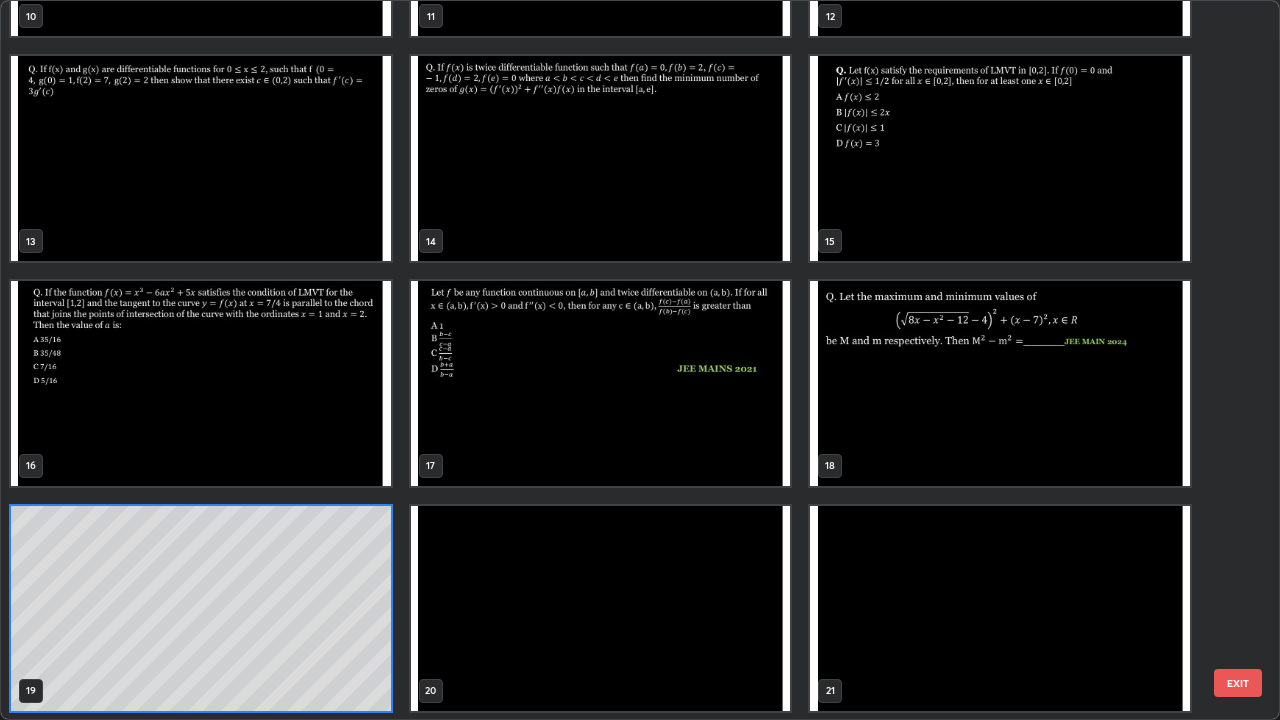 click at bounding box center (1000, 383) 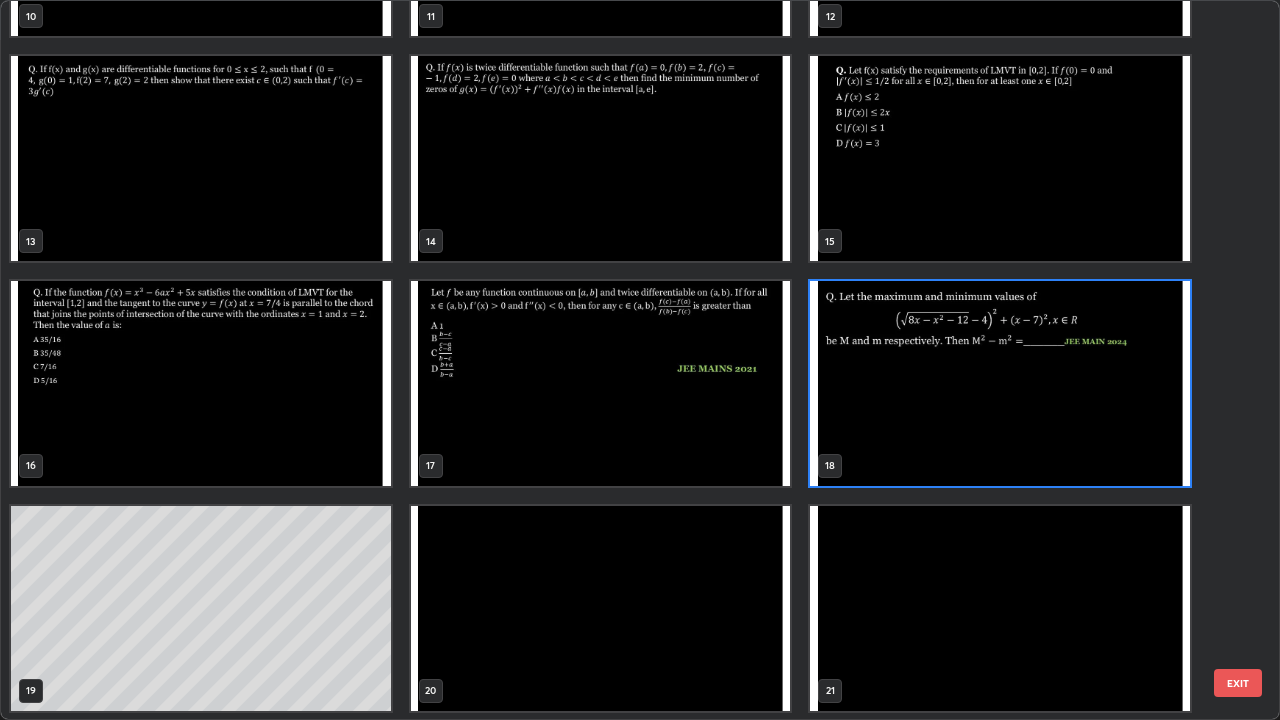 click at bounding box center (1000, 383) 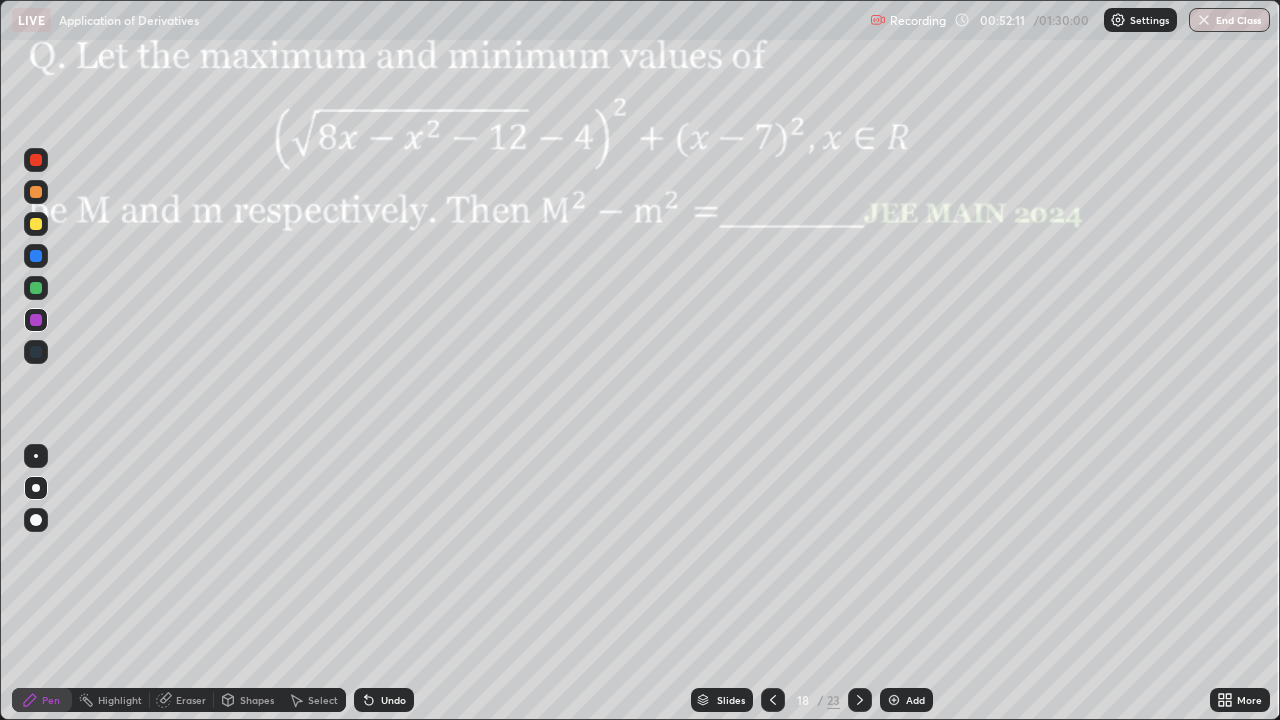 click 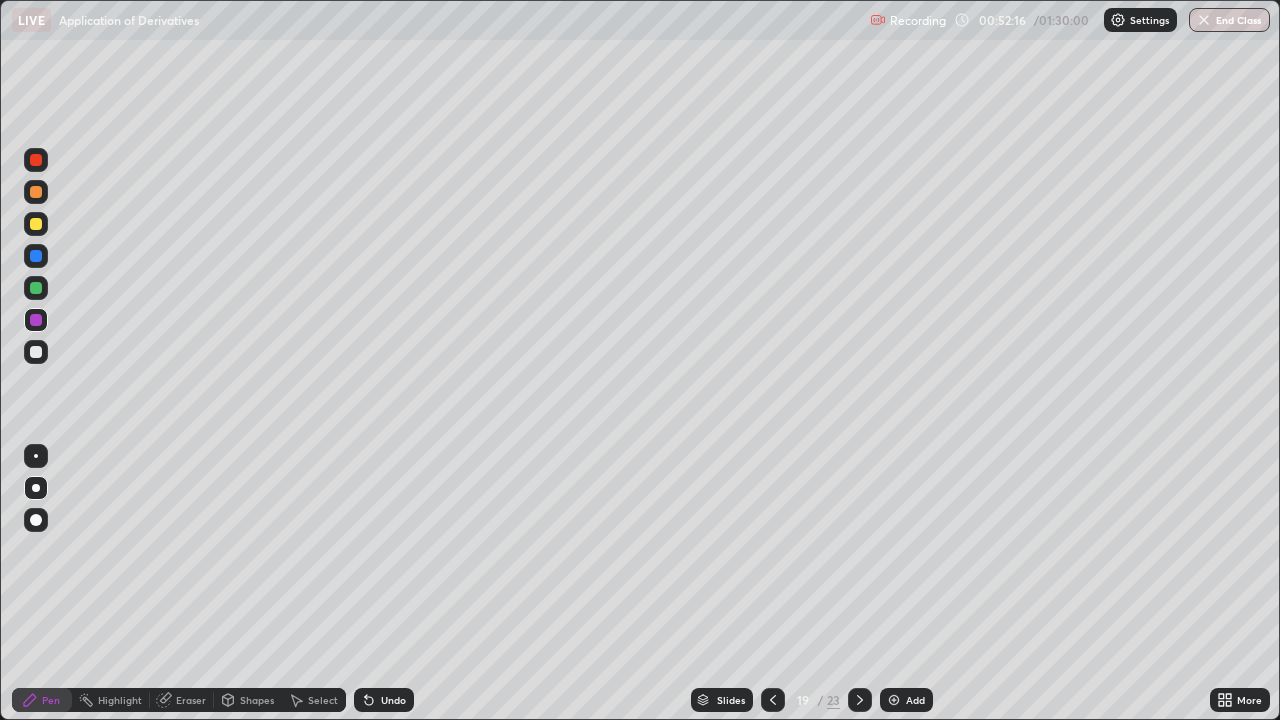 click 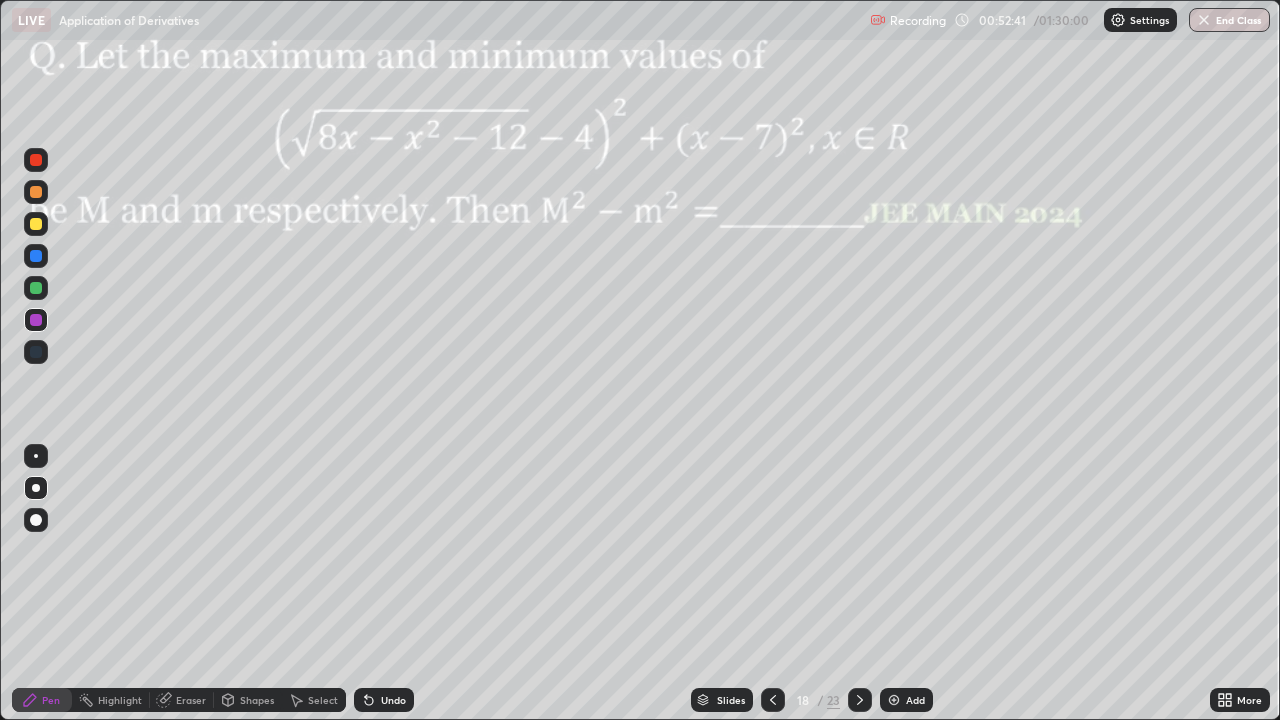 click 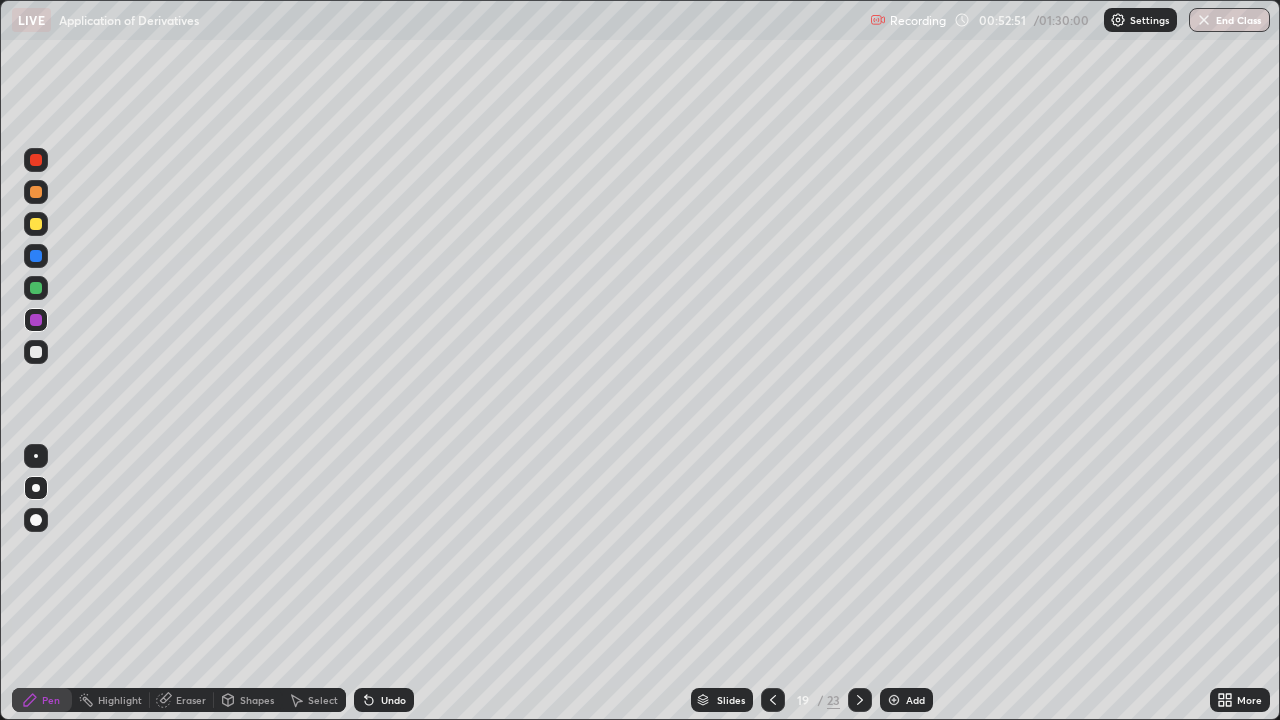 click 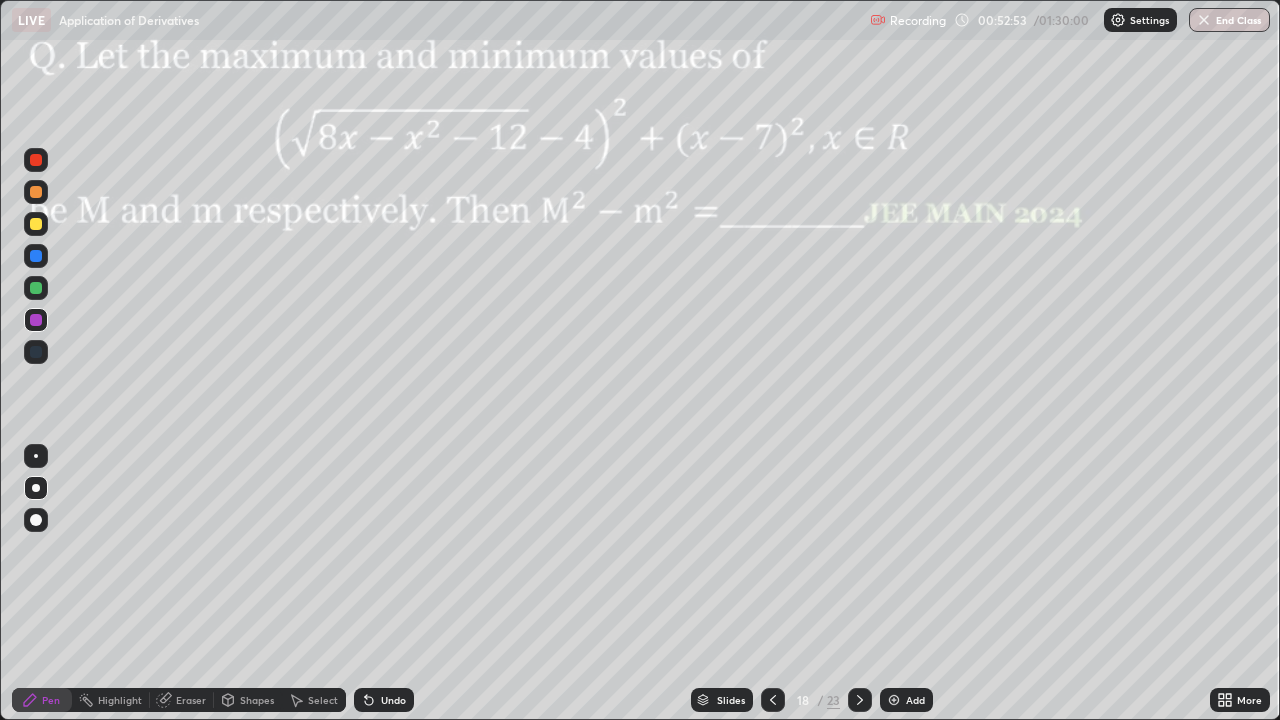 click 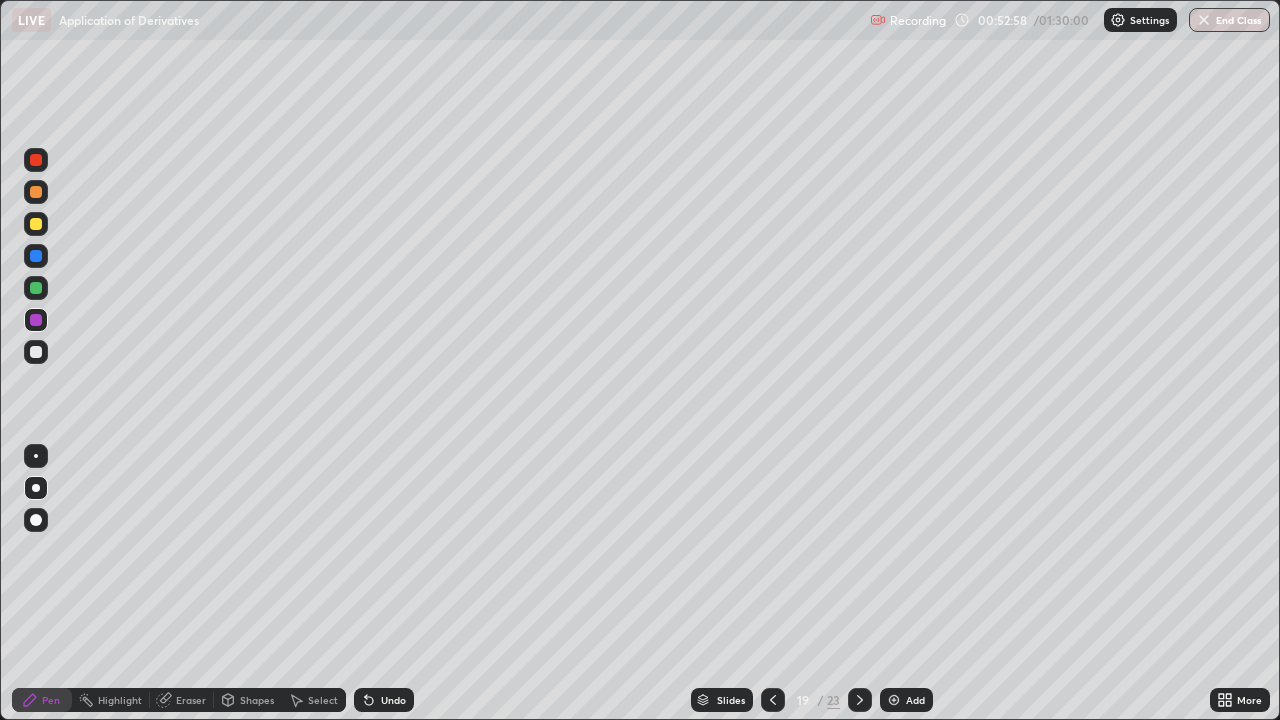 click 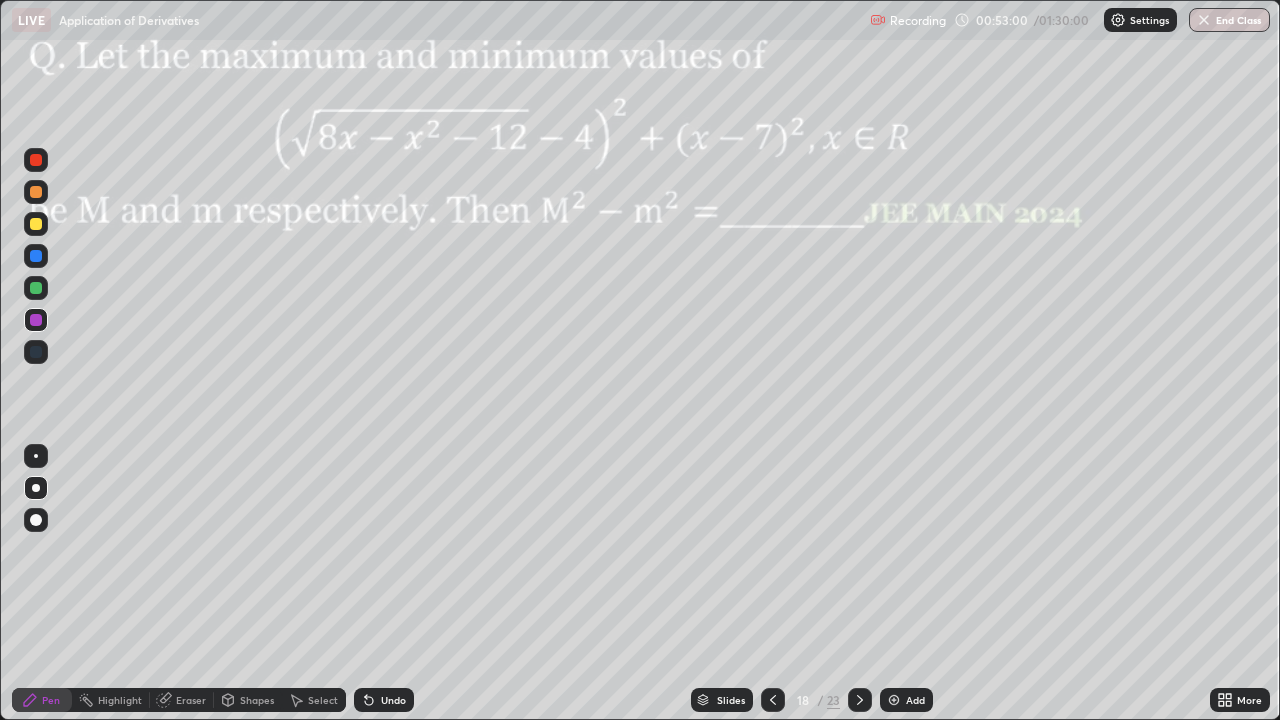 click 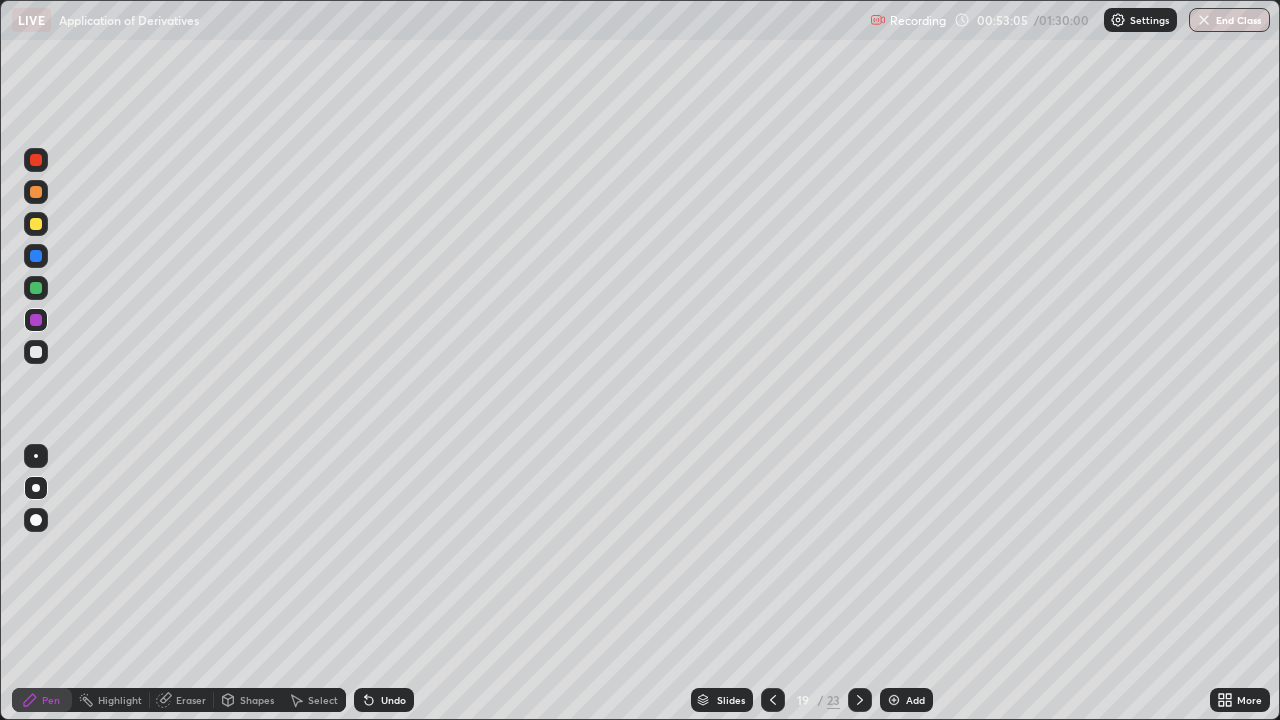 click on "Undo" at bounding box center [393, 700] 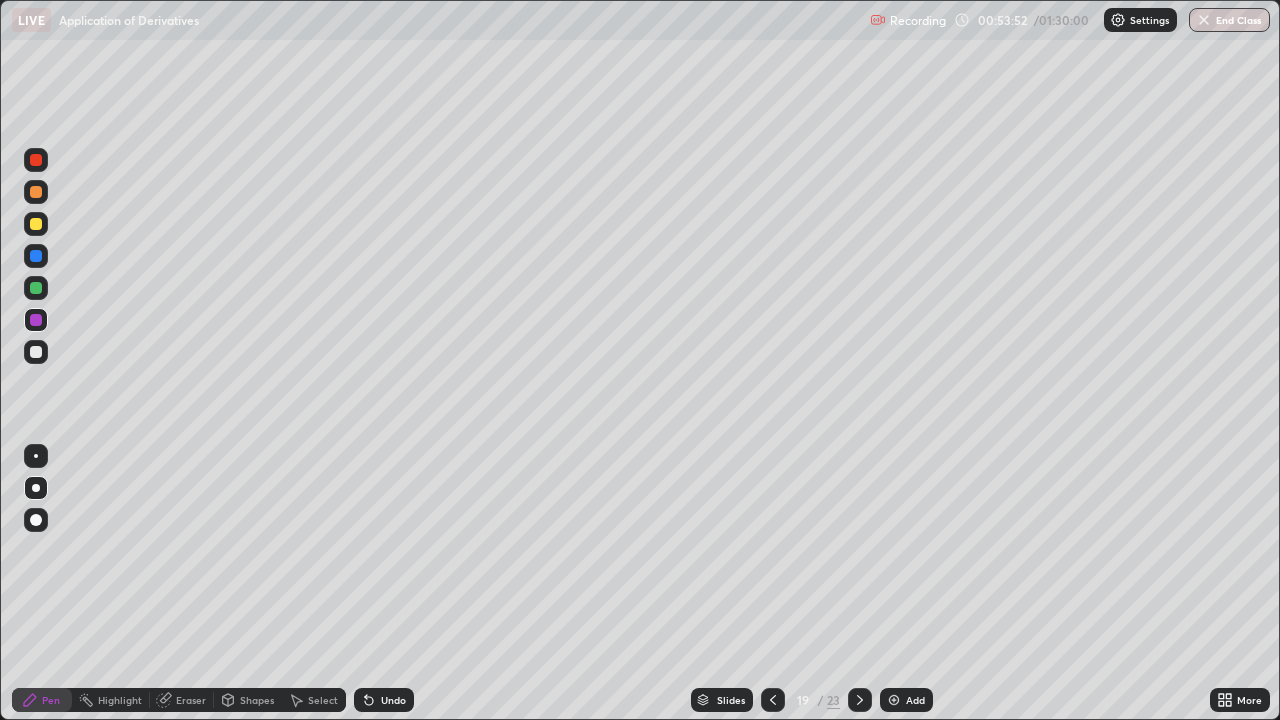 click at bounding box center [36, 320] 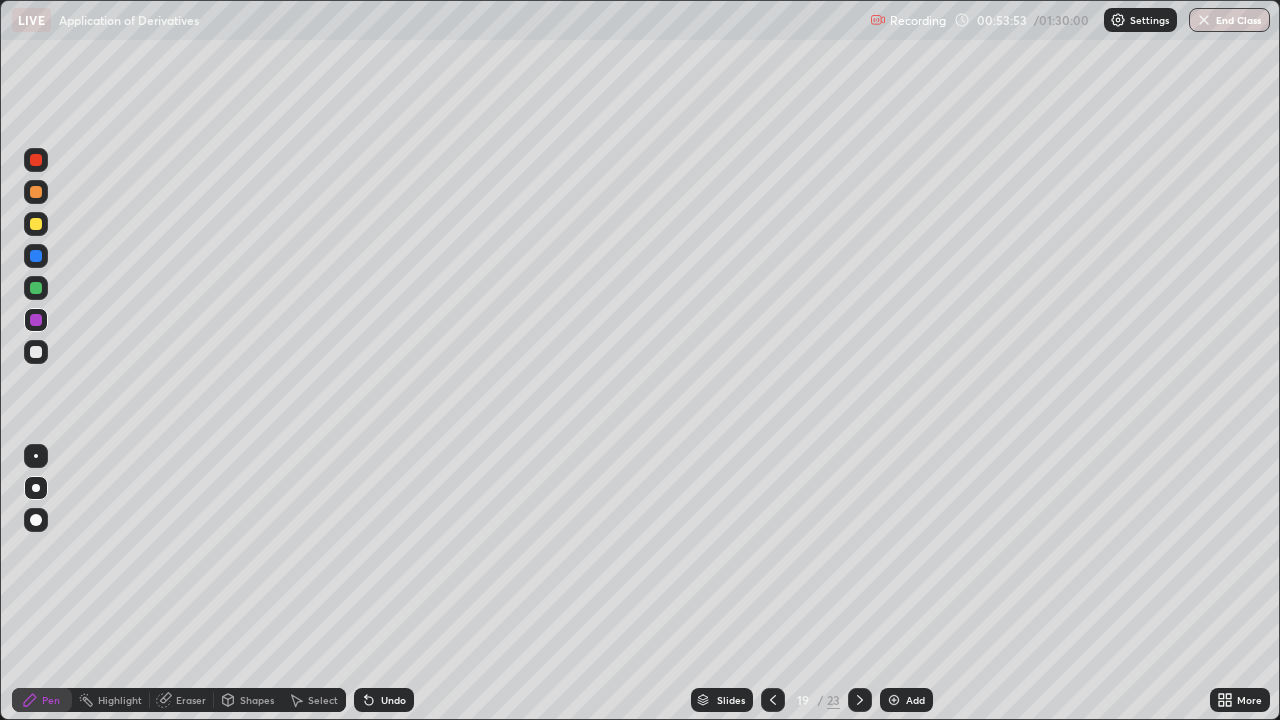 click at bounding box center (36, 352) 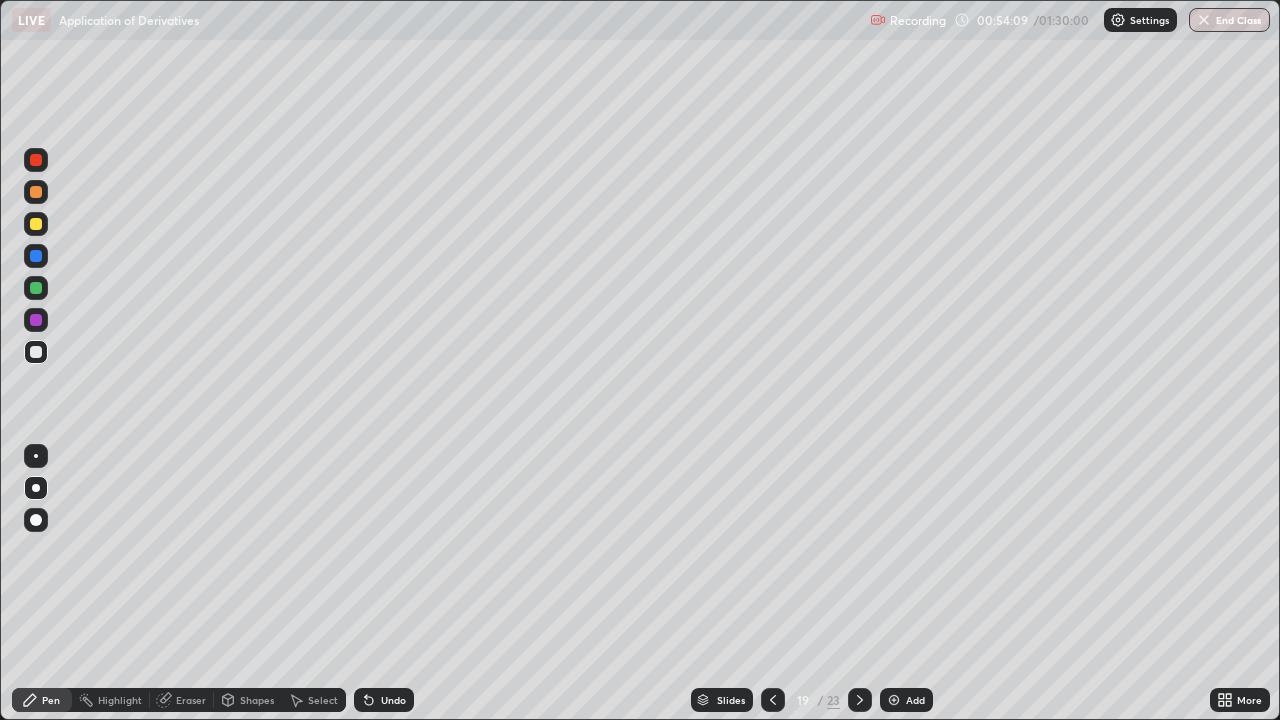 click 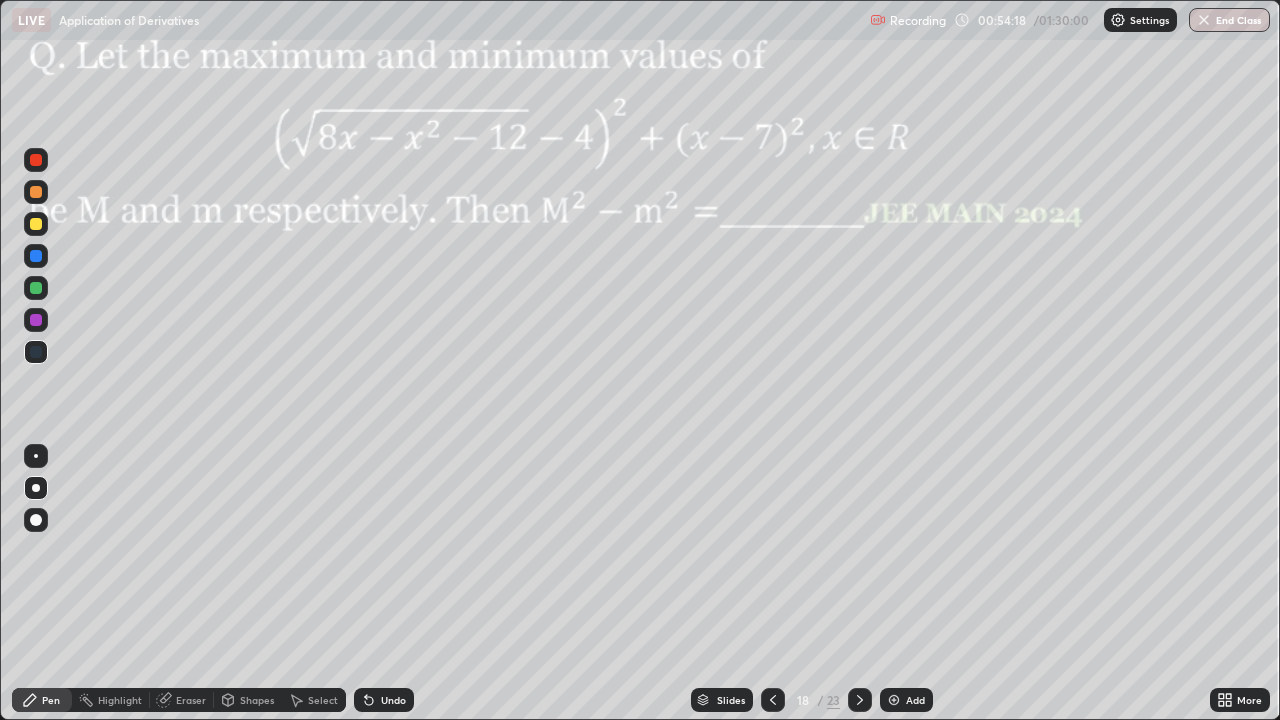 click at bounding box center [860, 700] 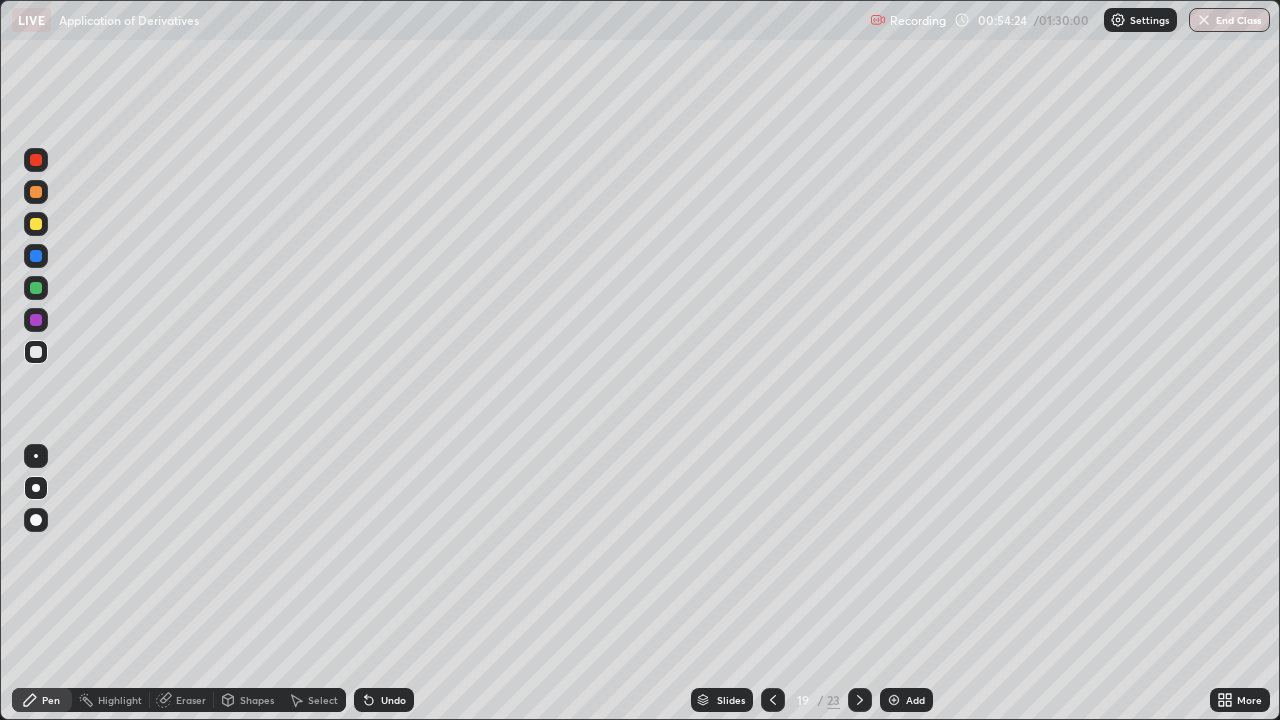 click at bounding box center [36, 288] 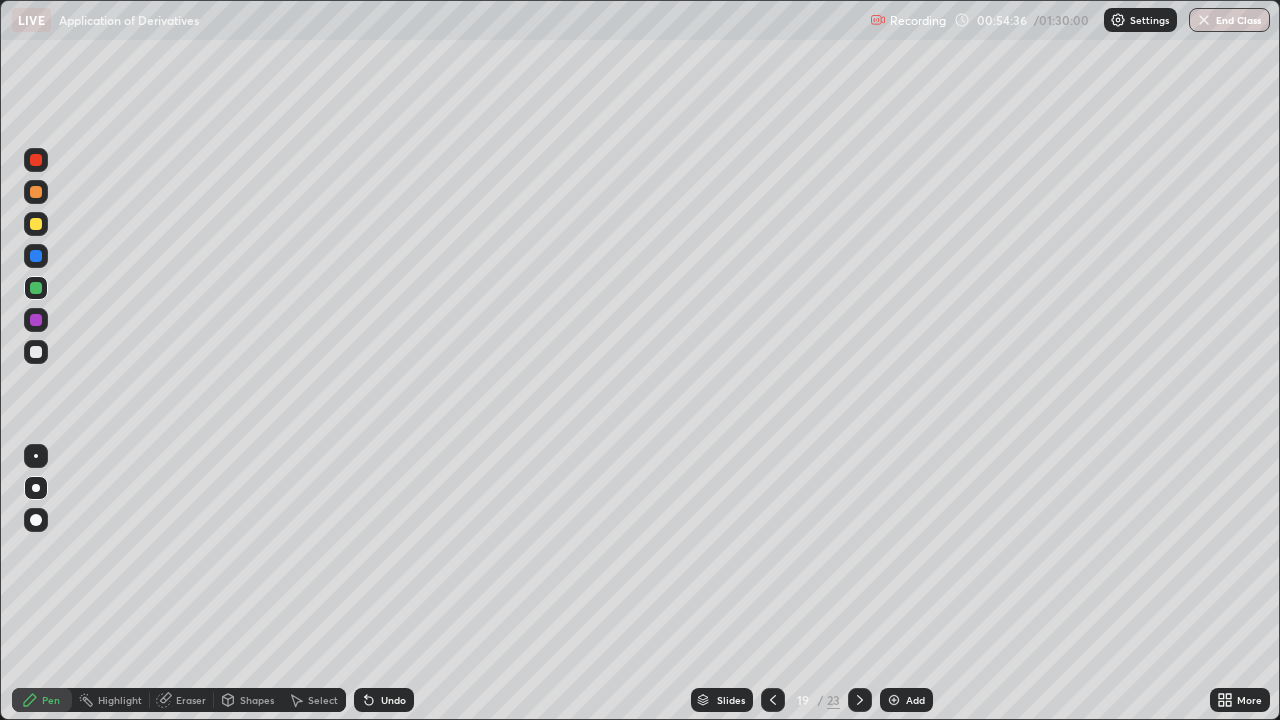 click 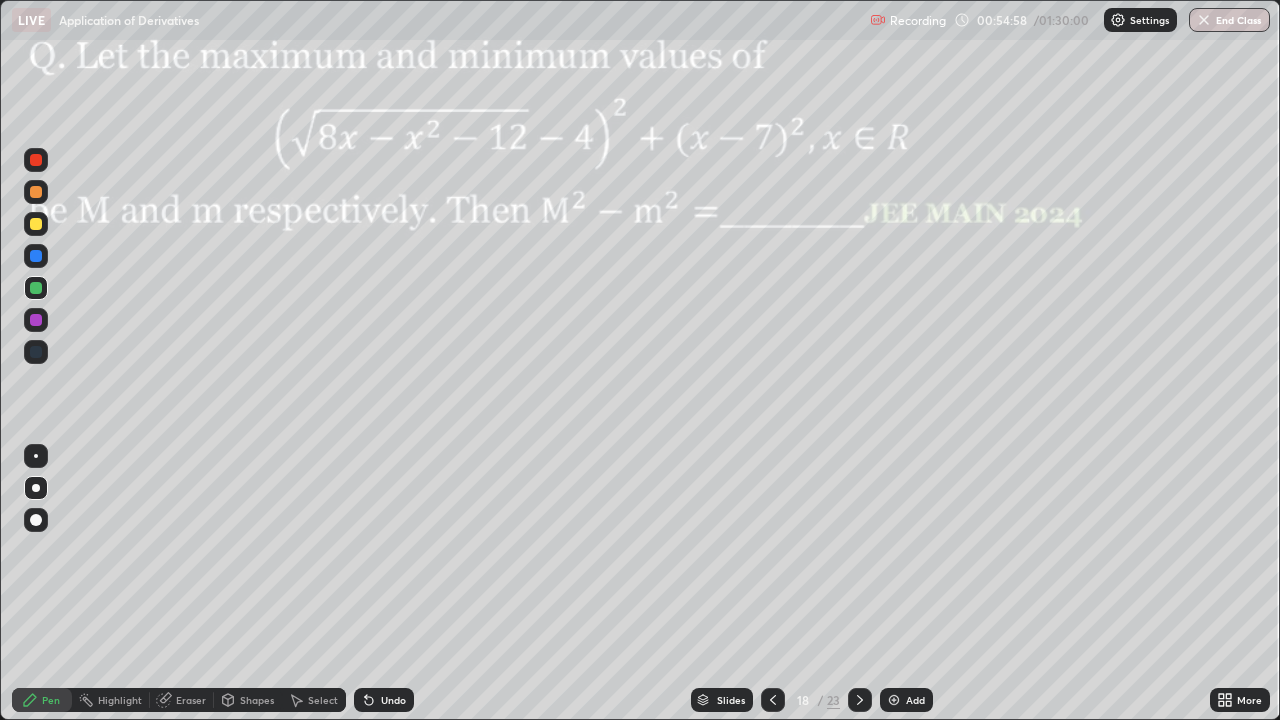 click on "Slides" at bounding box center (731, 700) 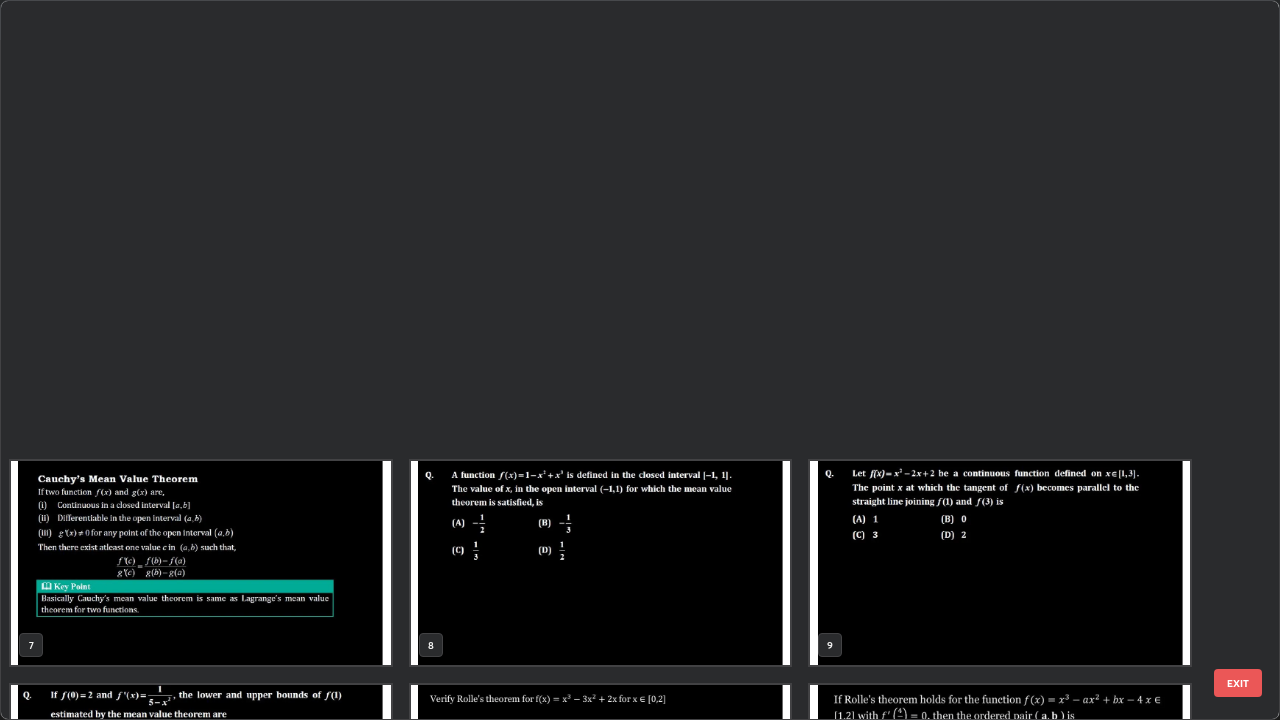 scroll, scrollTop: 630, scrollLeft: 0, axis: vertical 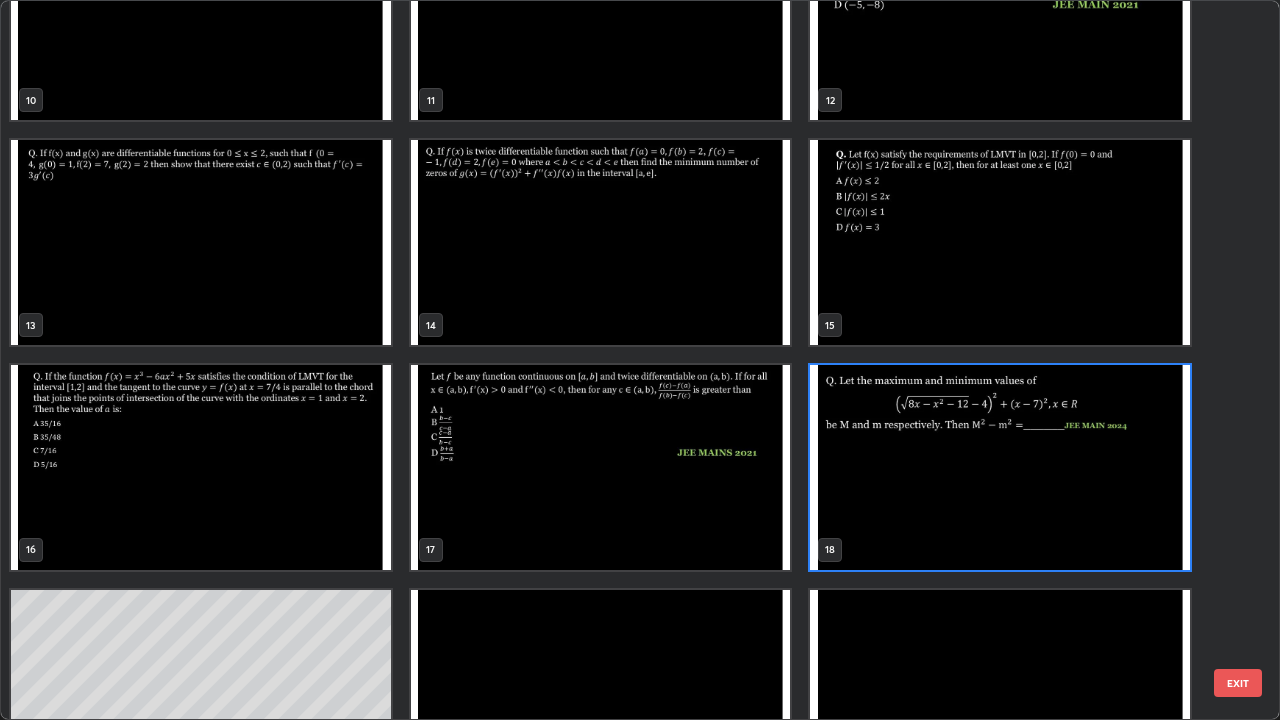 click at bounding box center (201, 467) 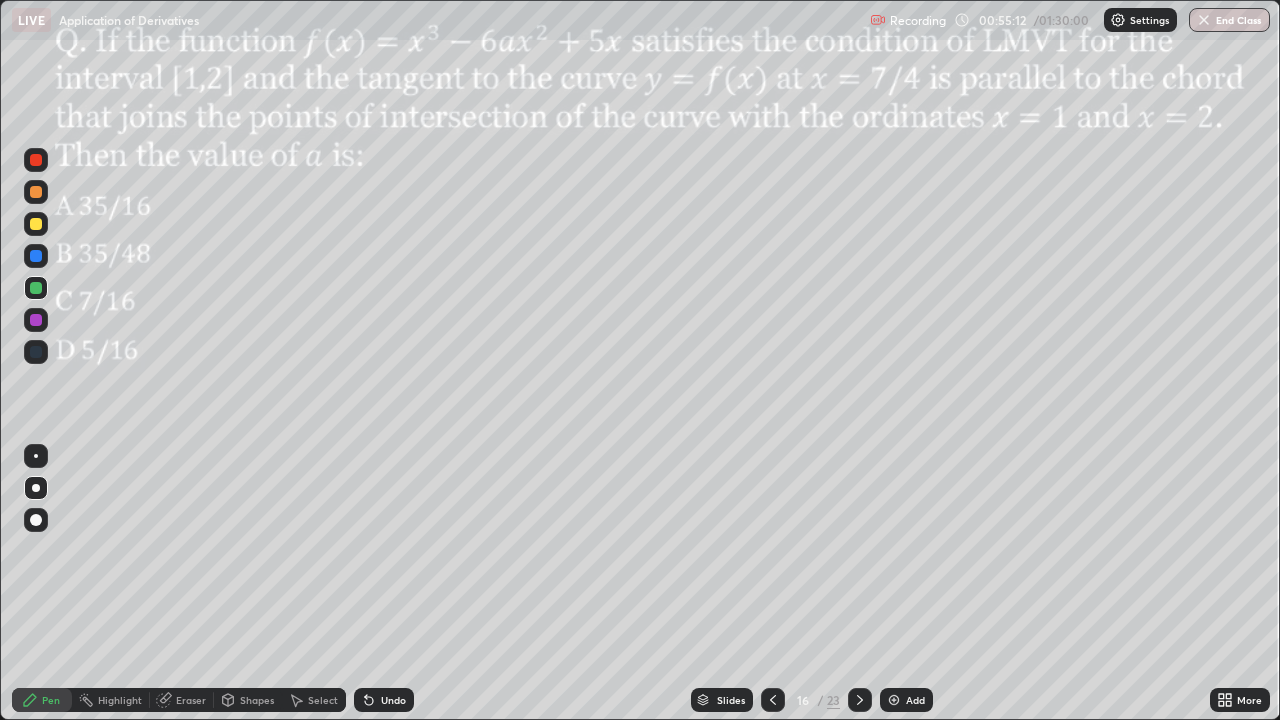 click at bounding box center [36, 224] 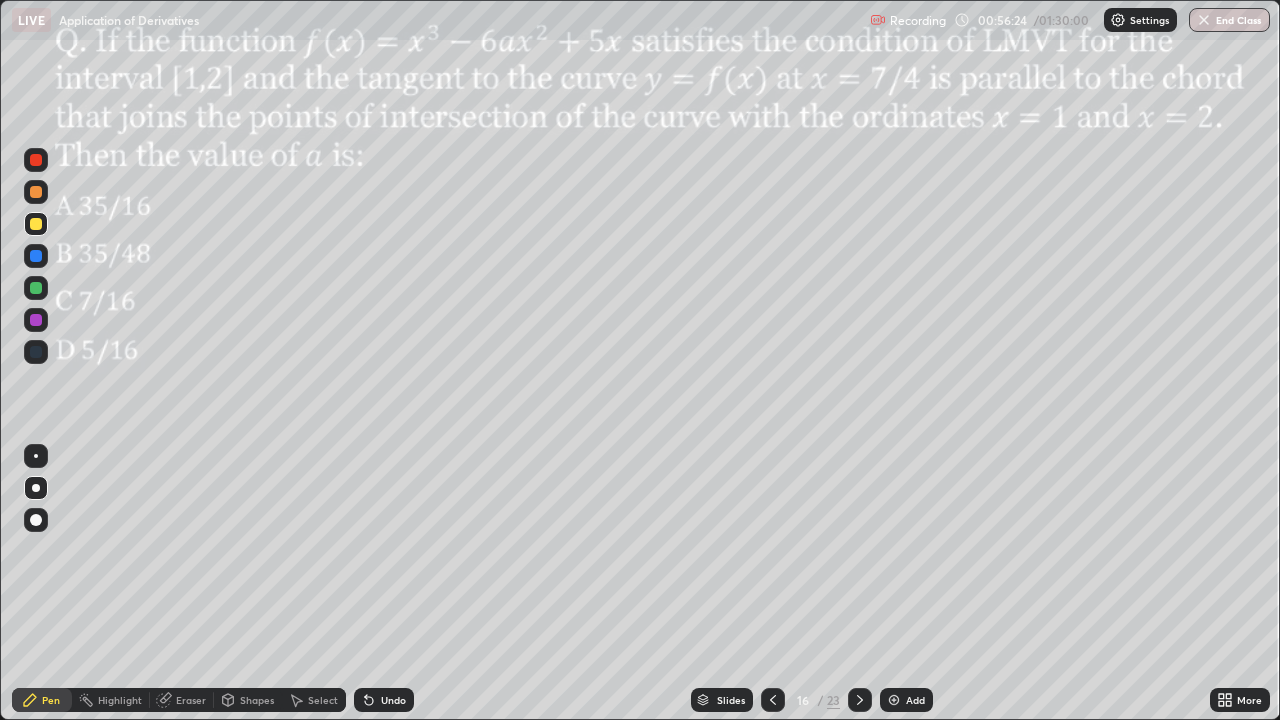click at bounding box center (36, 256) 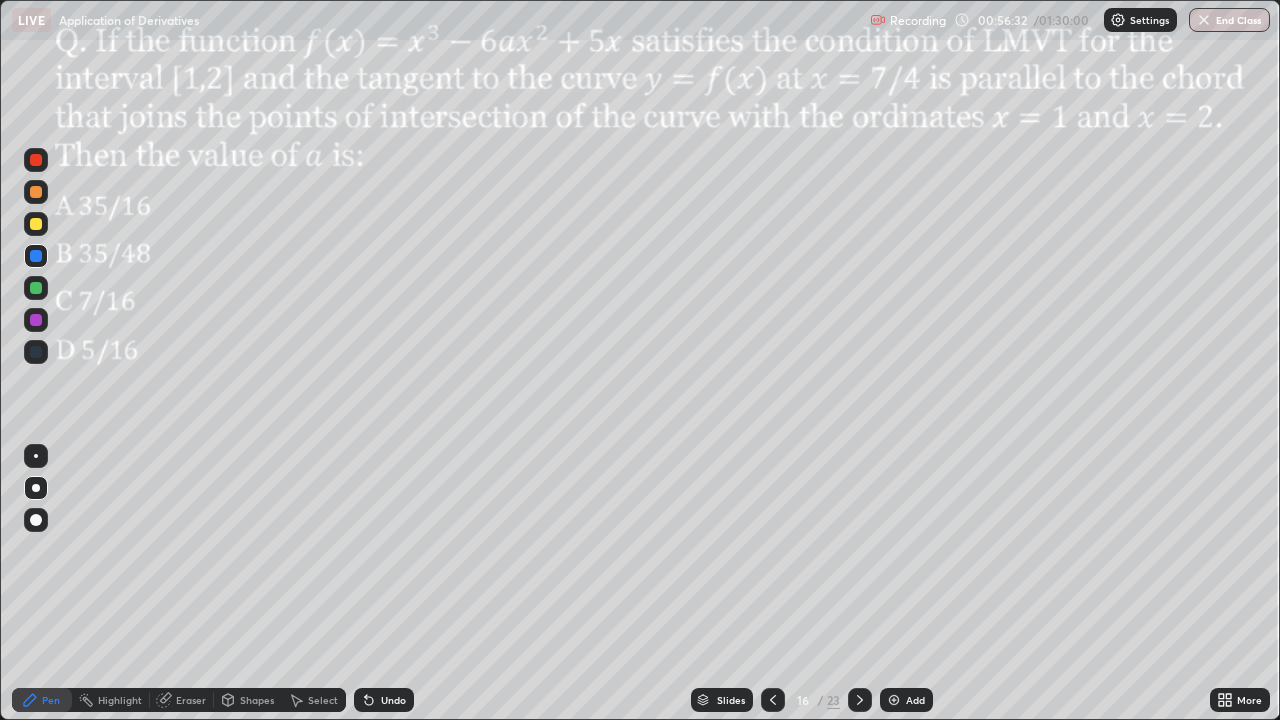 click at bounding box center [36, 224] 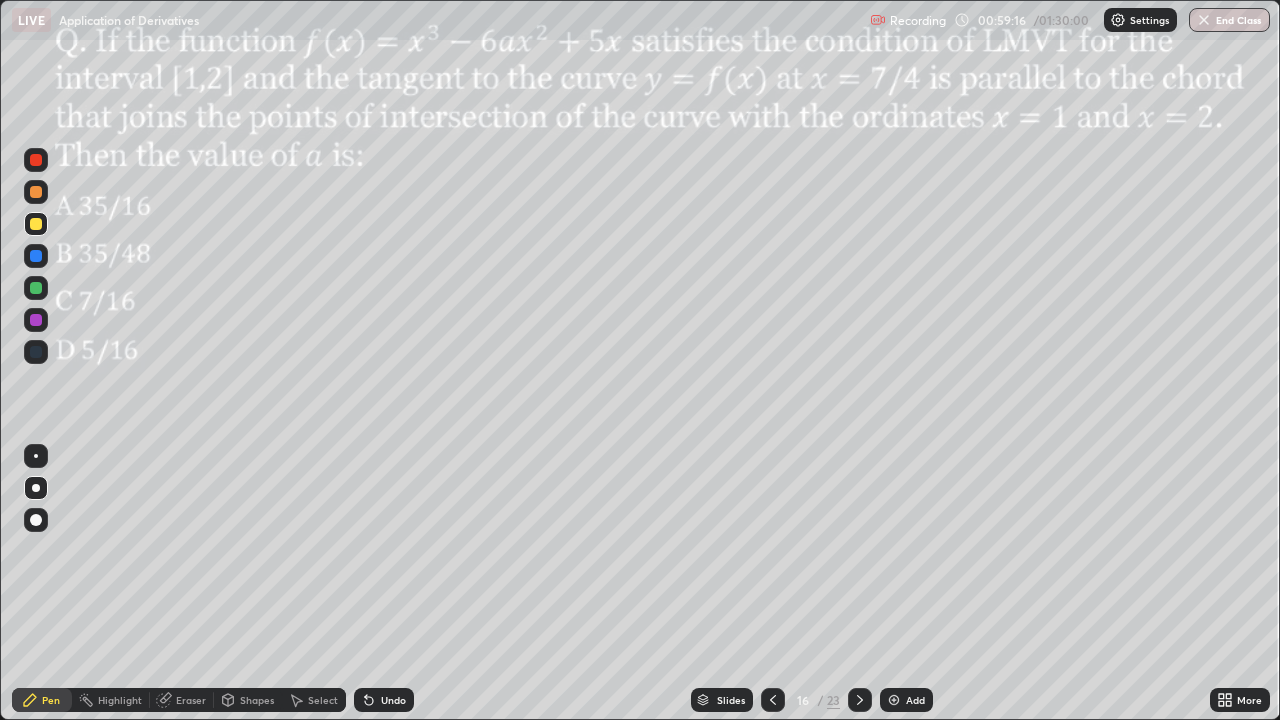click on "Eraser" at bounding box center [191, 700] 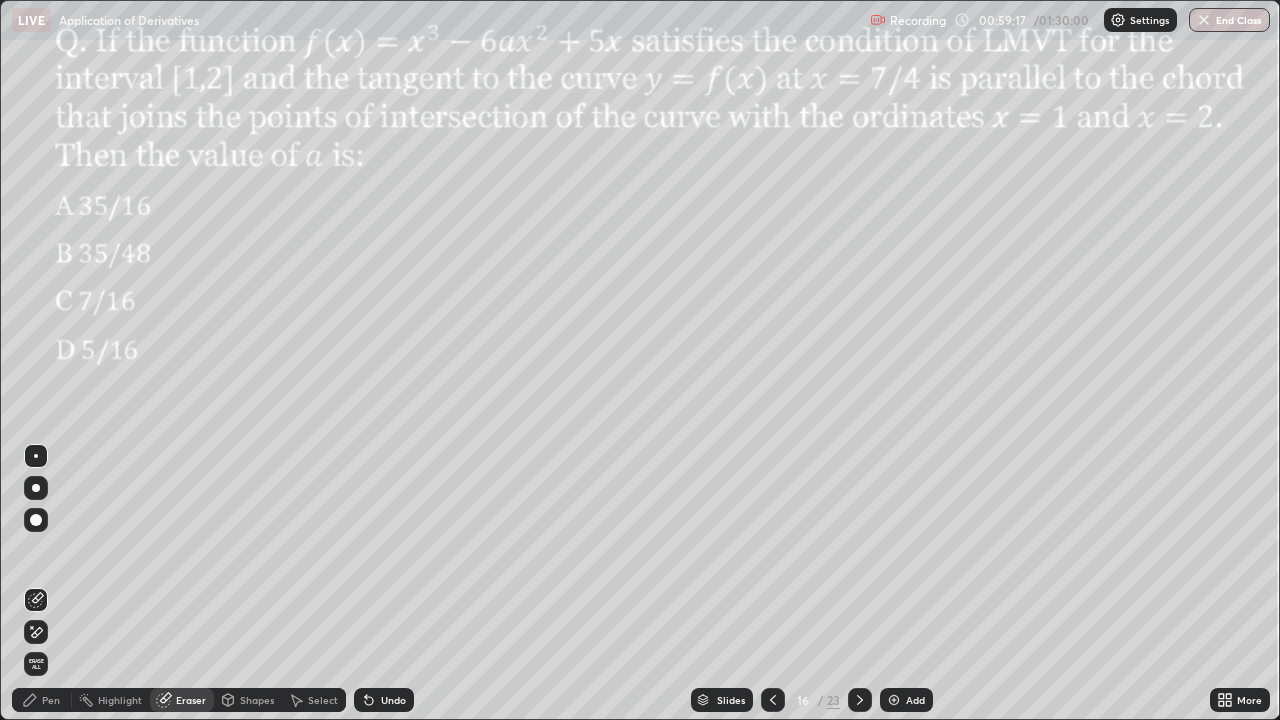 click on "Erase all" at bounding box center [36, 664] 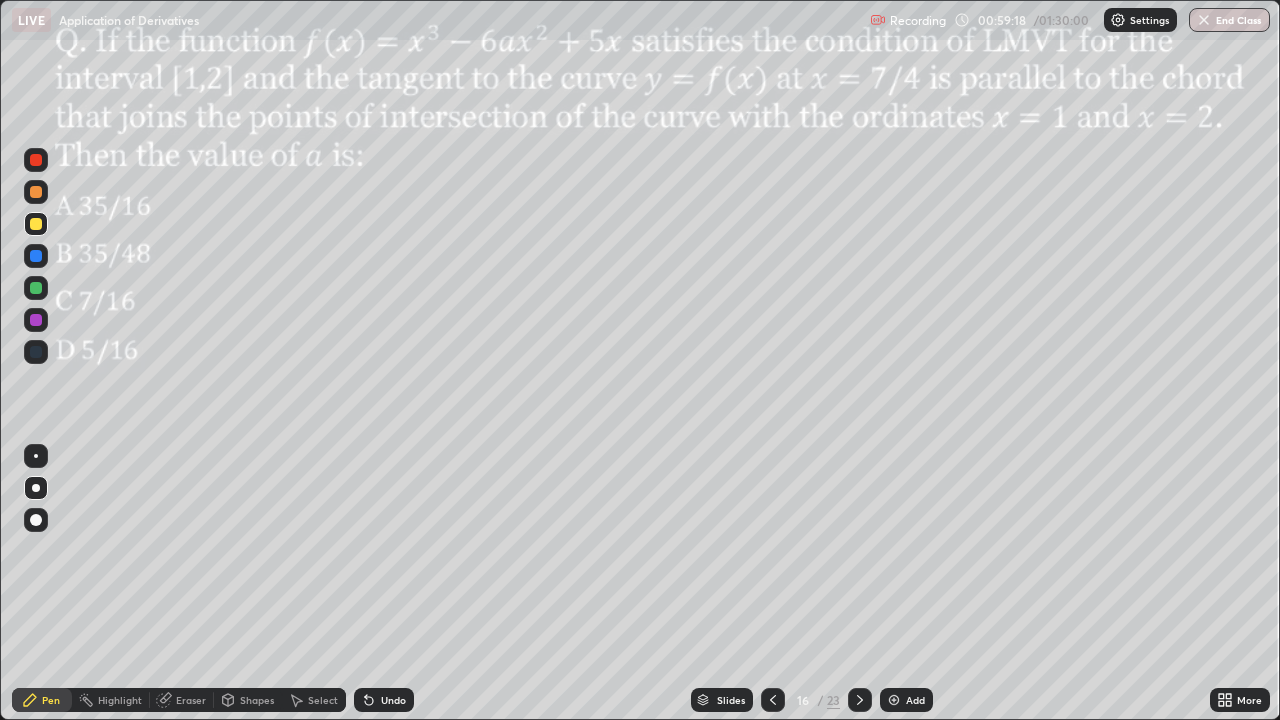 click on "Pen" at bounding box center [51, 700] 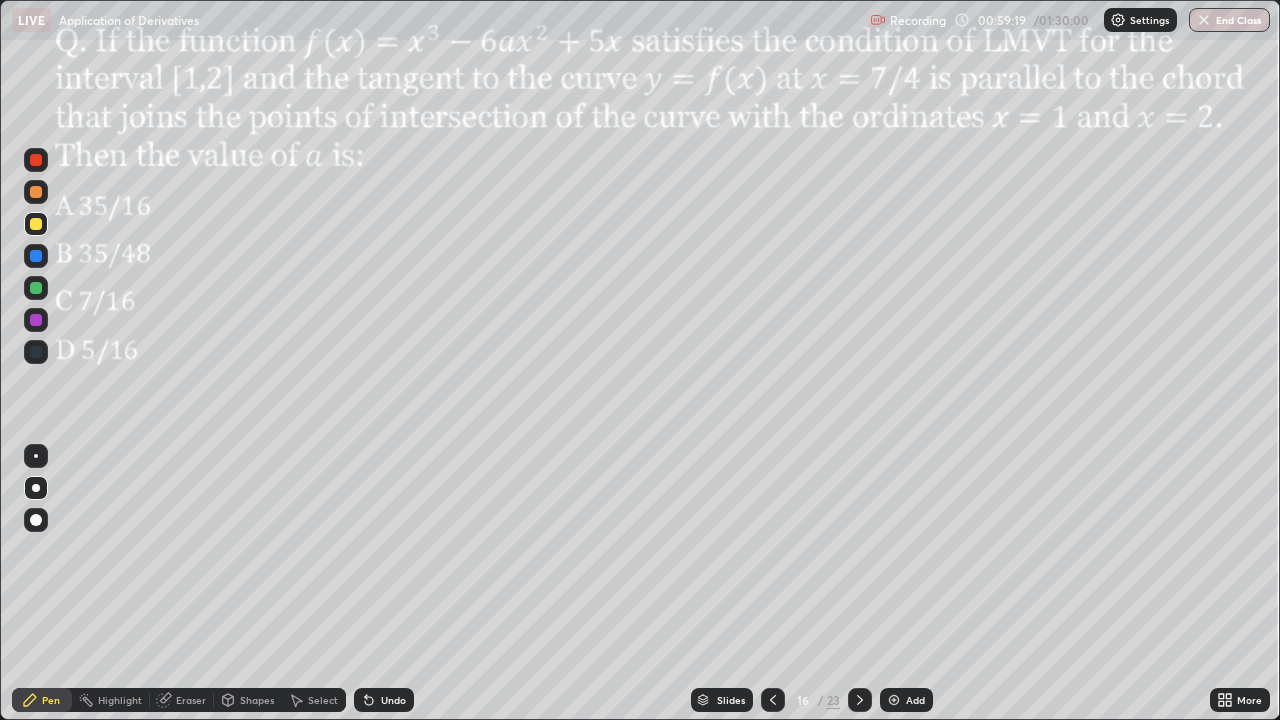 click 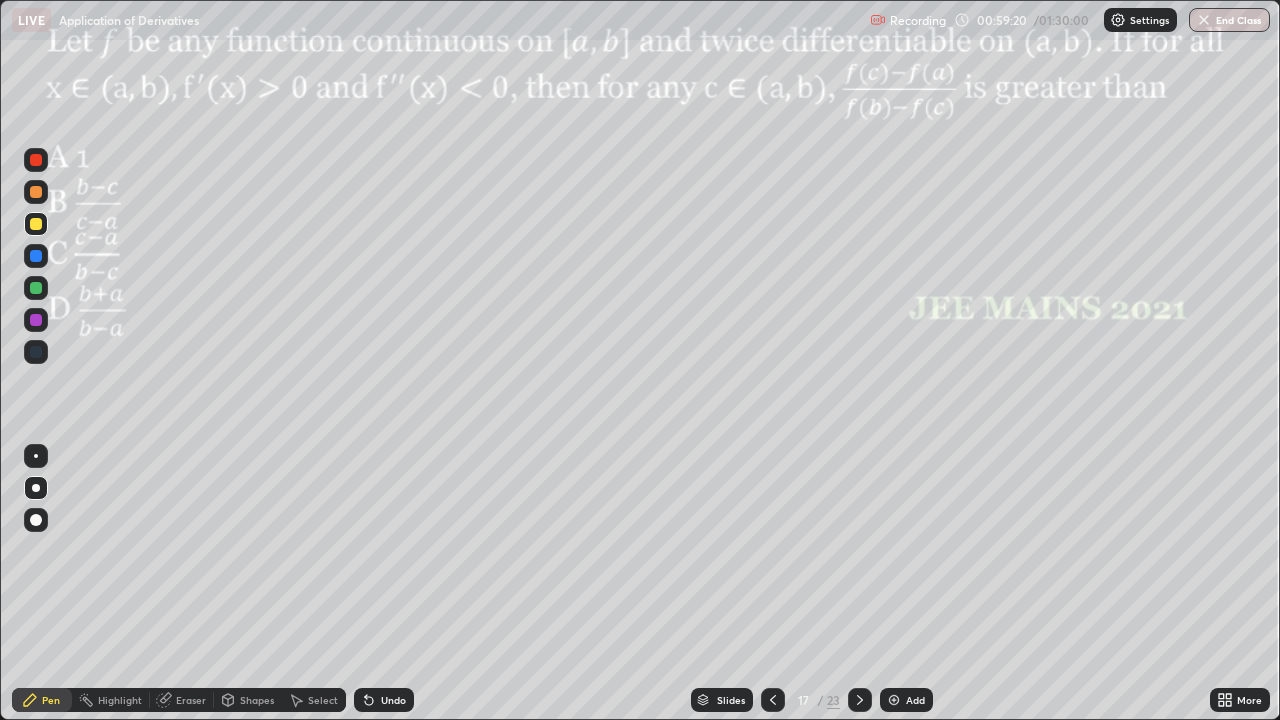 click 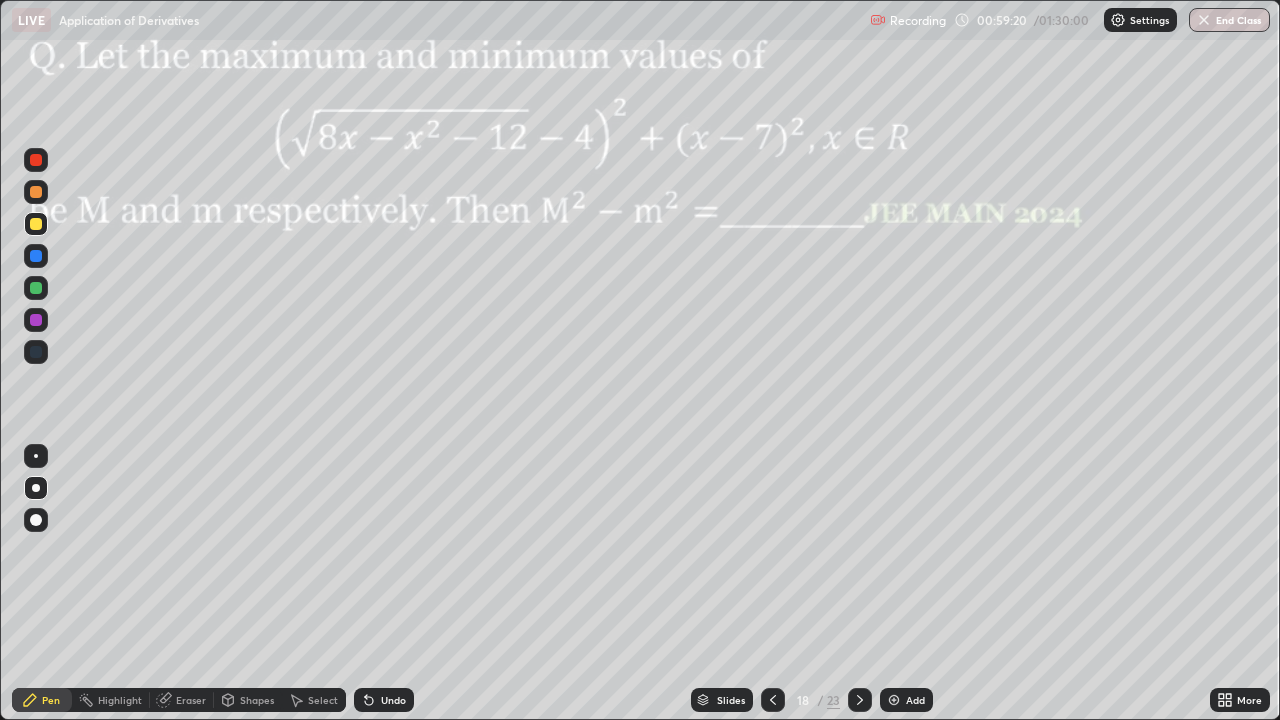 click 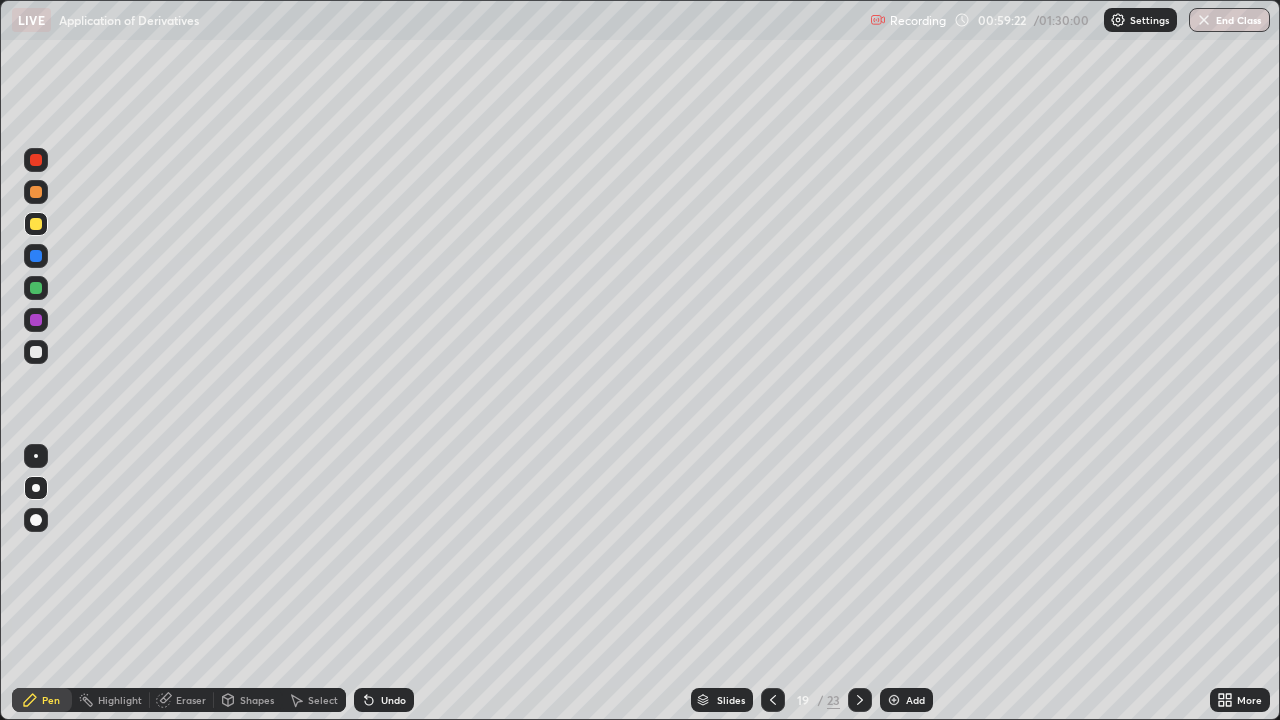 click 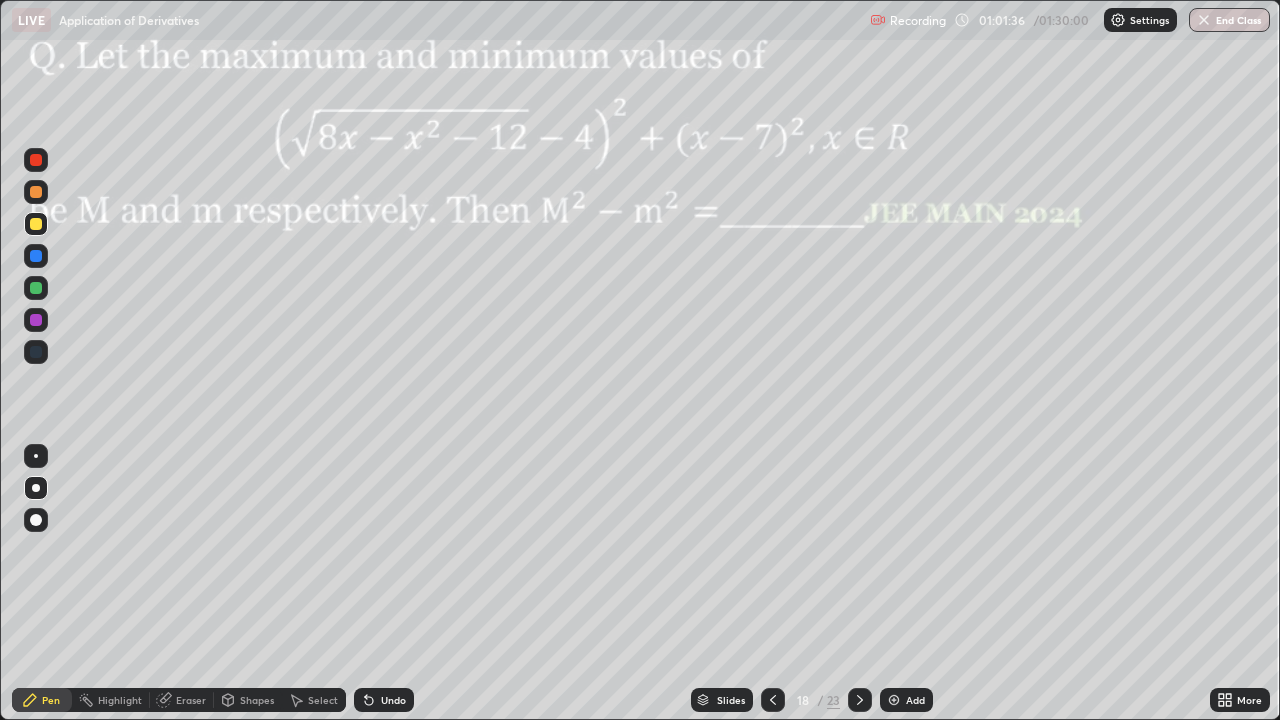 click 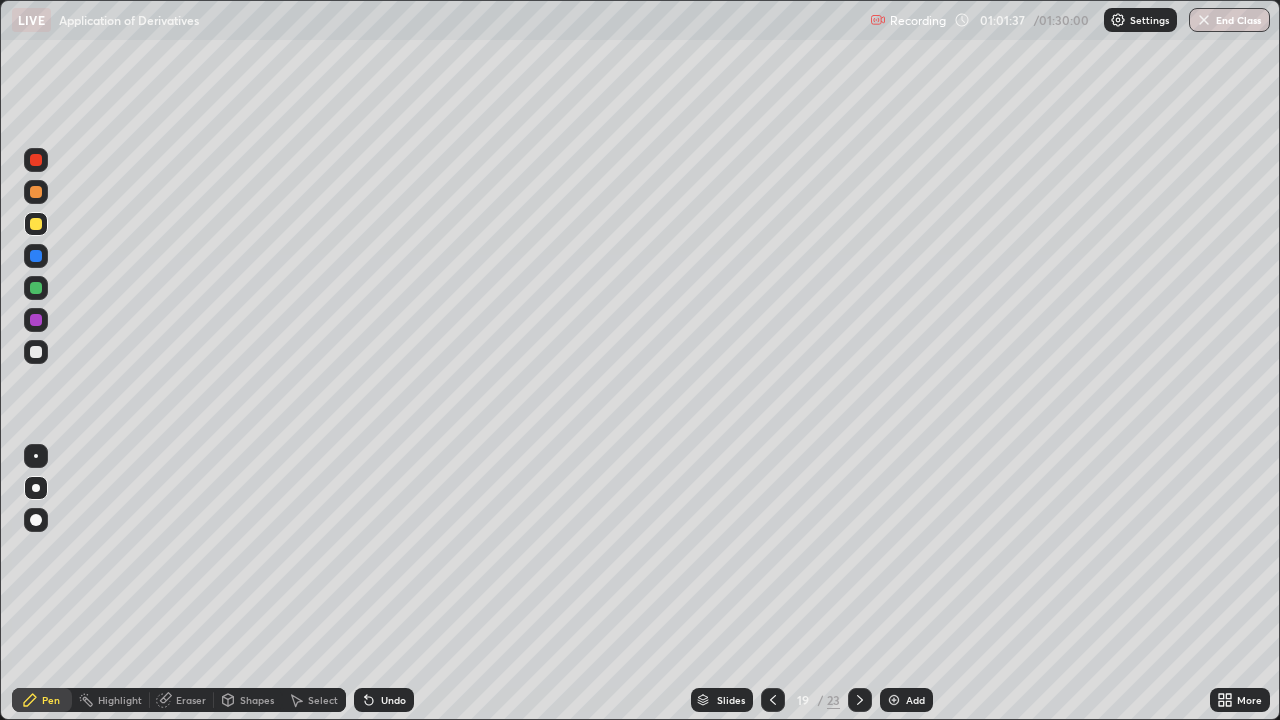 click 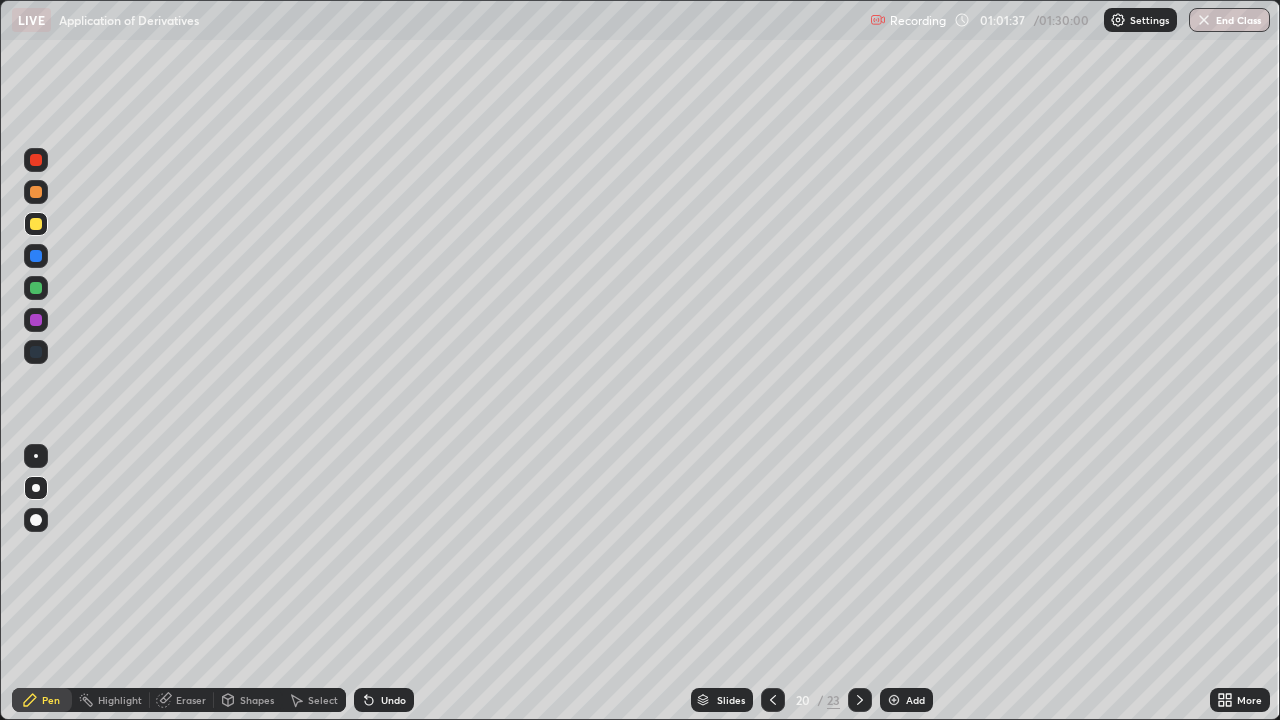 click 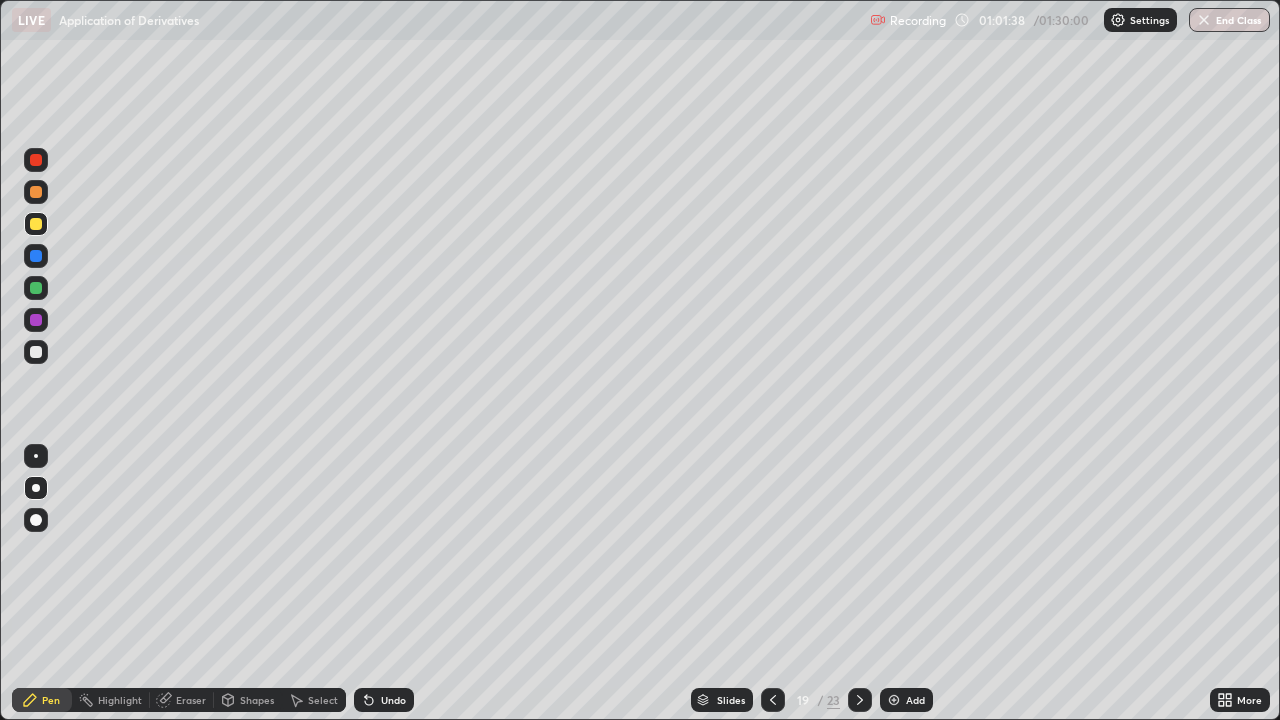 click 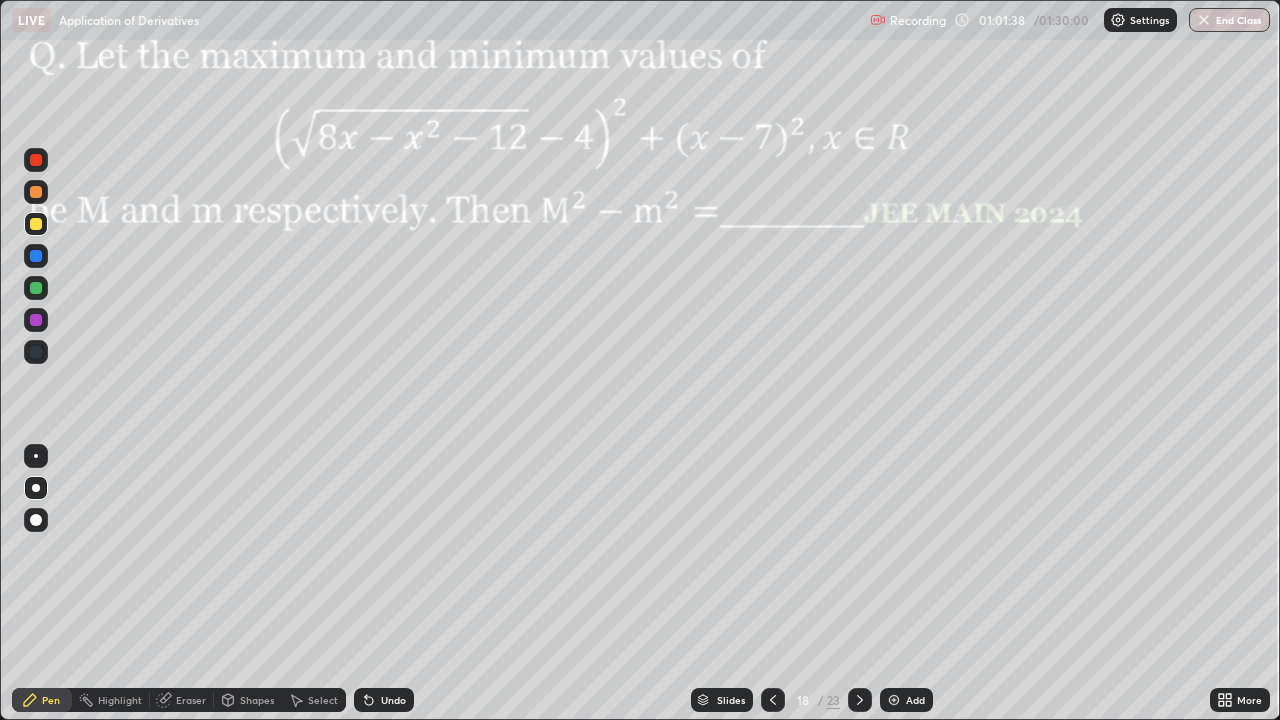 click 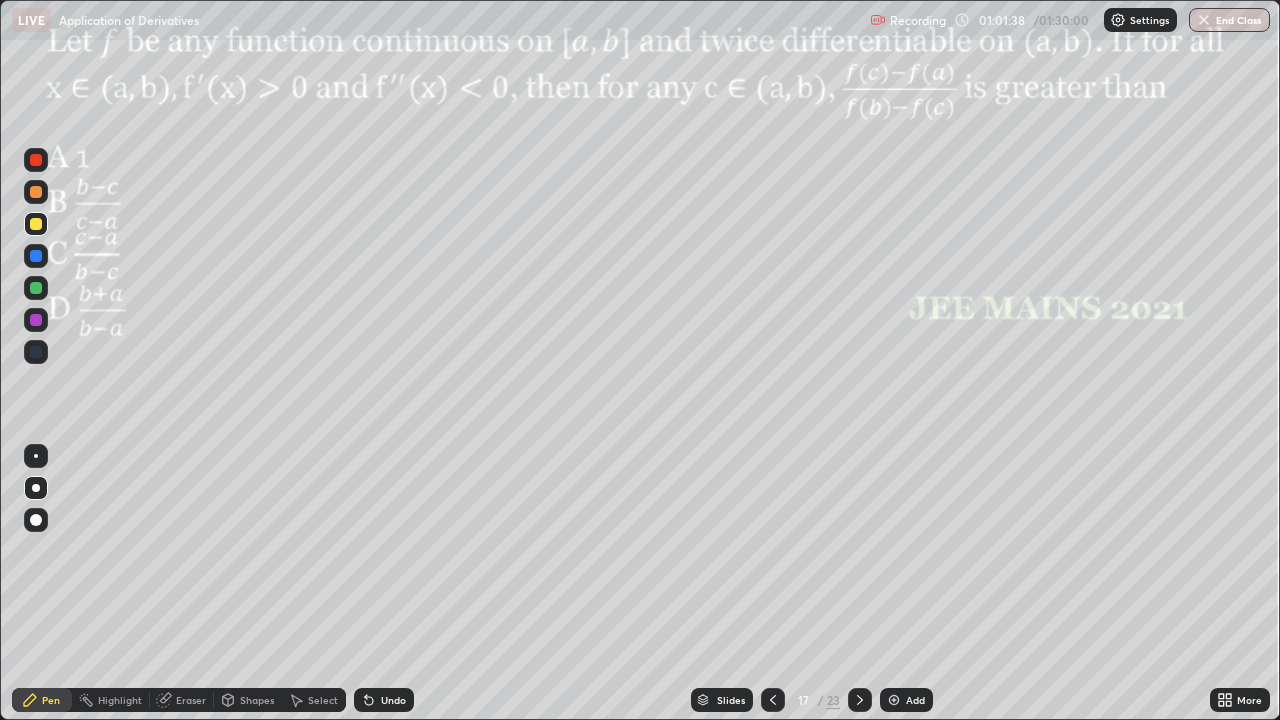 click 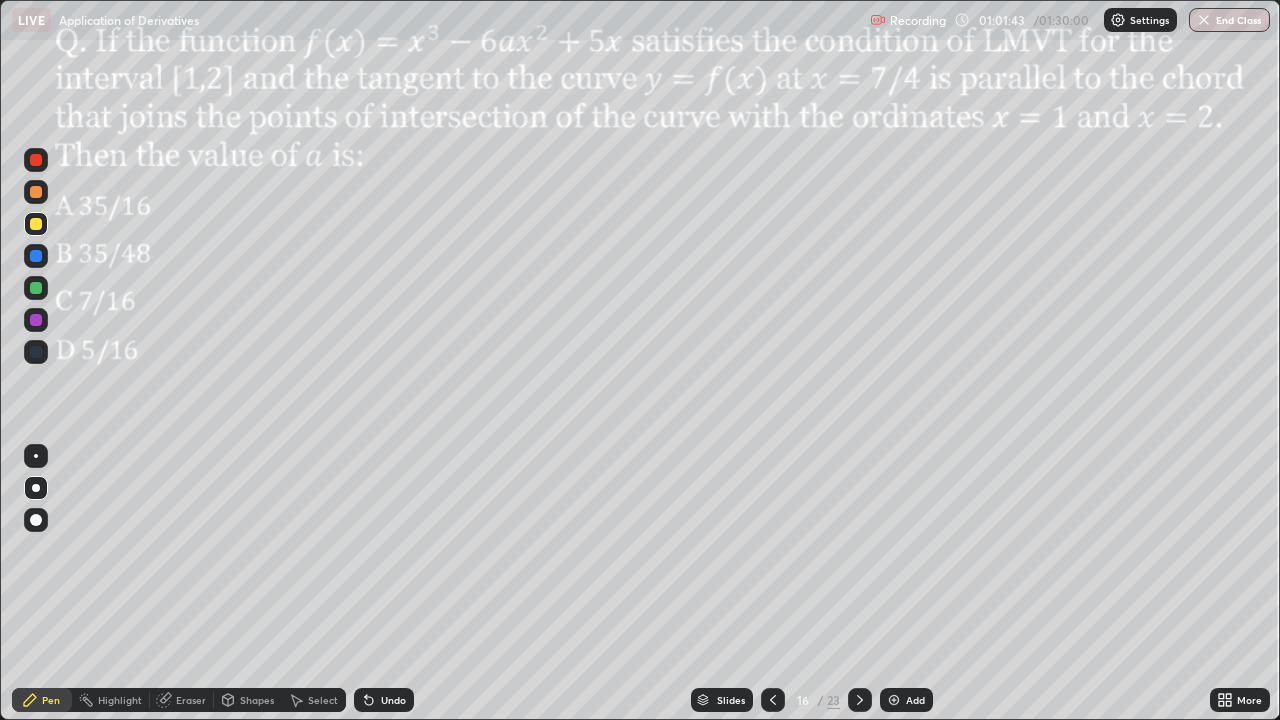 click at bounding box center (36, 224) 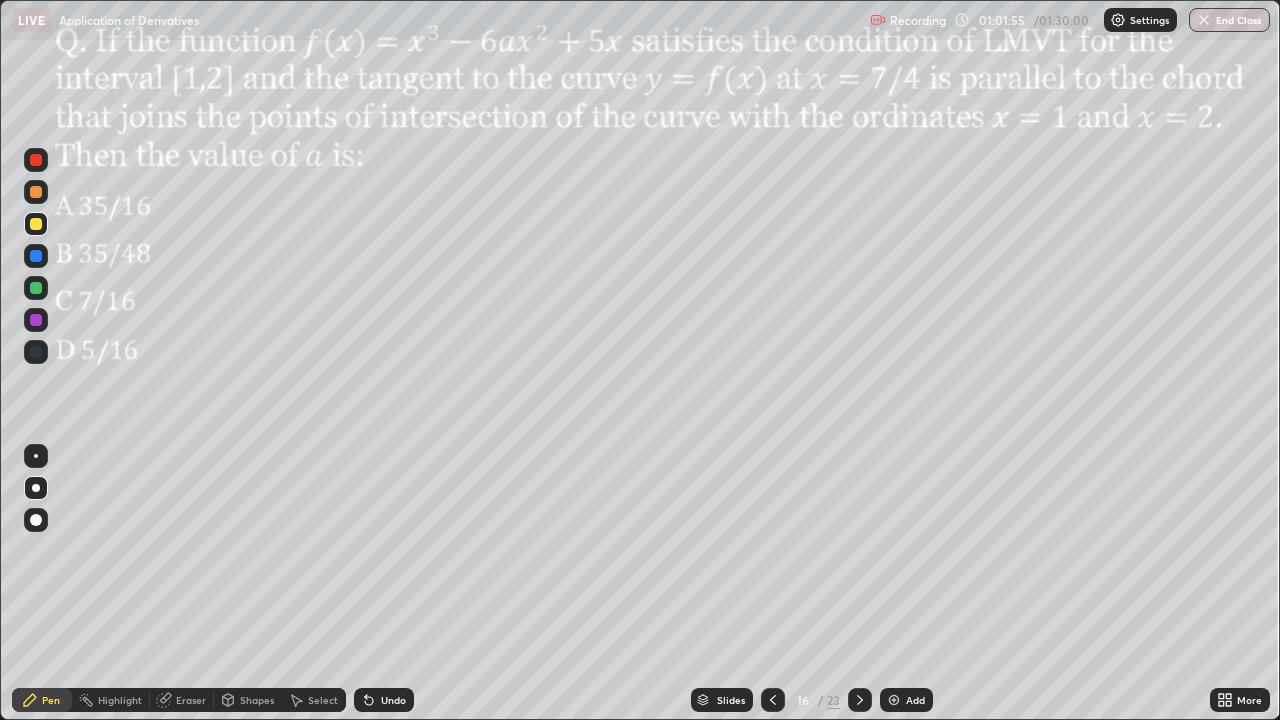 click at bounding box center (36, 256) 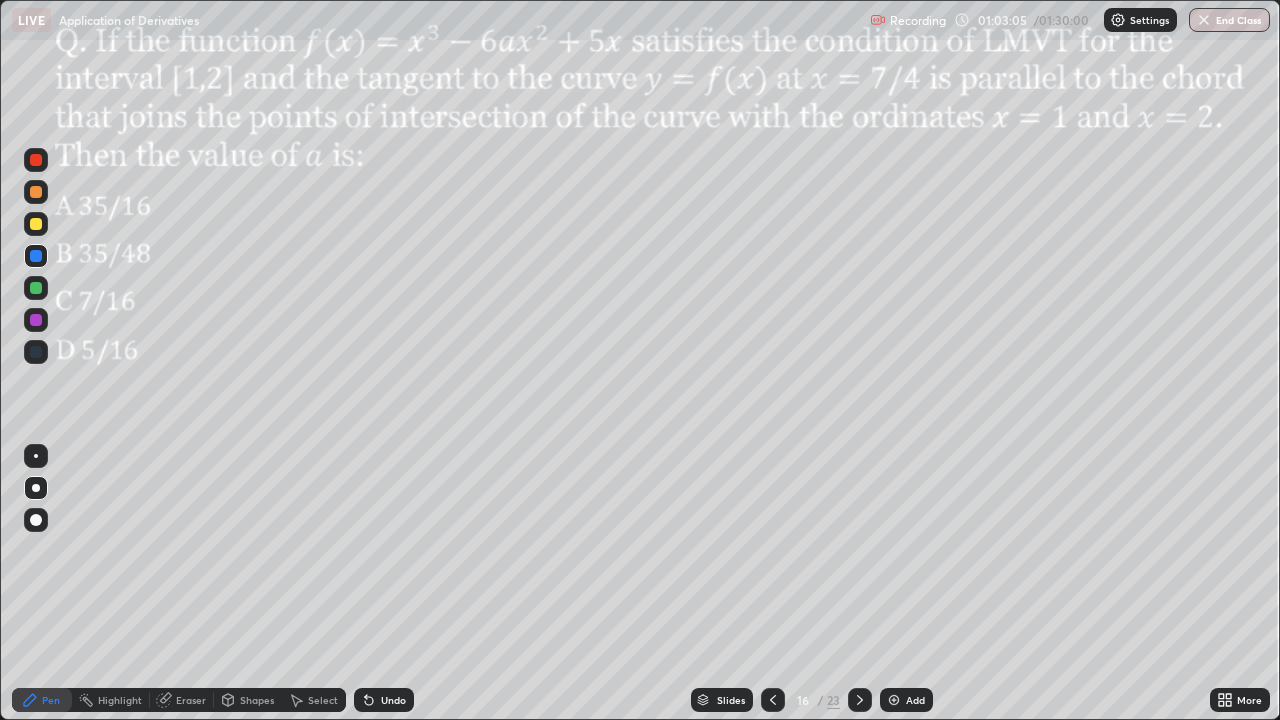 click on "Select" at bounding box center [314, 700] 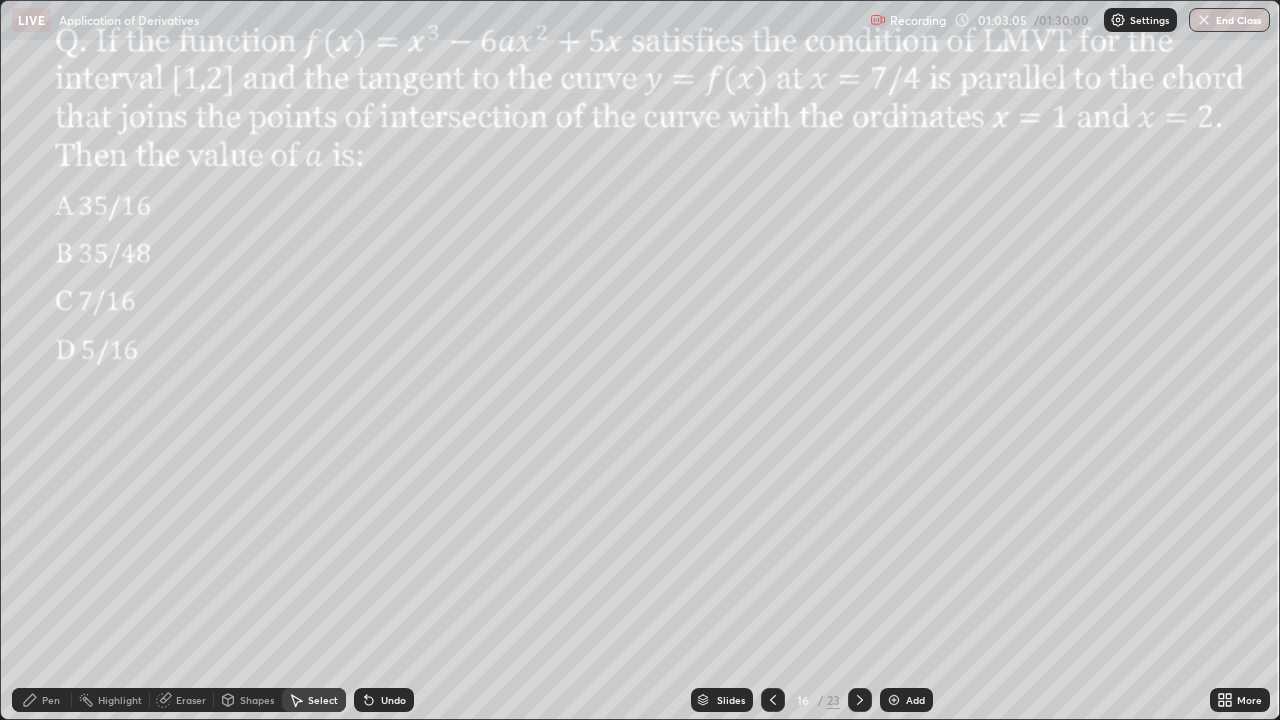 click 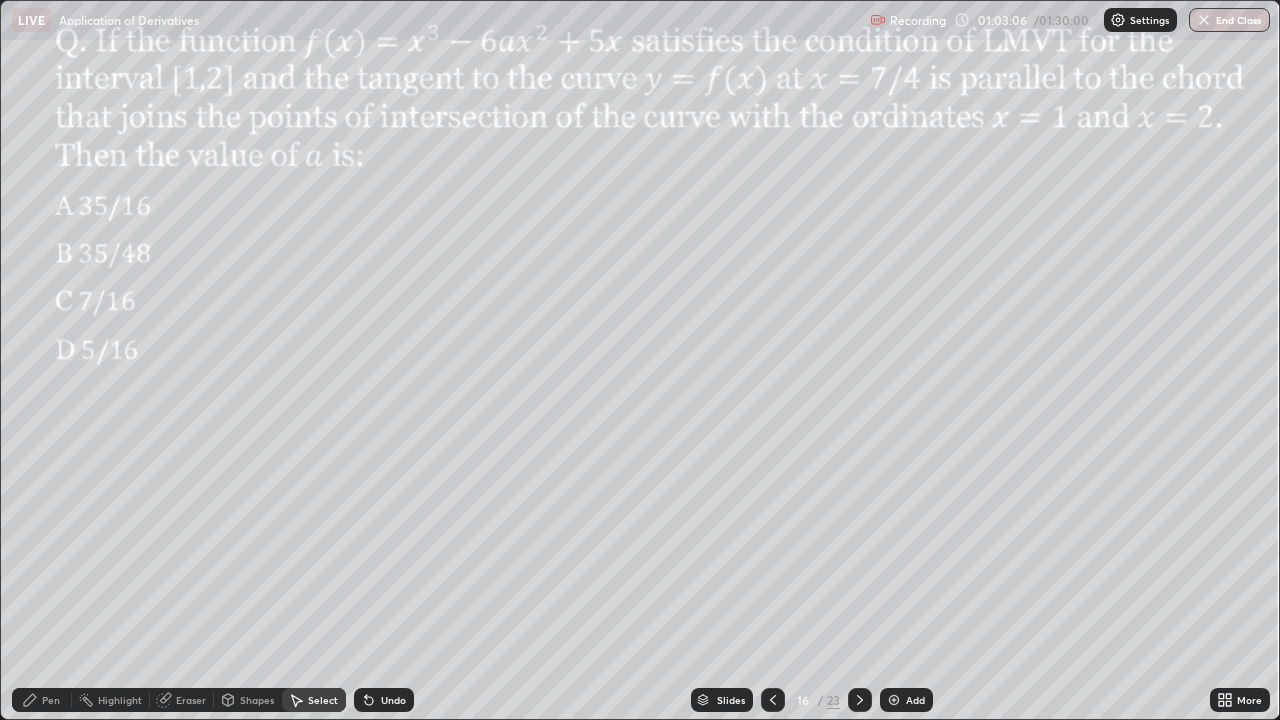 click 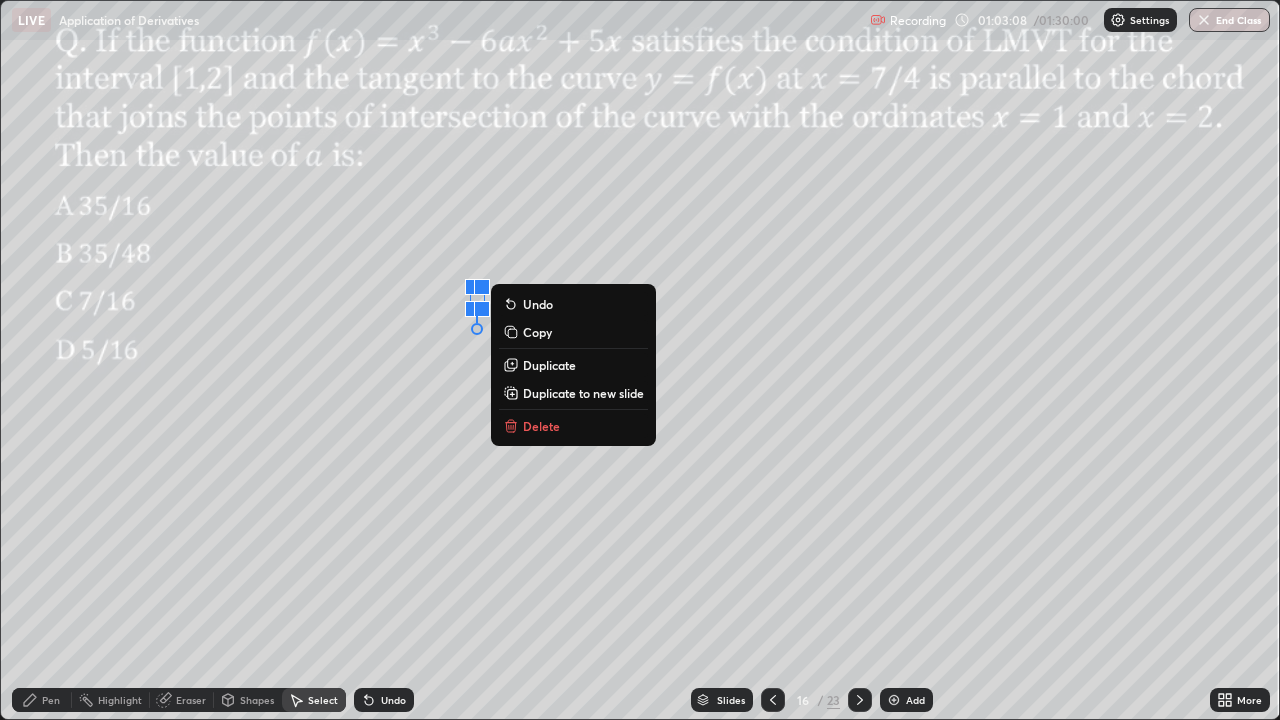 click 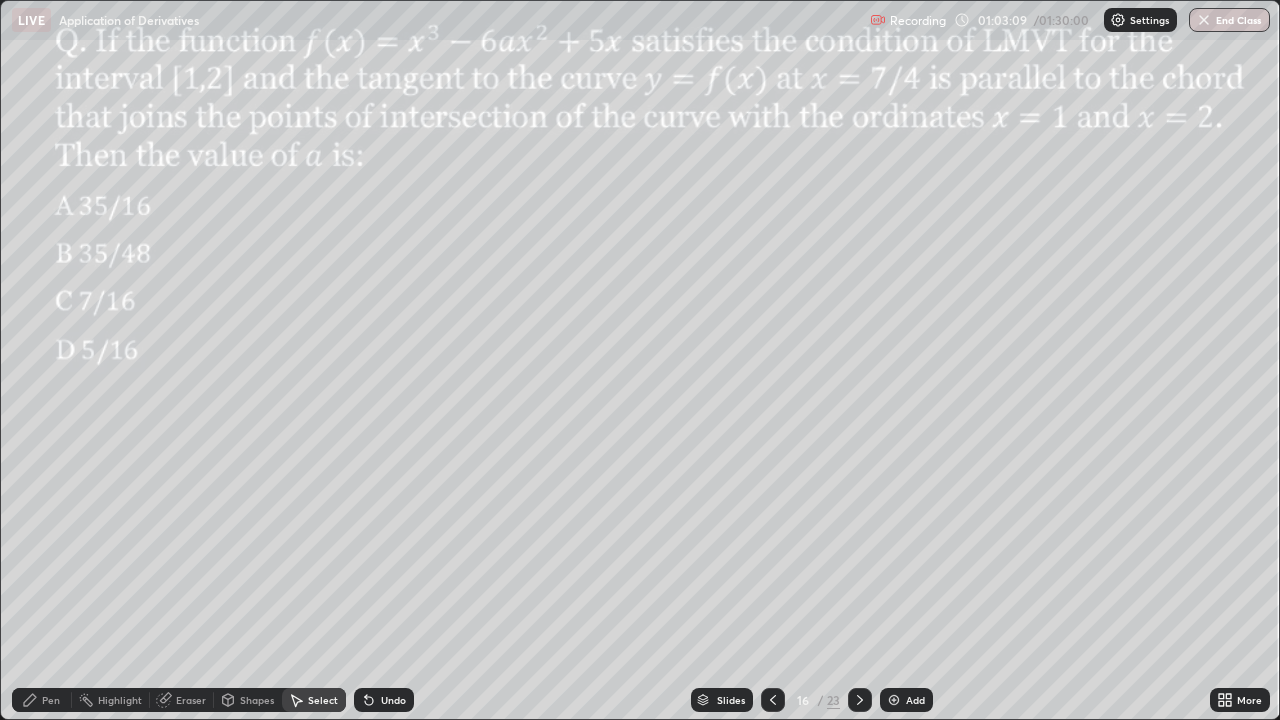 click on "Pen" at bounding box center (51, 700) 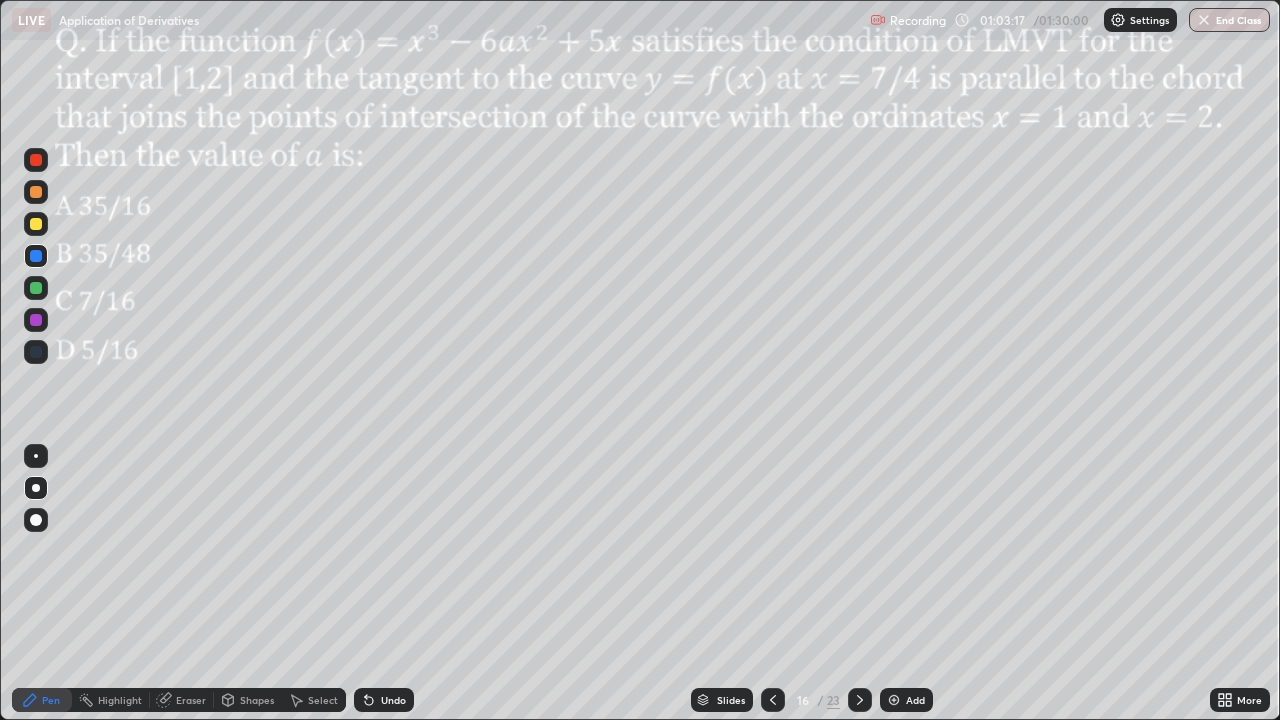 click at bounding box center [36, 288] 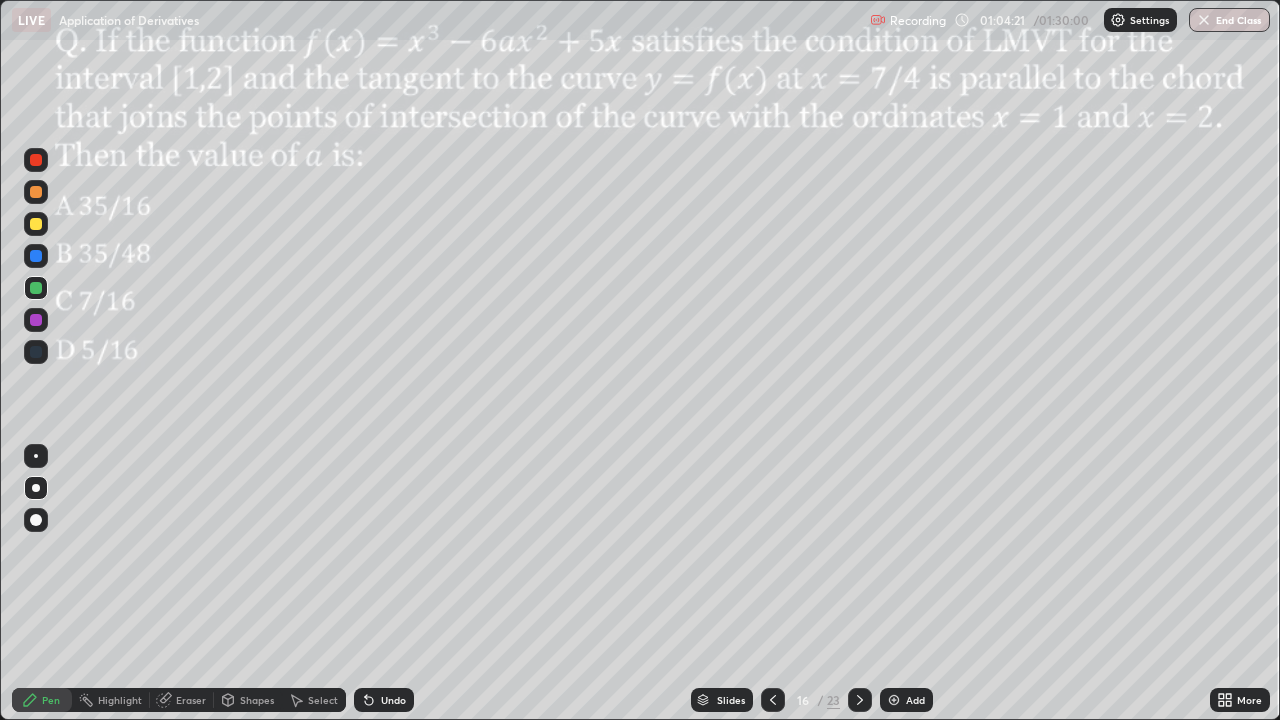 click at bounding box center [36, 320] 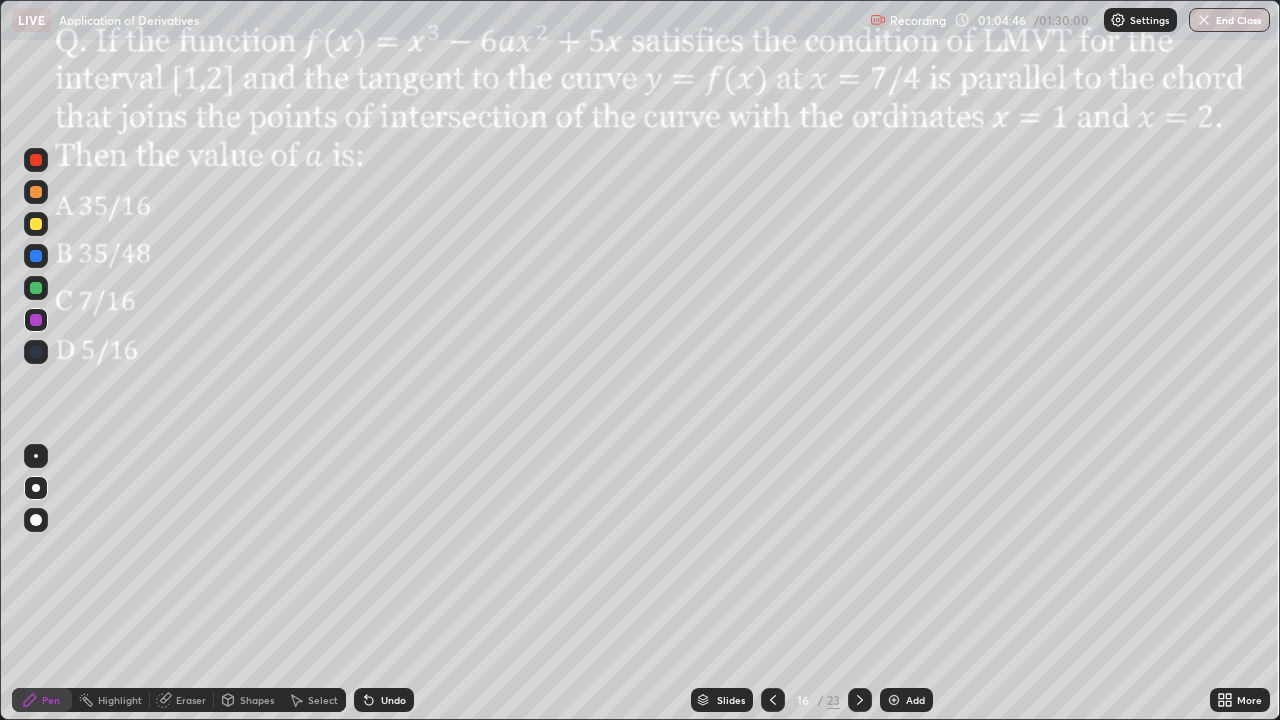 click on "Undo" at bounding box center [384, 700] 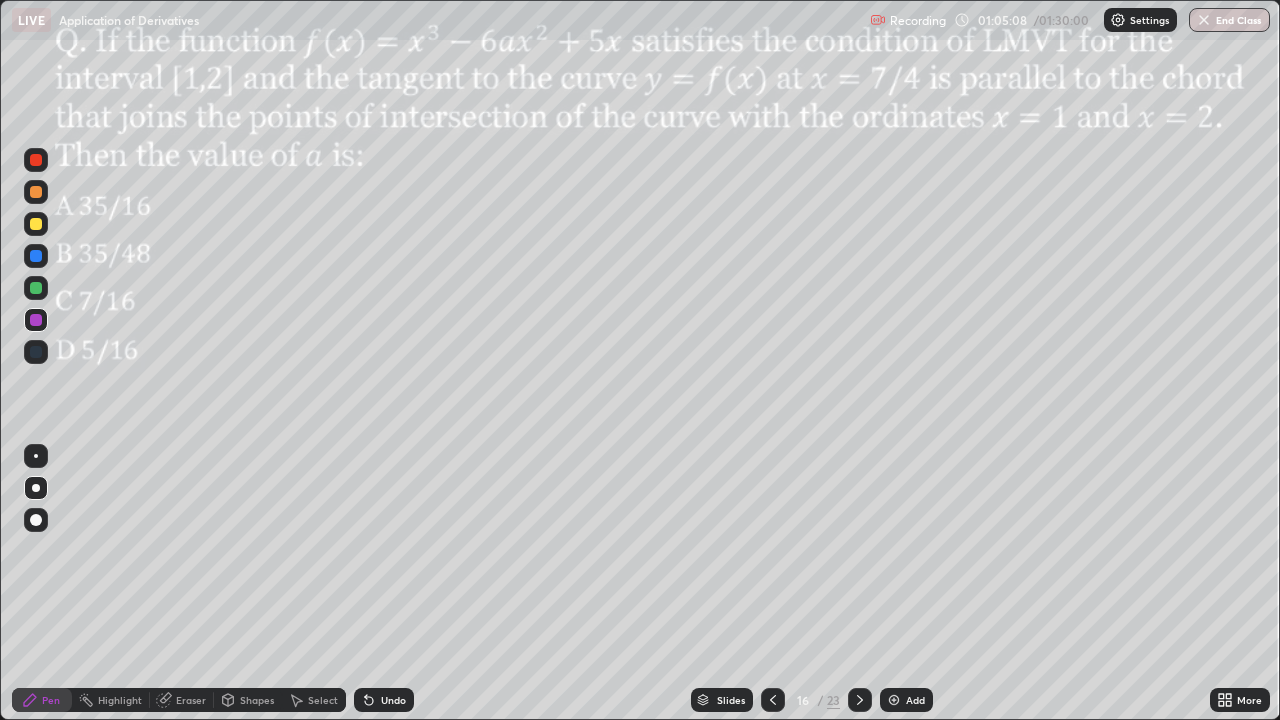click at bounding box center [36, 256] 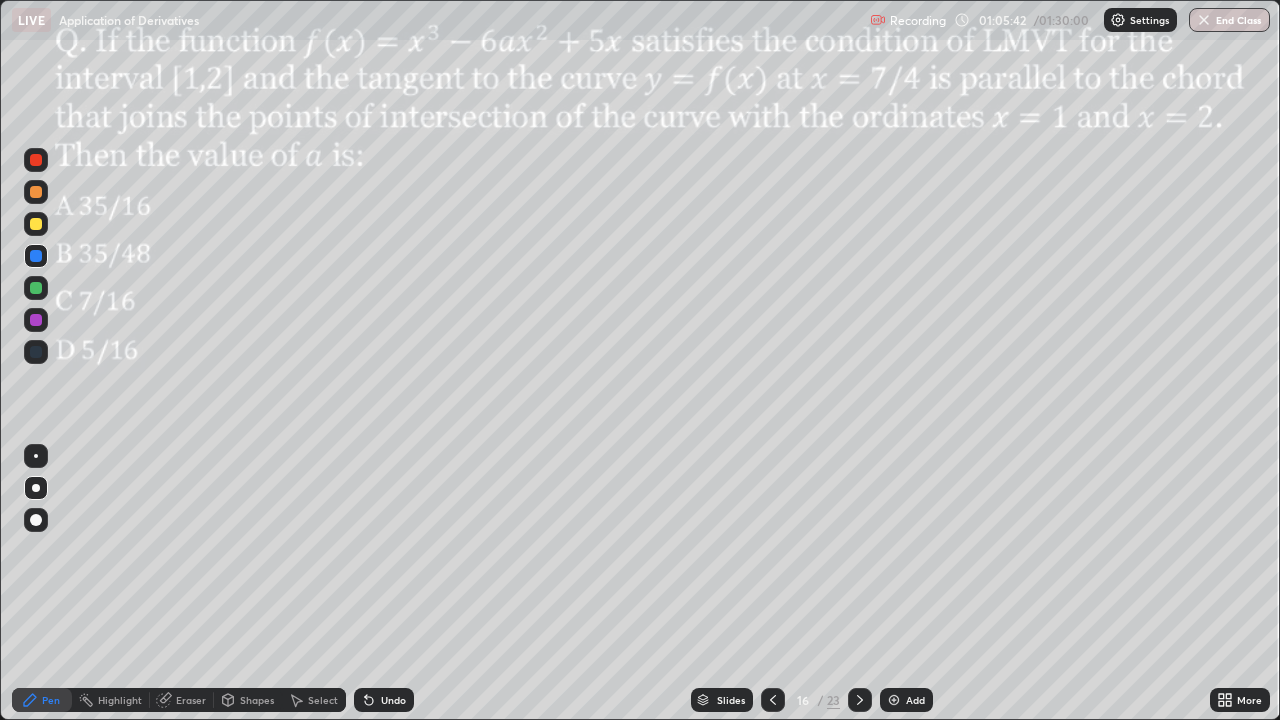 click 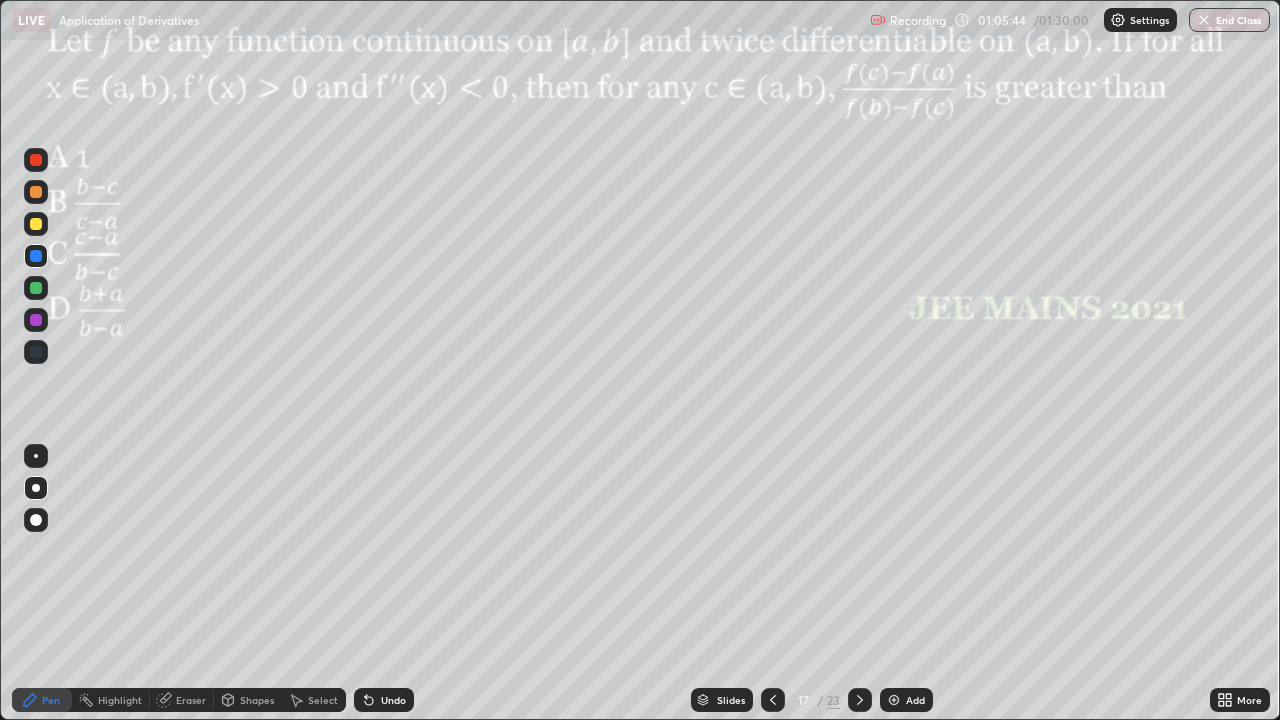 click at bounding box center (36, 224) 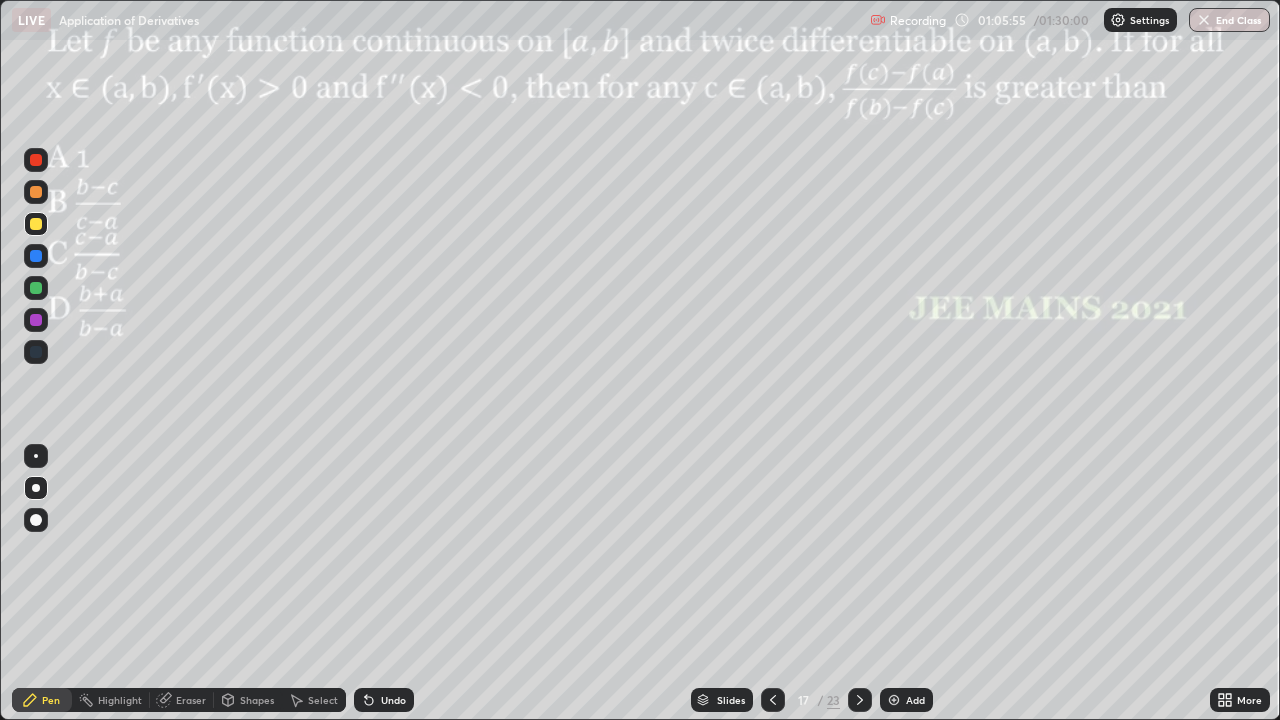 click 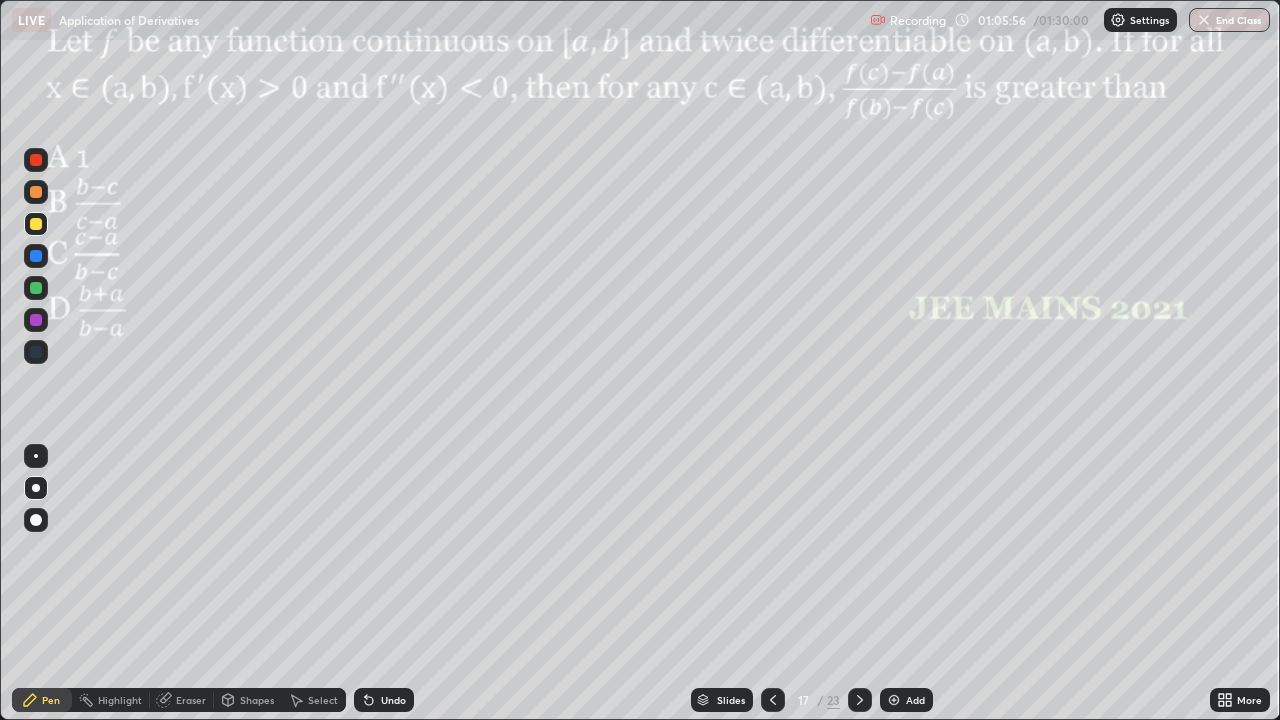 click 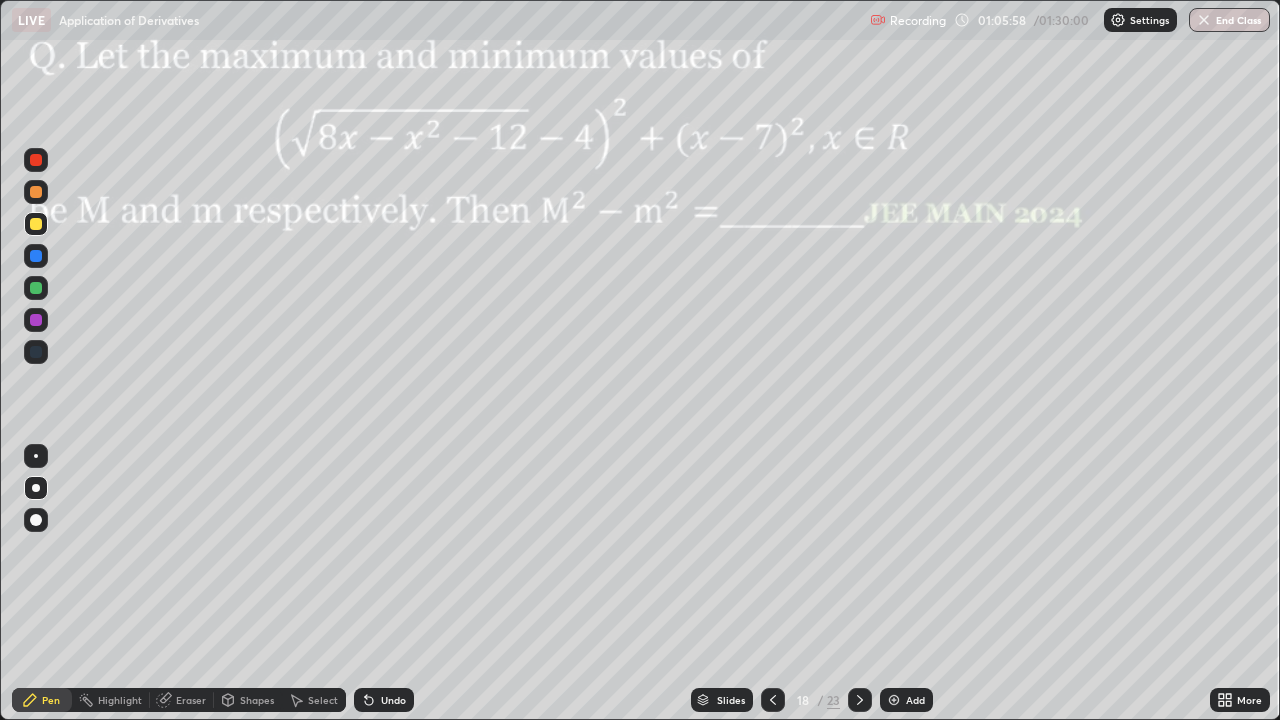 click at bounding box center [773, 700] 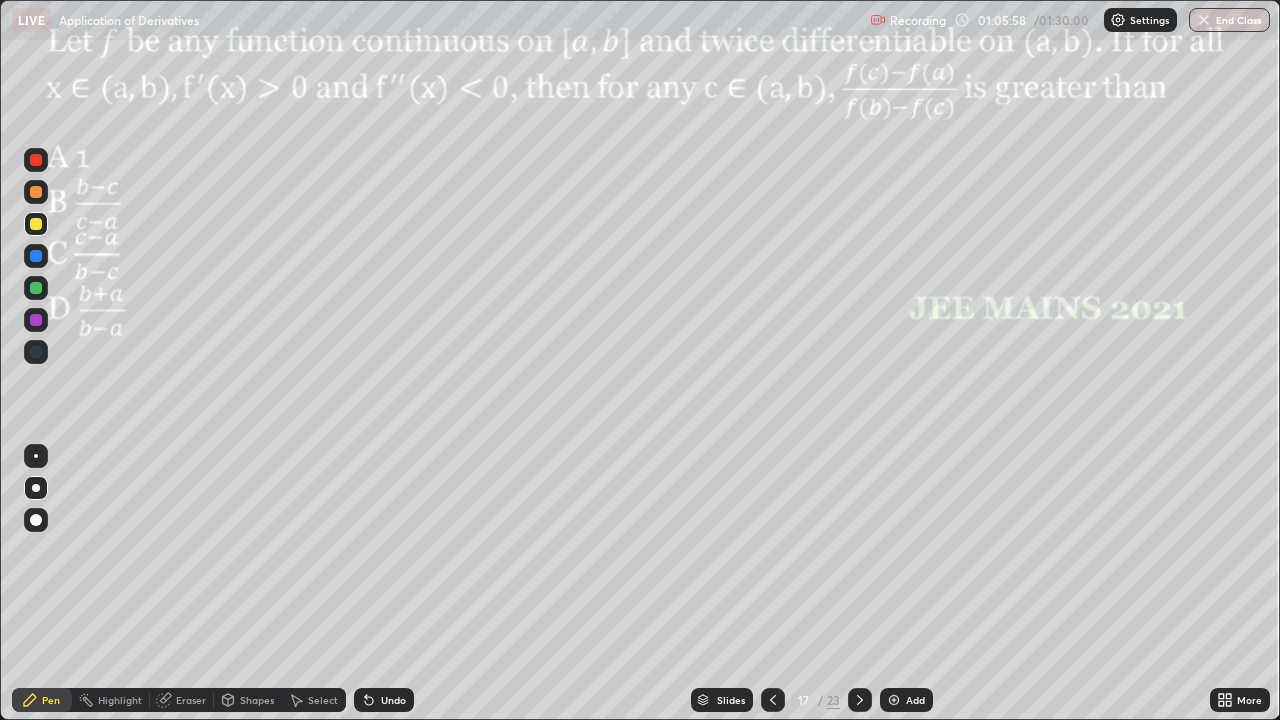 click 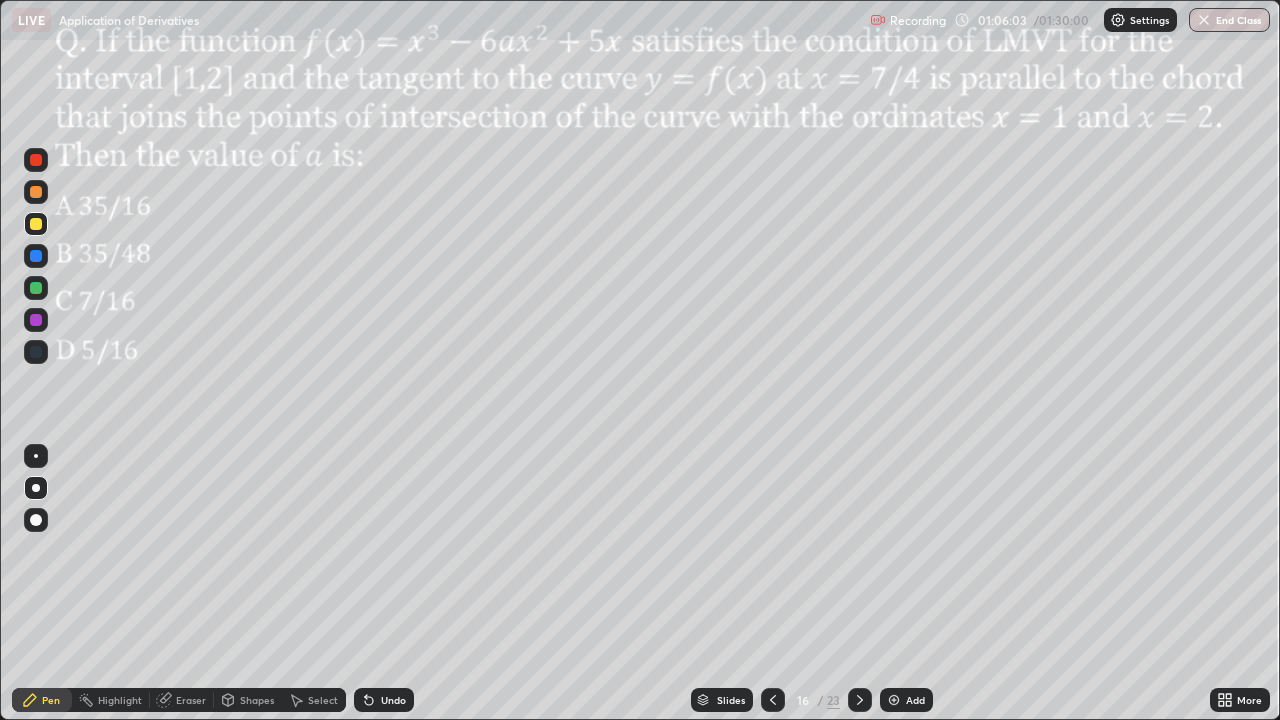 click 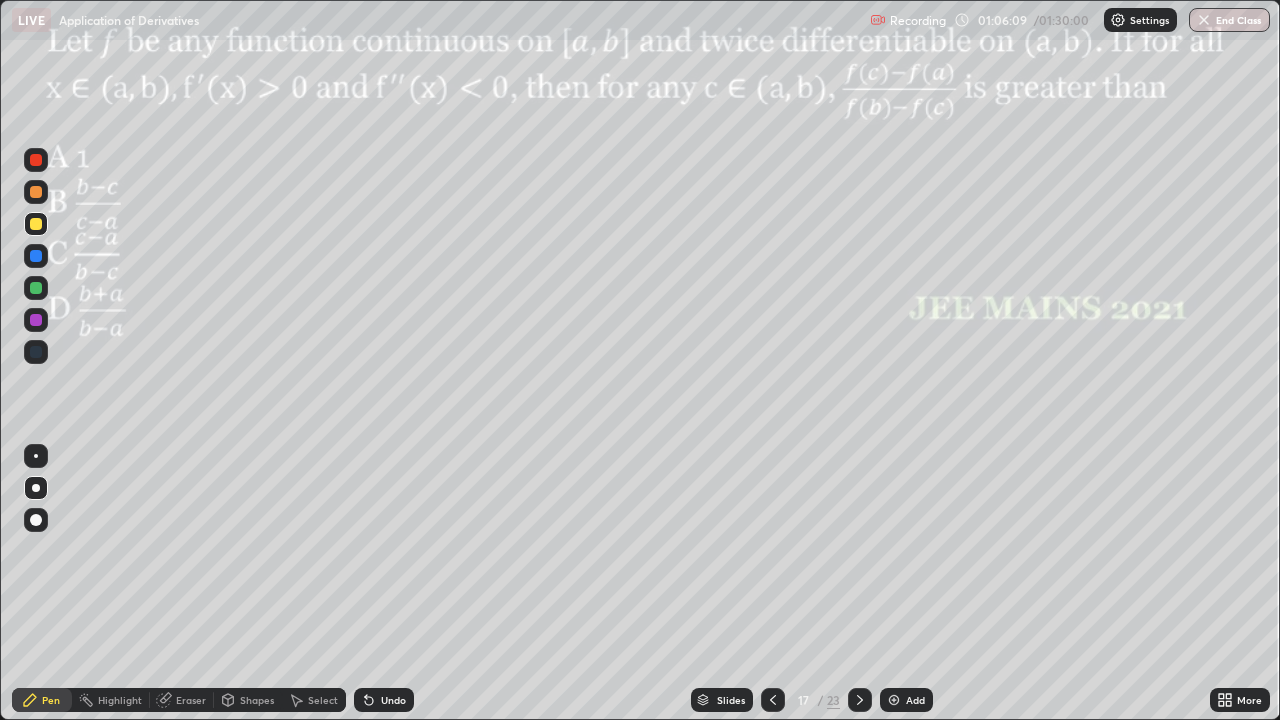 click 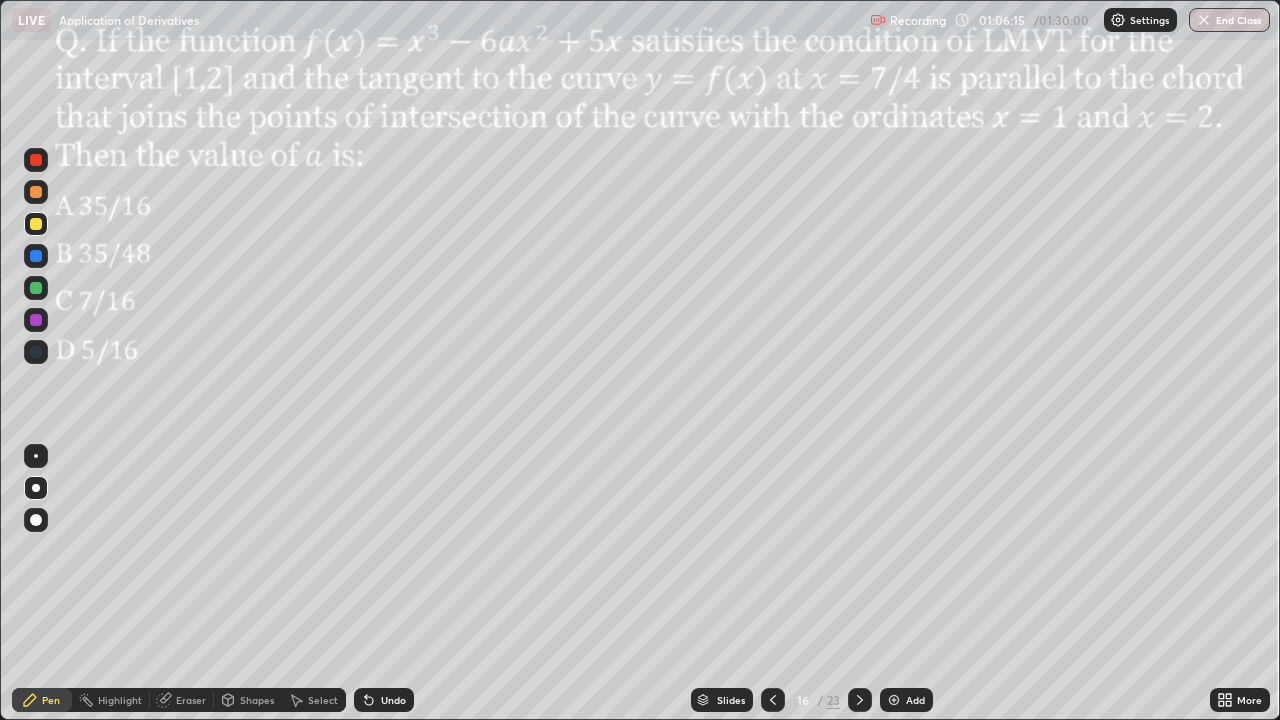 click at bounding box center [860, 700] 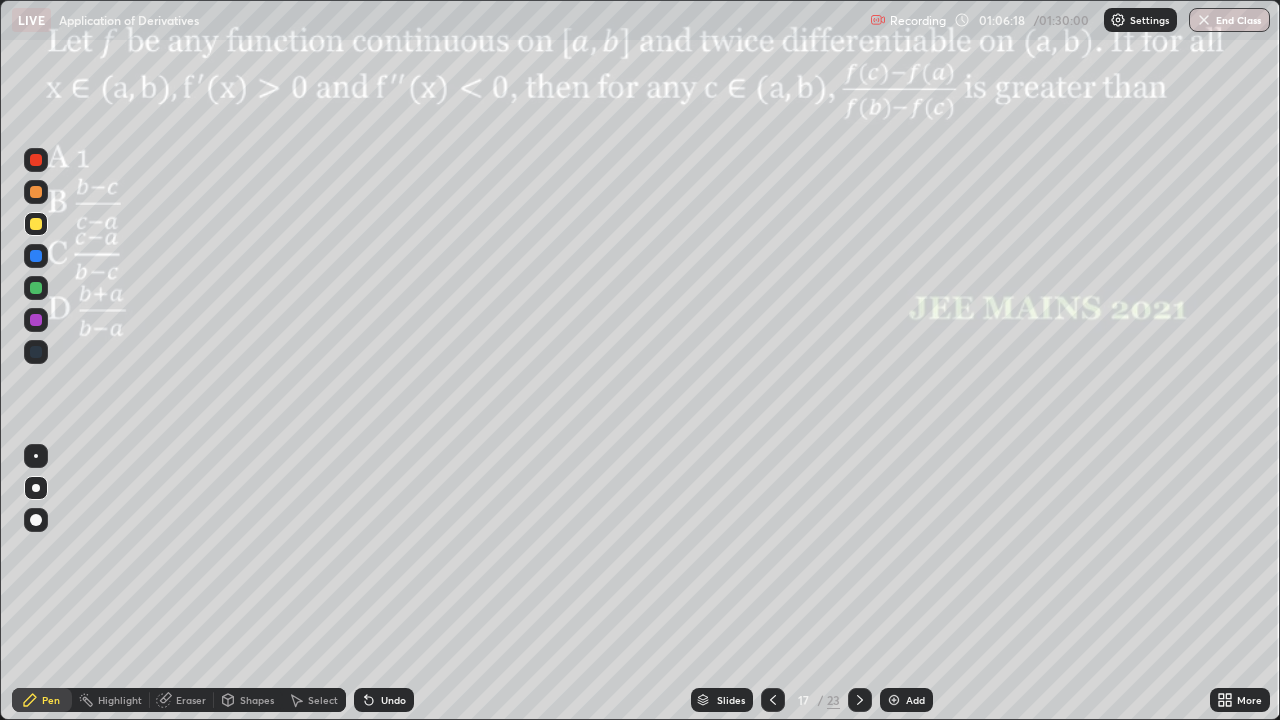 click at bounding box center (36, 224) 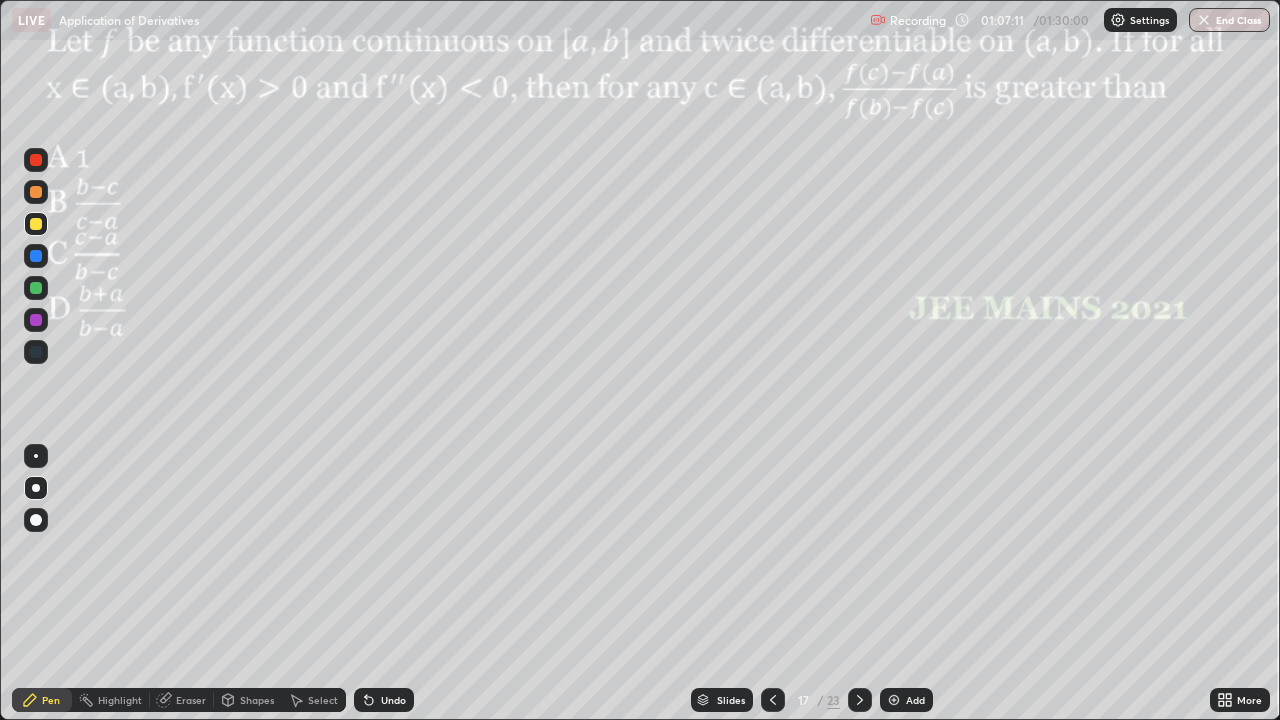 click on "Shapes" at bounding box center [257, 700] 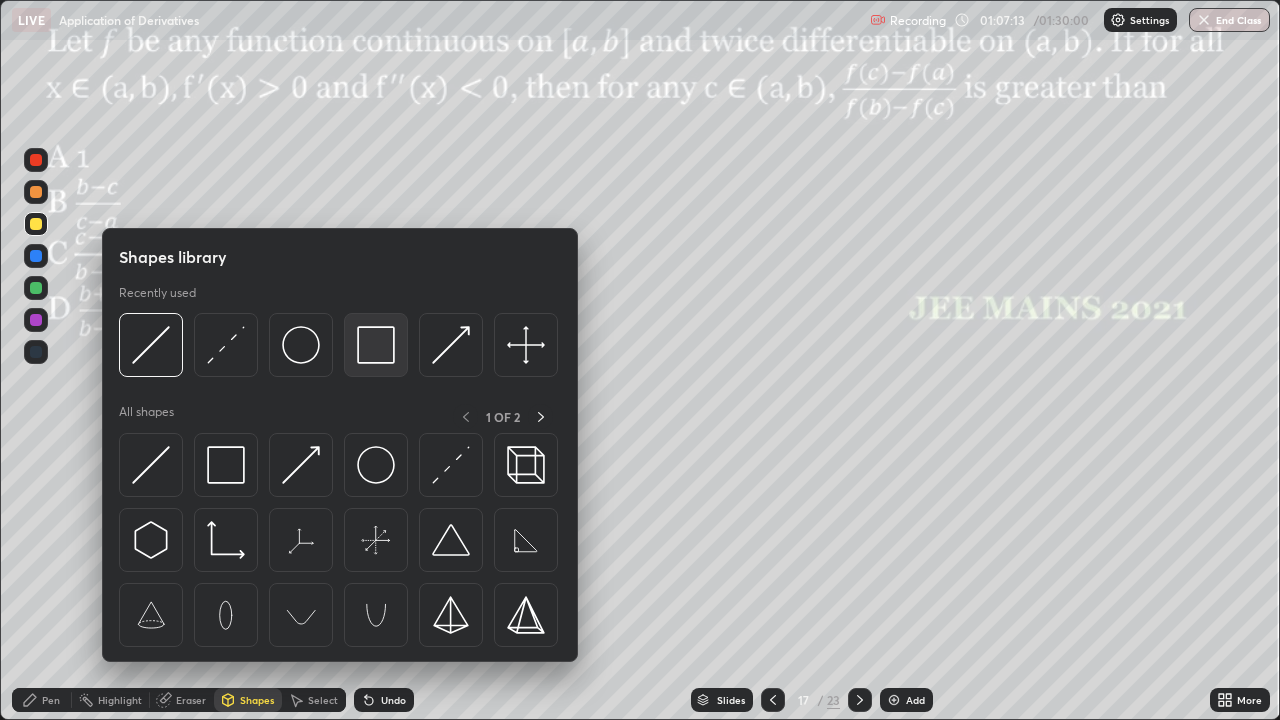 click at bounding box center [376, 345] 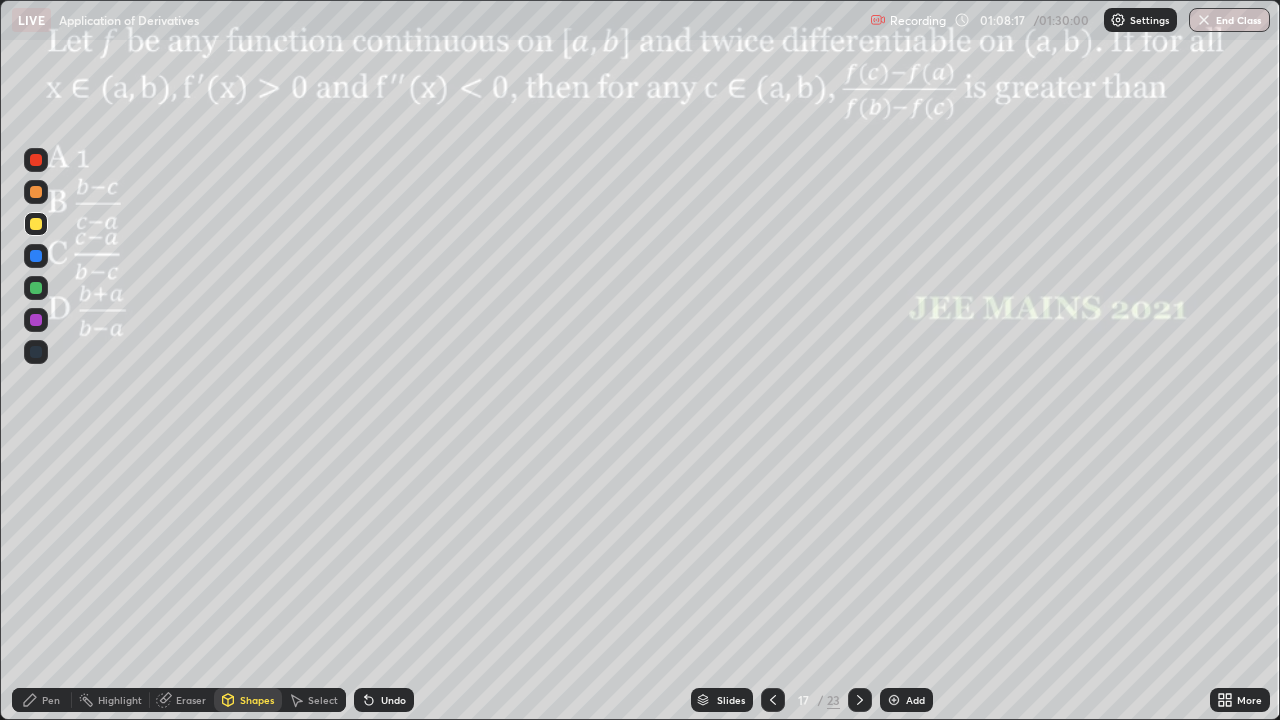 click at bounding box center [36, 256] 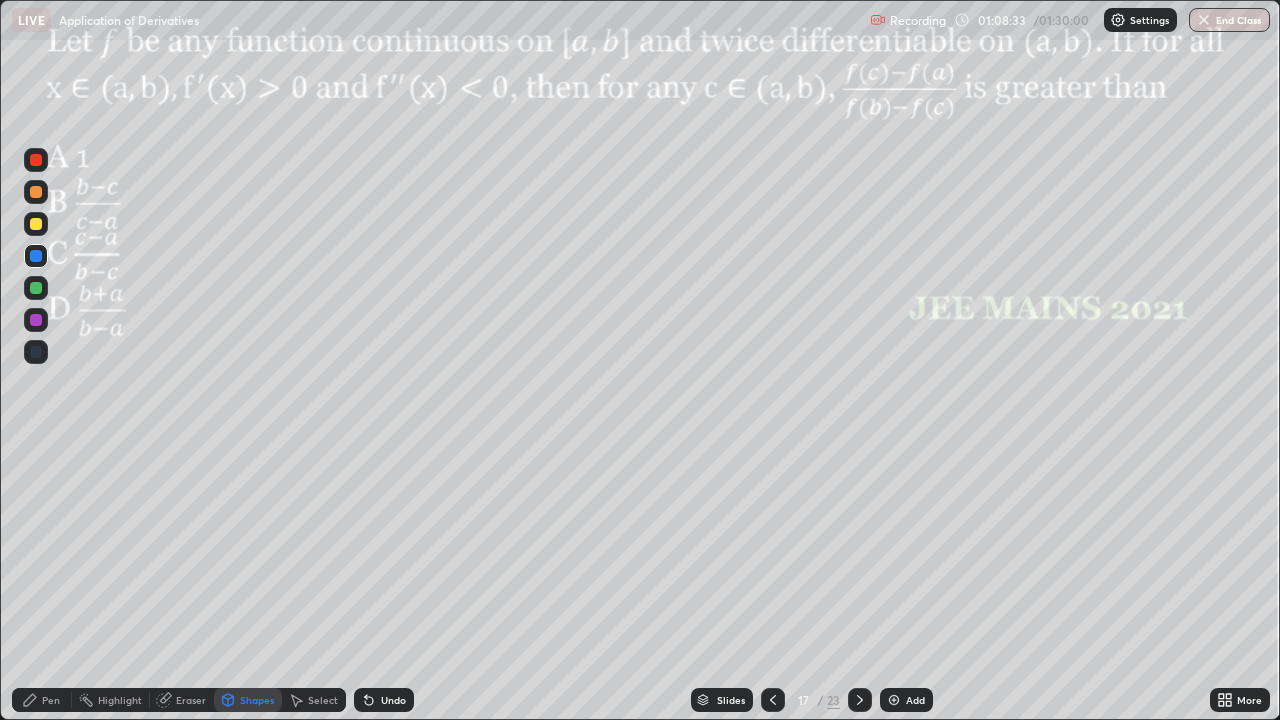 click on "Undo" at bounding box center [384, 700] 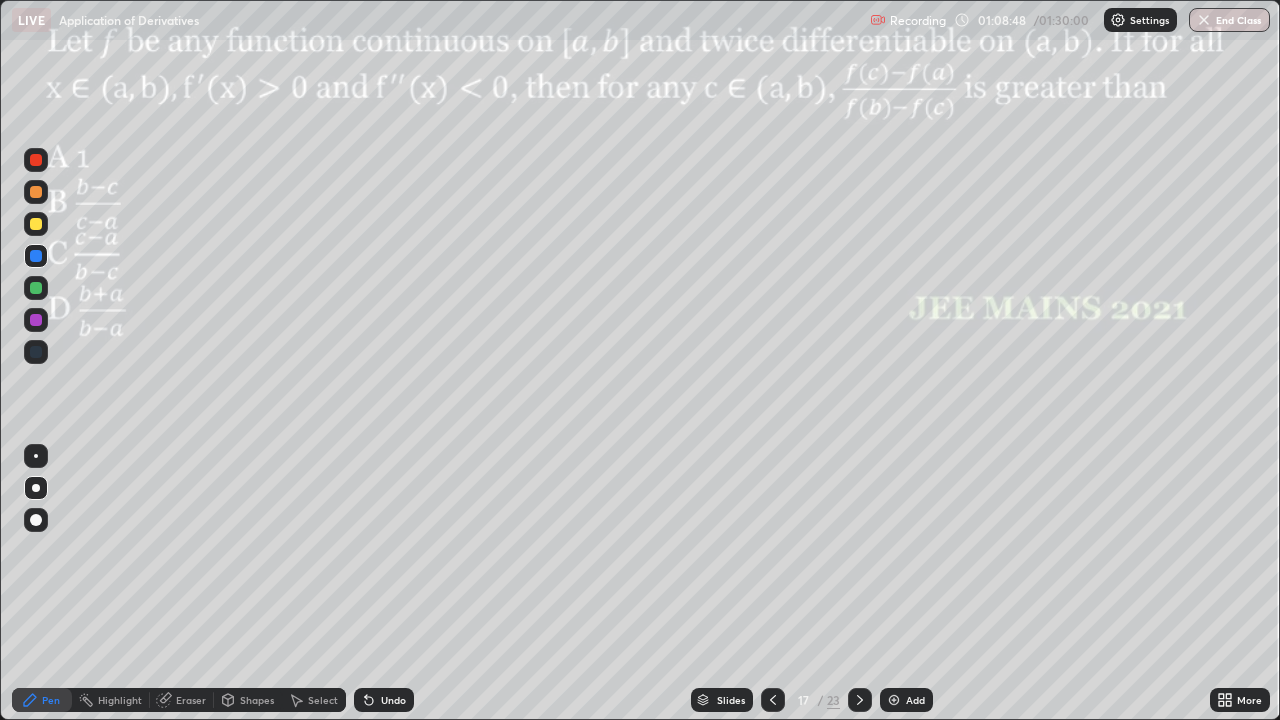 click at bounding box center [36, 288] 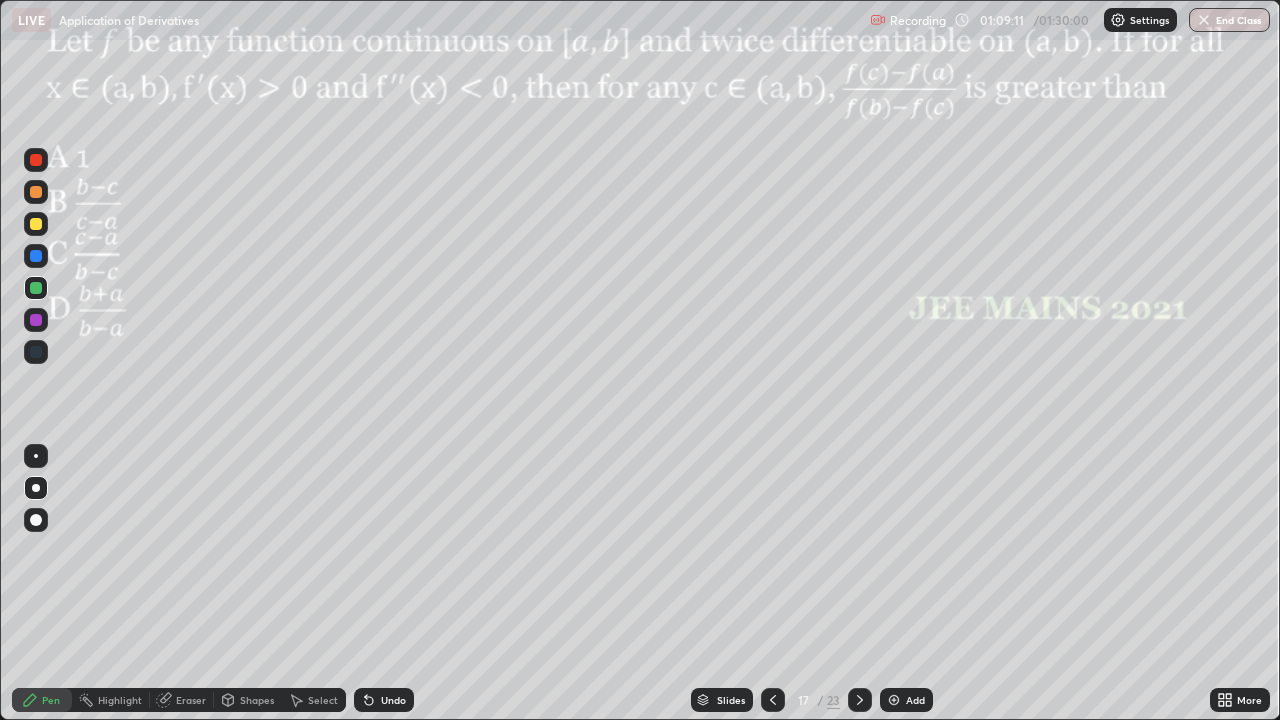 click 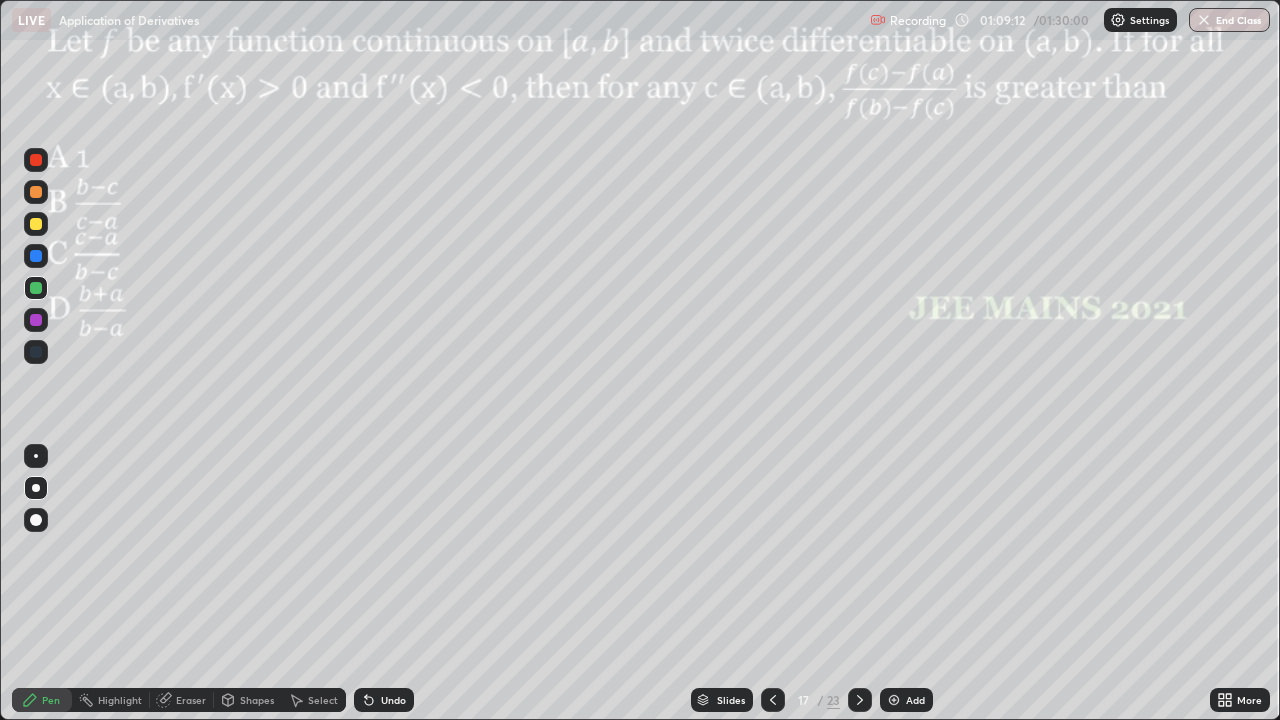 click on "Undo" at bounding box center [384, 700] 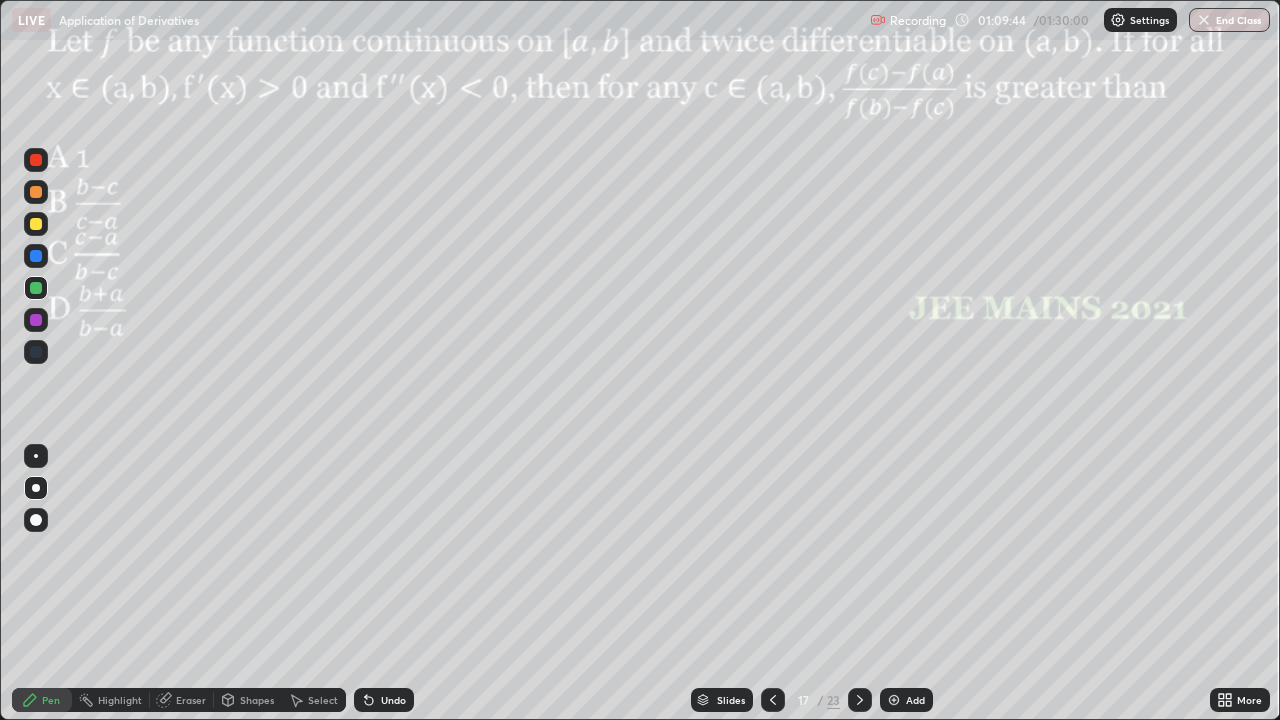 click 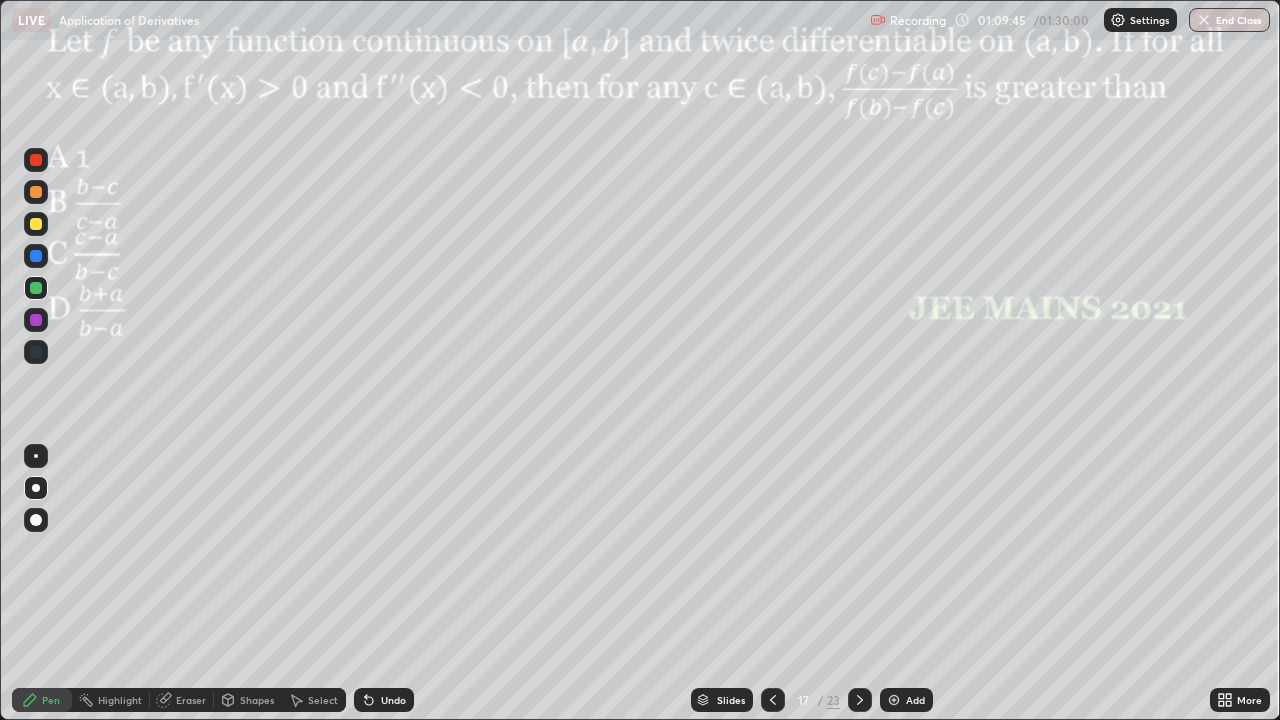 click on "Undo" at bounding box center [384, 700] 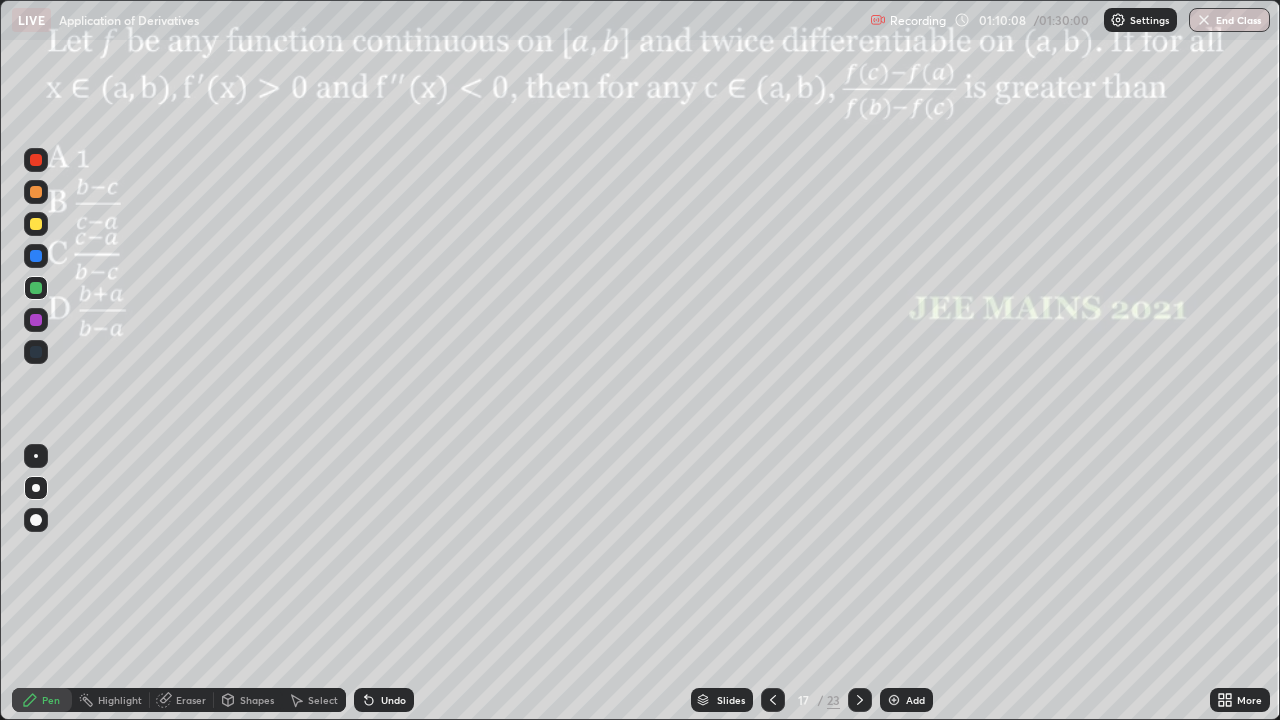 click 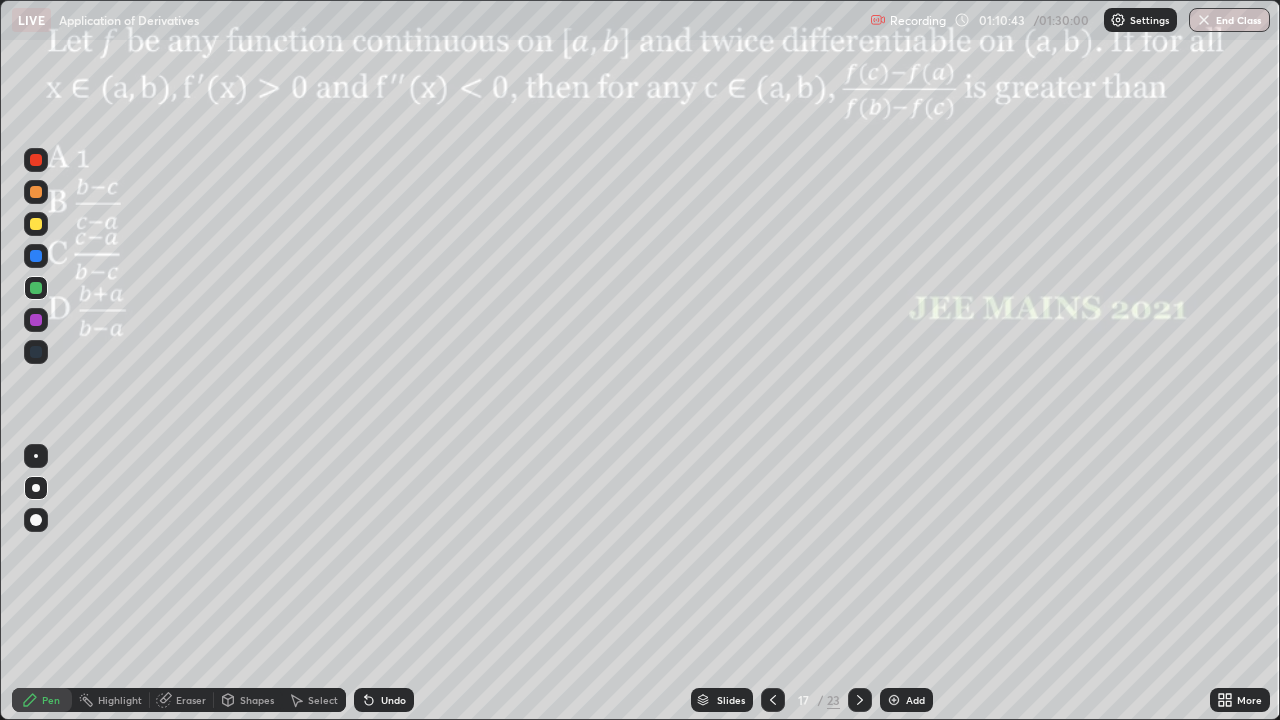 click at bounding box center [36, 320] 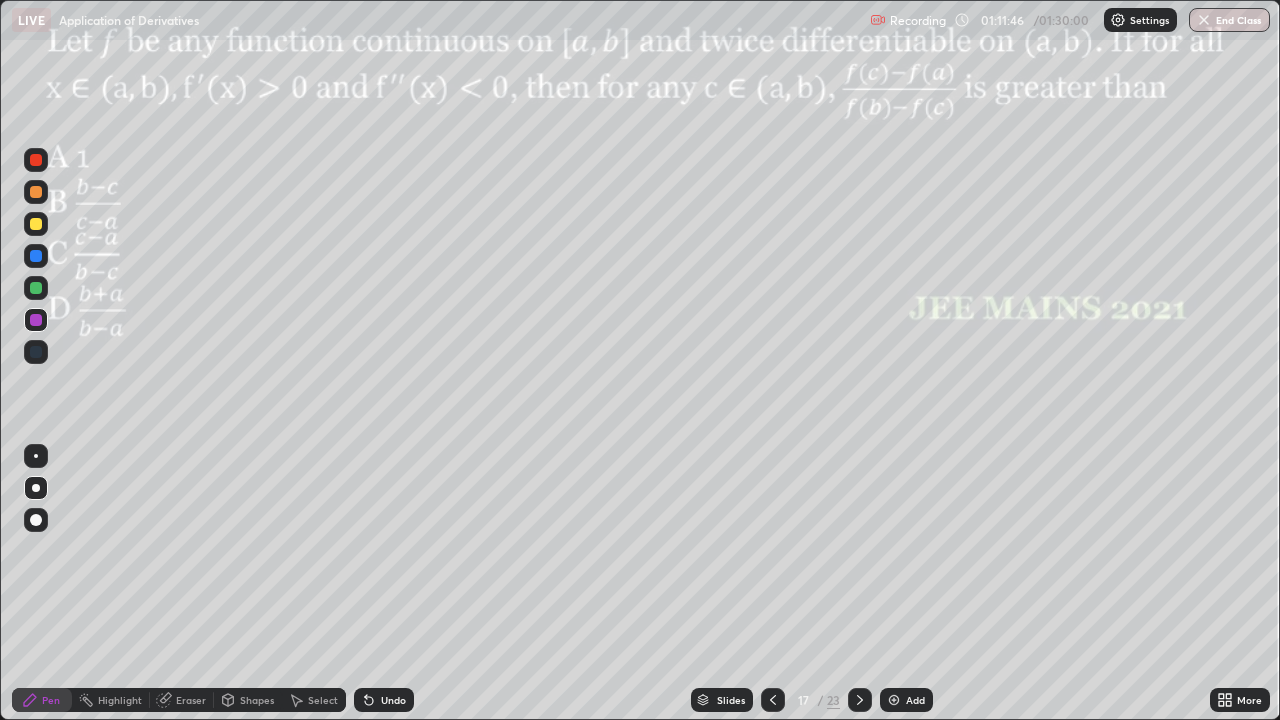 click at bounding box center [36, 288] 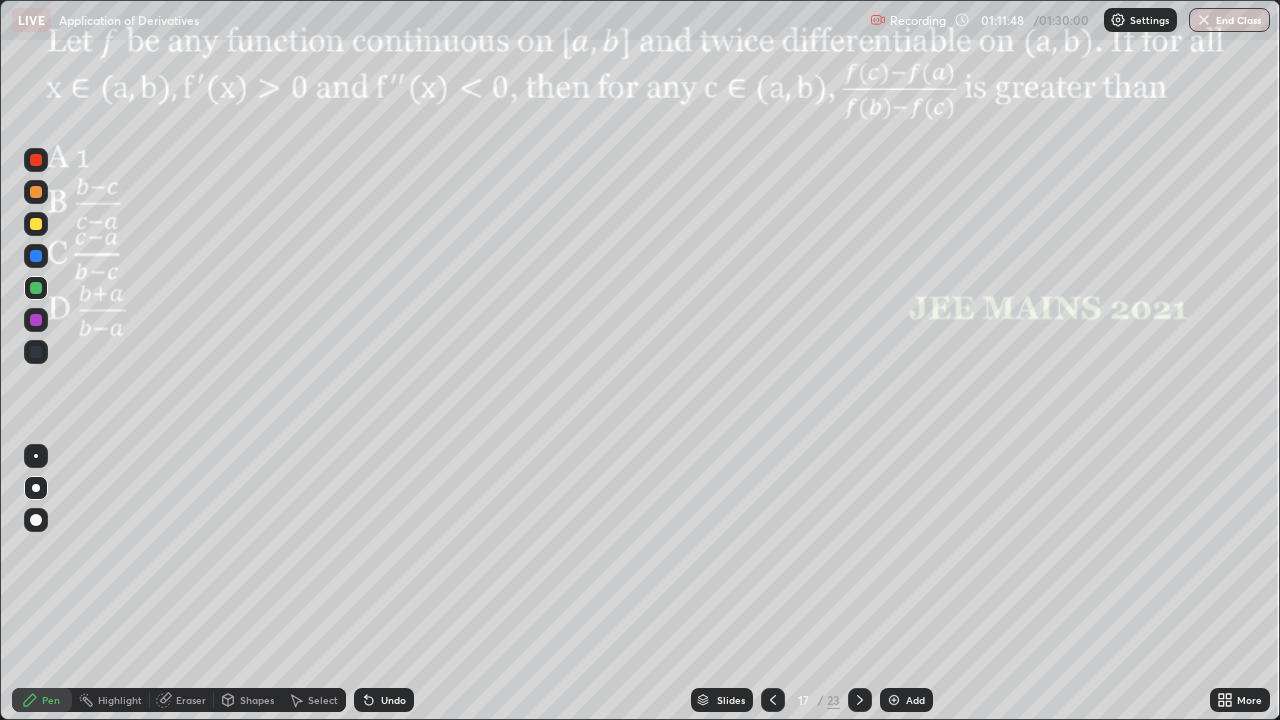 click at bounding box center (36, 224) 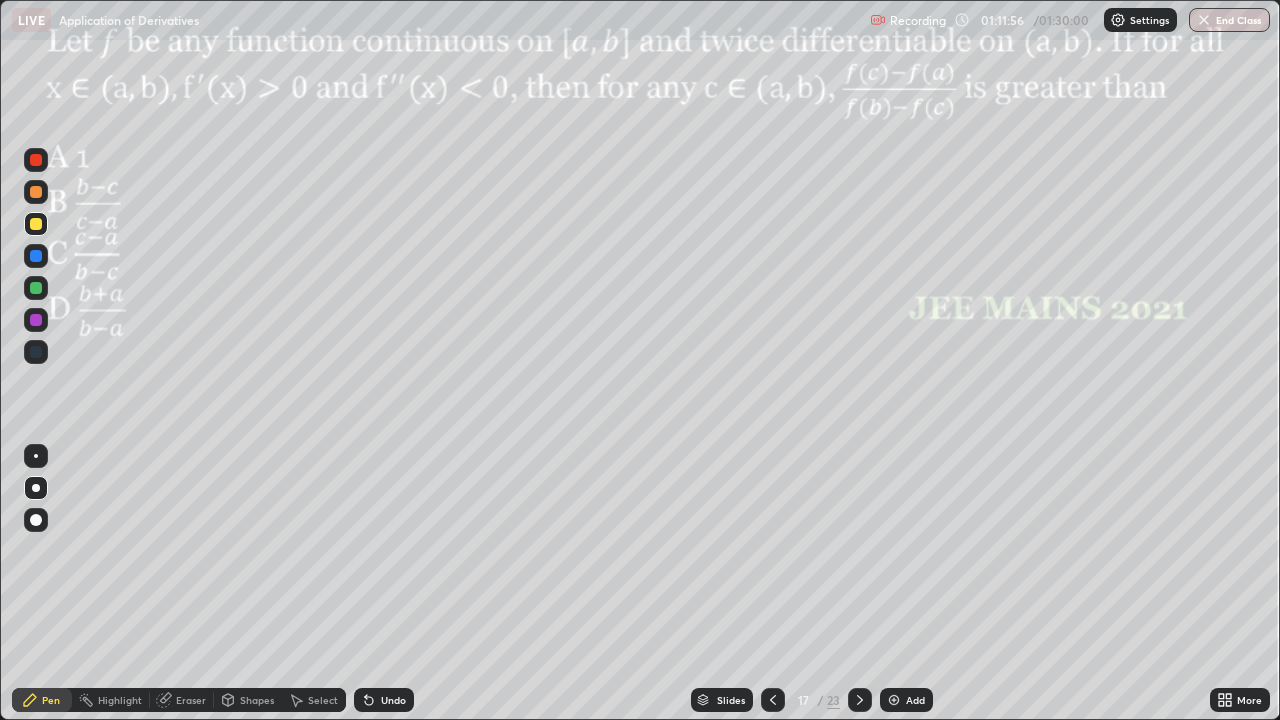 click at bounding box center [36, 160] 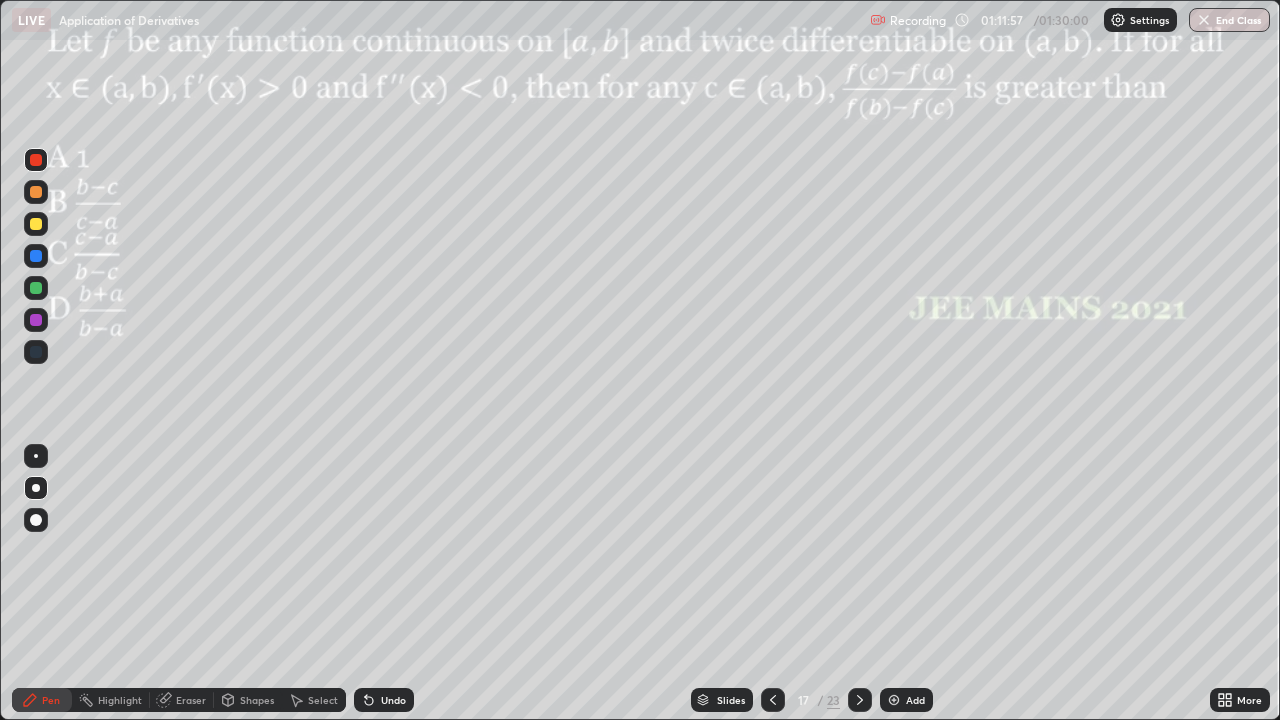 click on "Shapes" at bounding box center [257, 700] 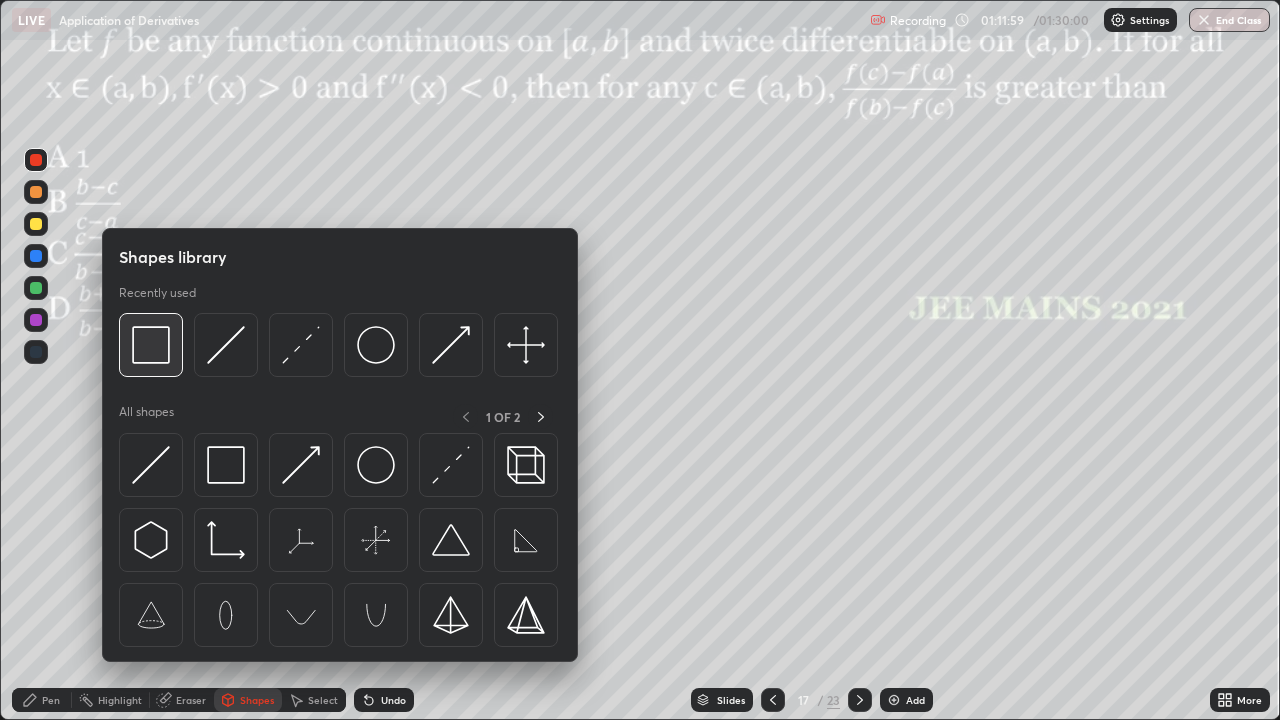 click at bounding box center (151, 345) 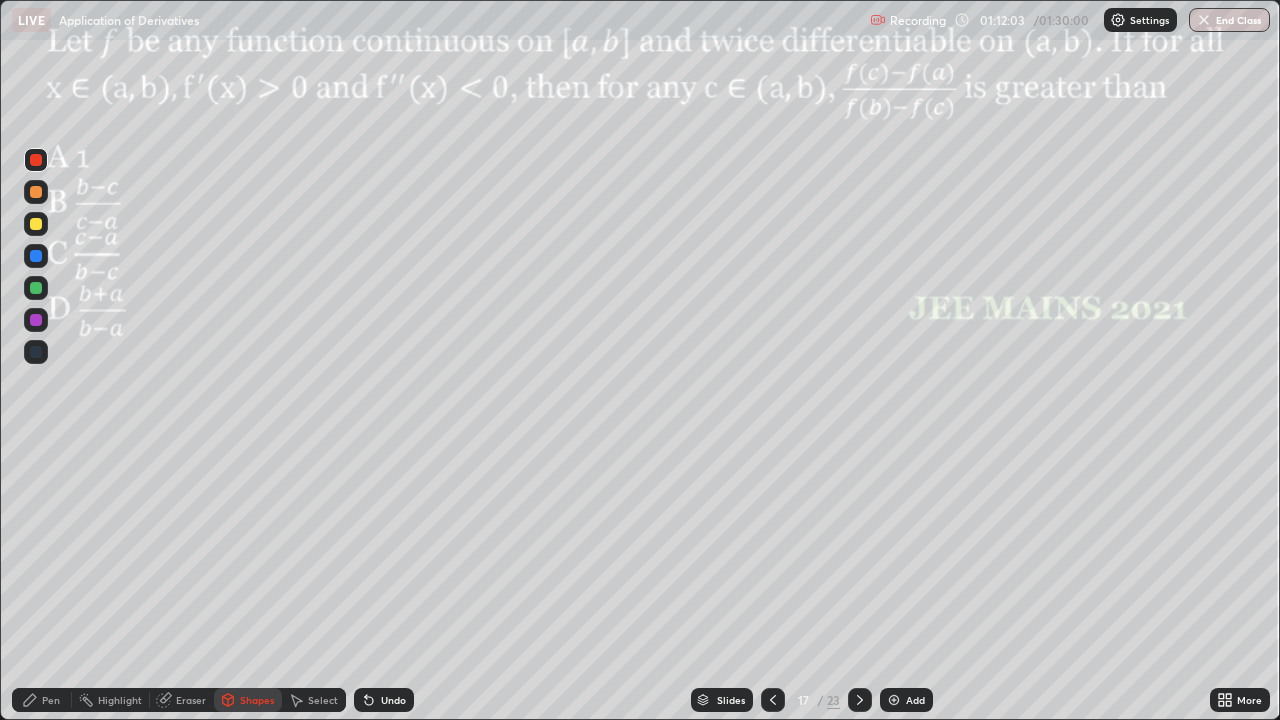click 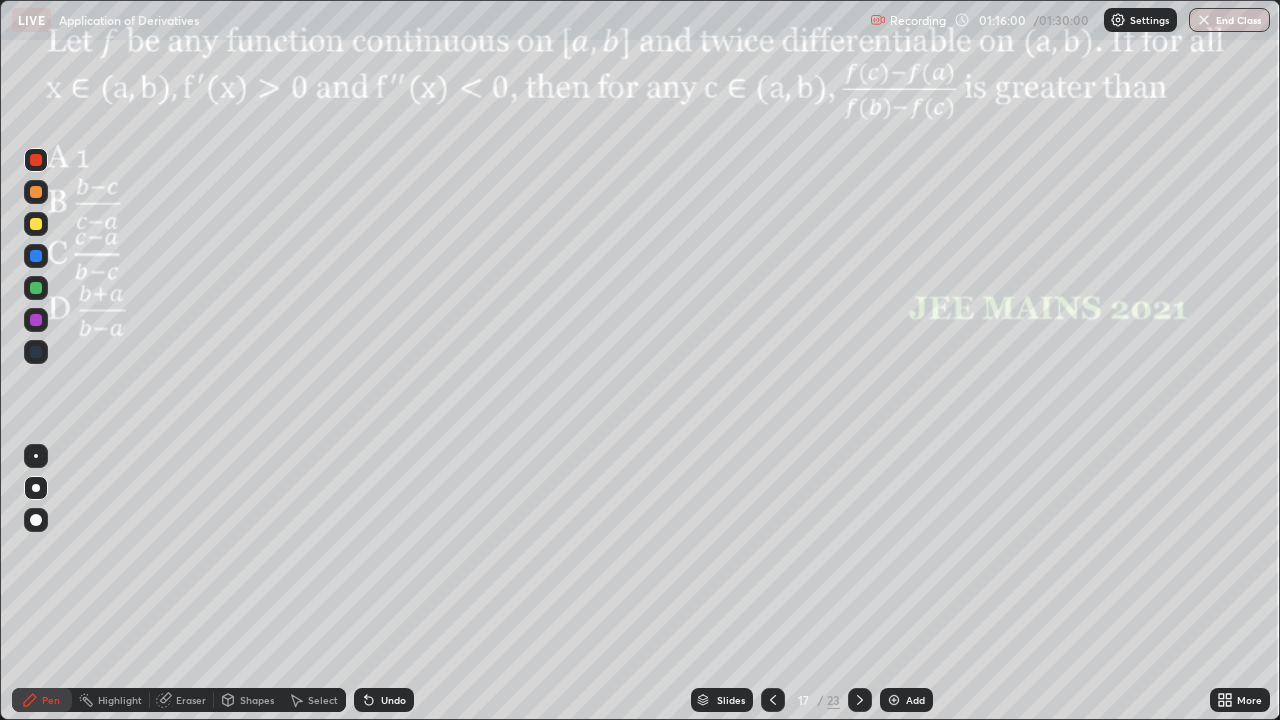 click at bounding box center (36, 288) 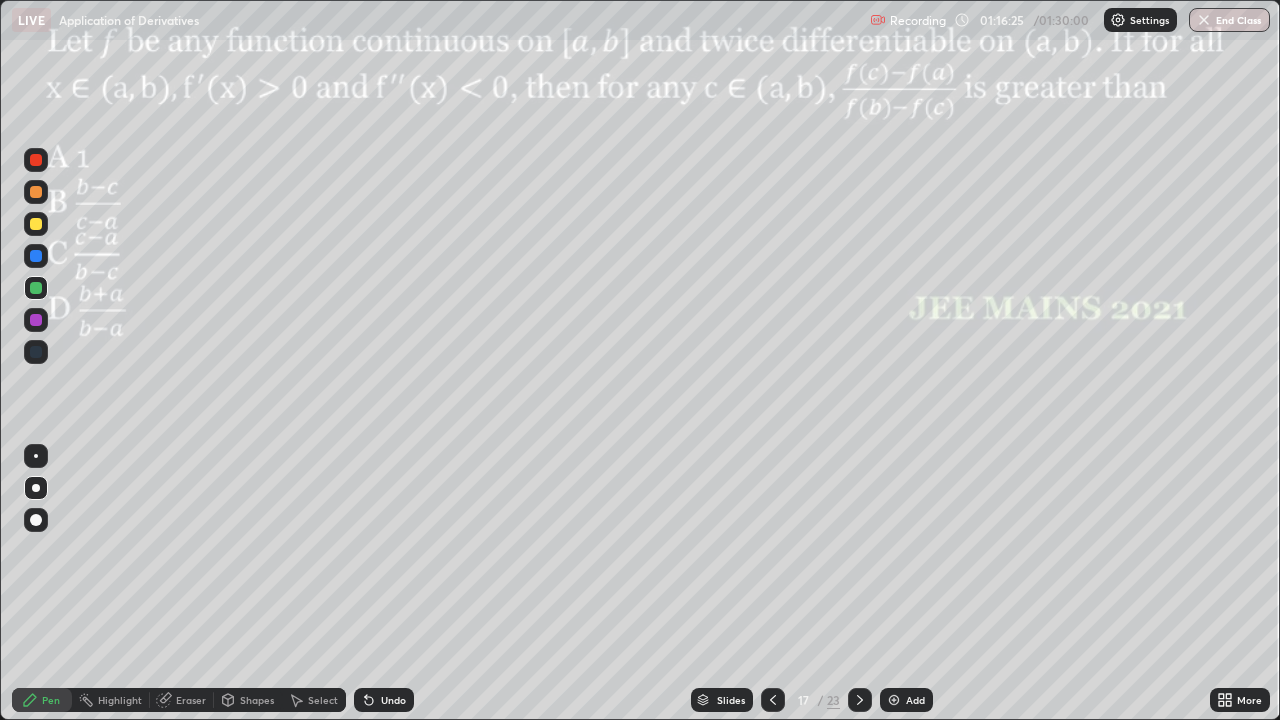 click at bounding box center (36, 224) 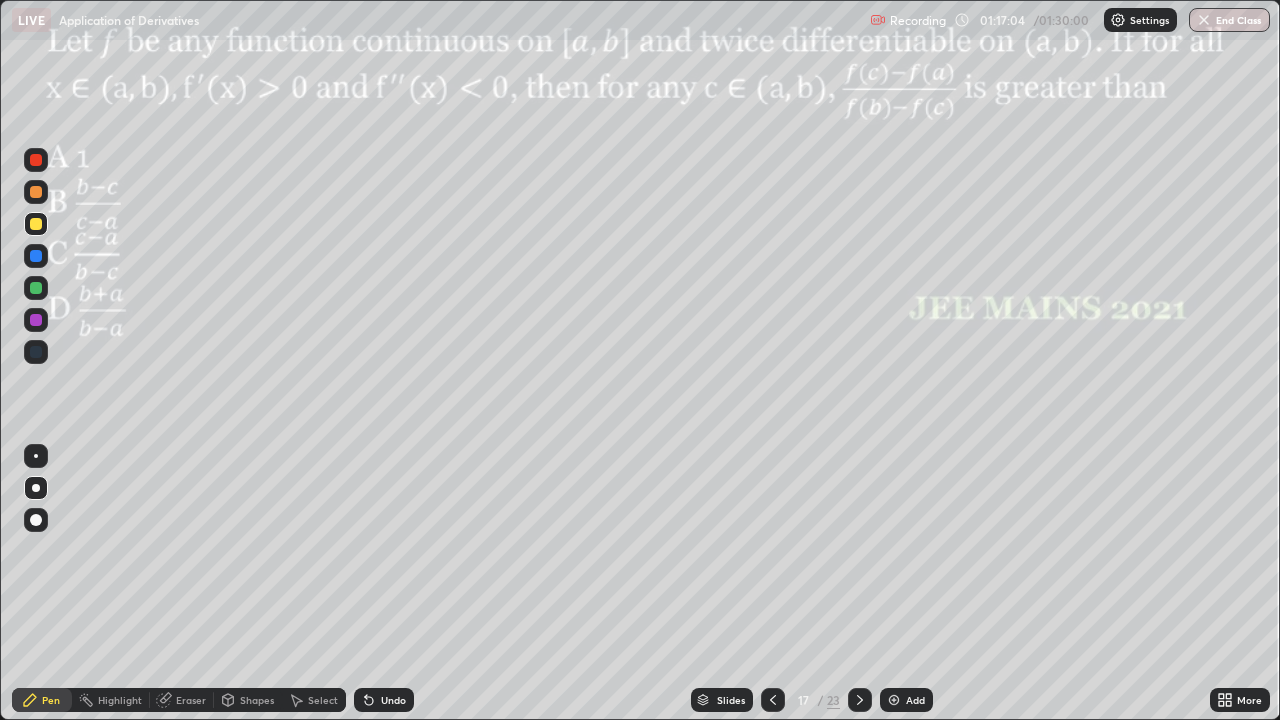 click at bounding box center [36, 320] 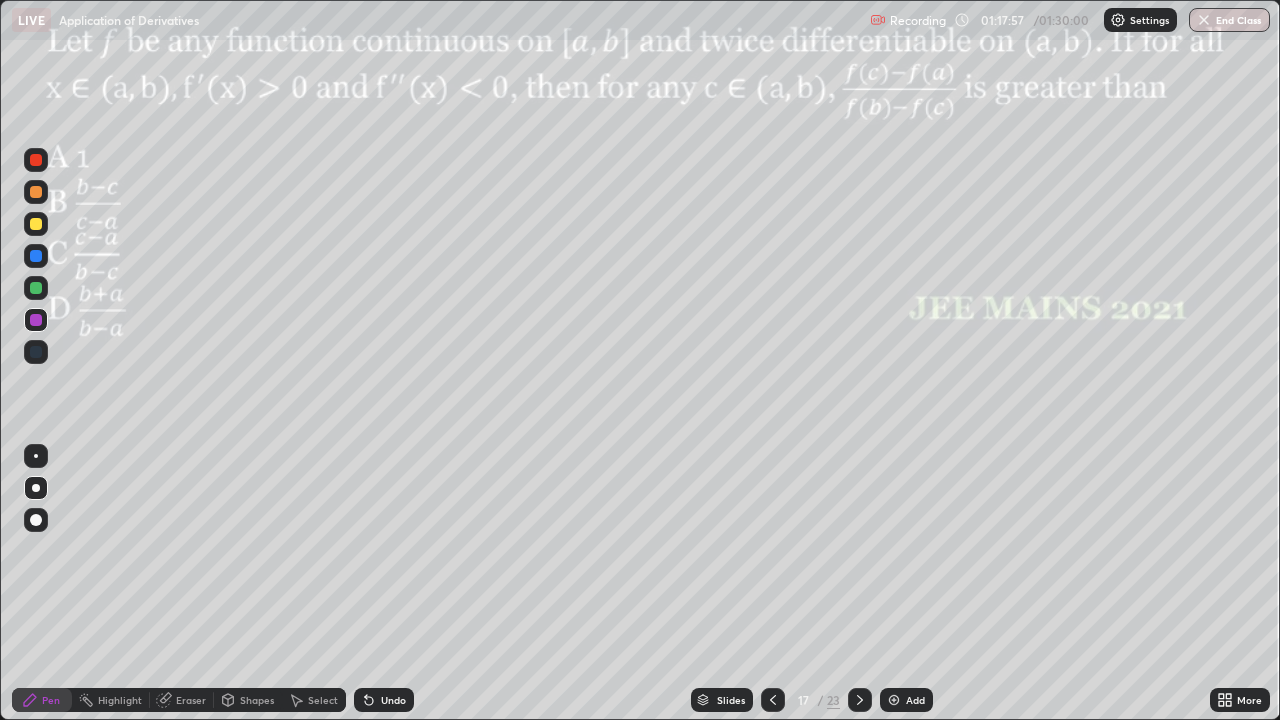 click 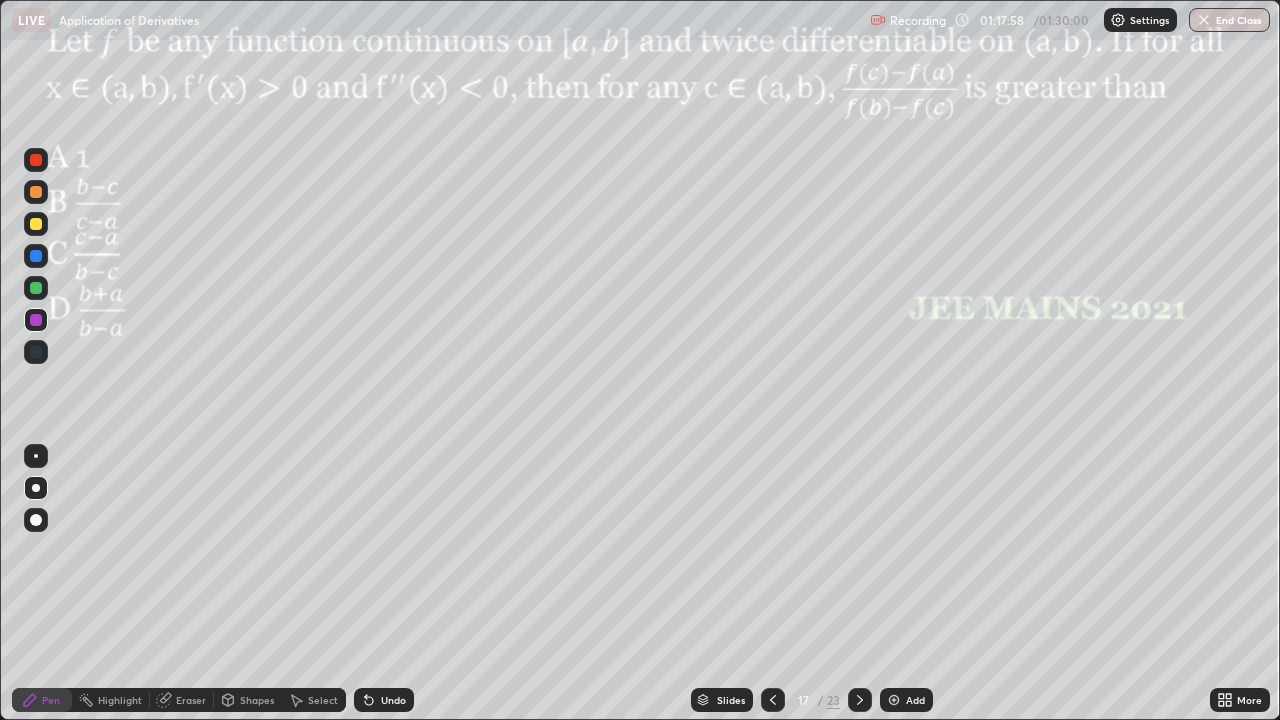 click 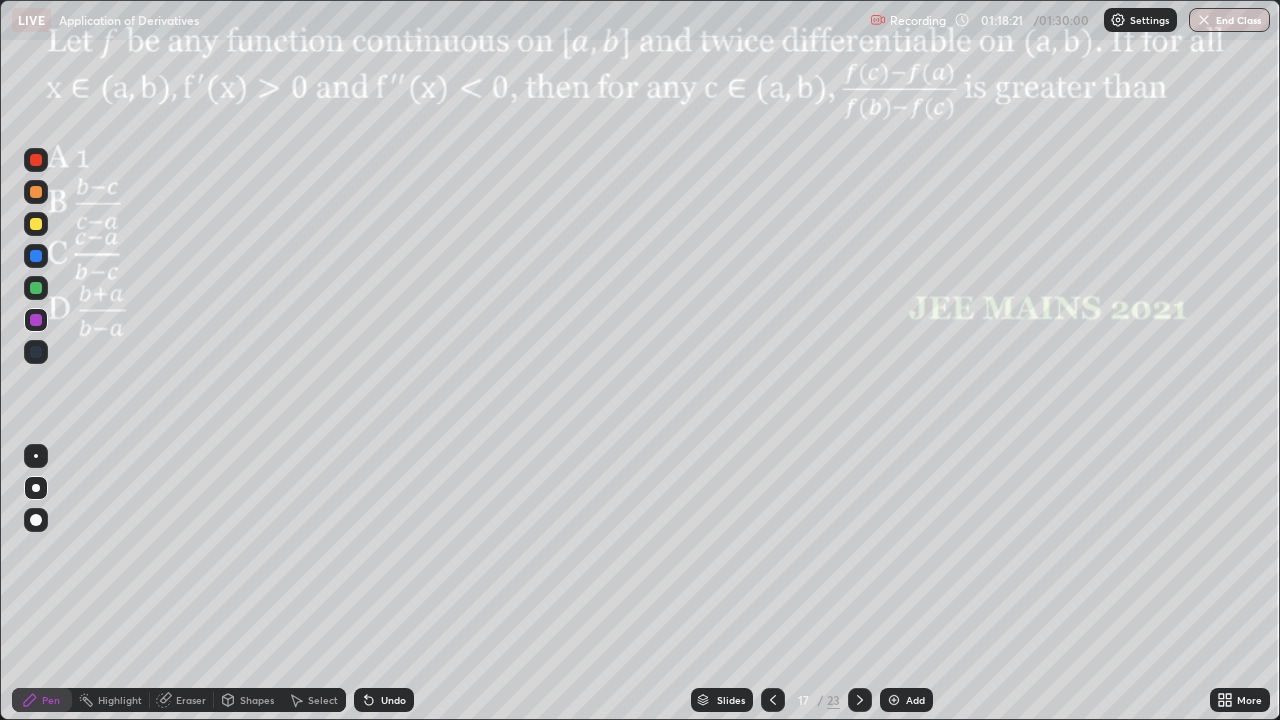 click at bounding box center [36, 256] 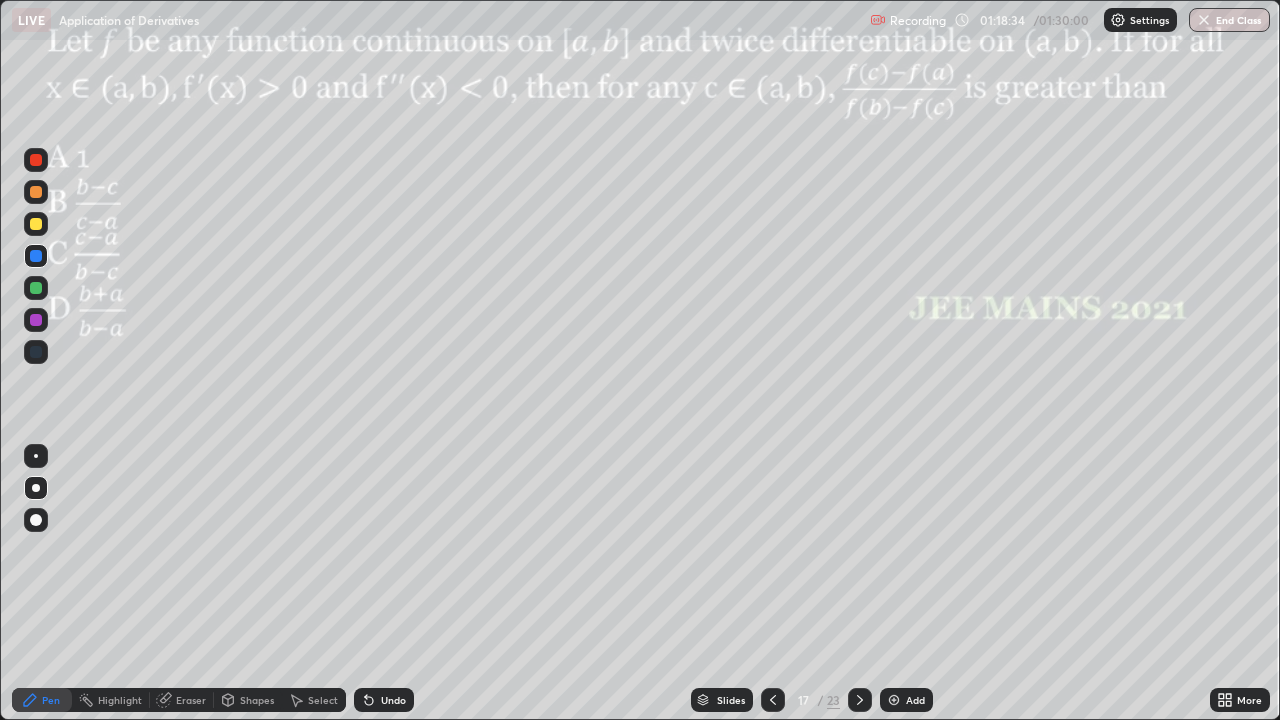 click on "Setting up your live class" at bounding box center [640, 360] 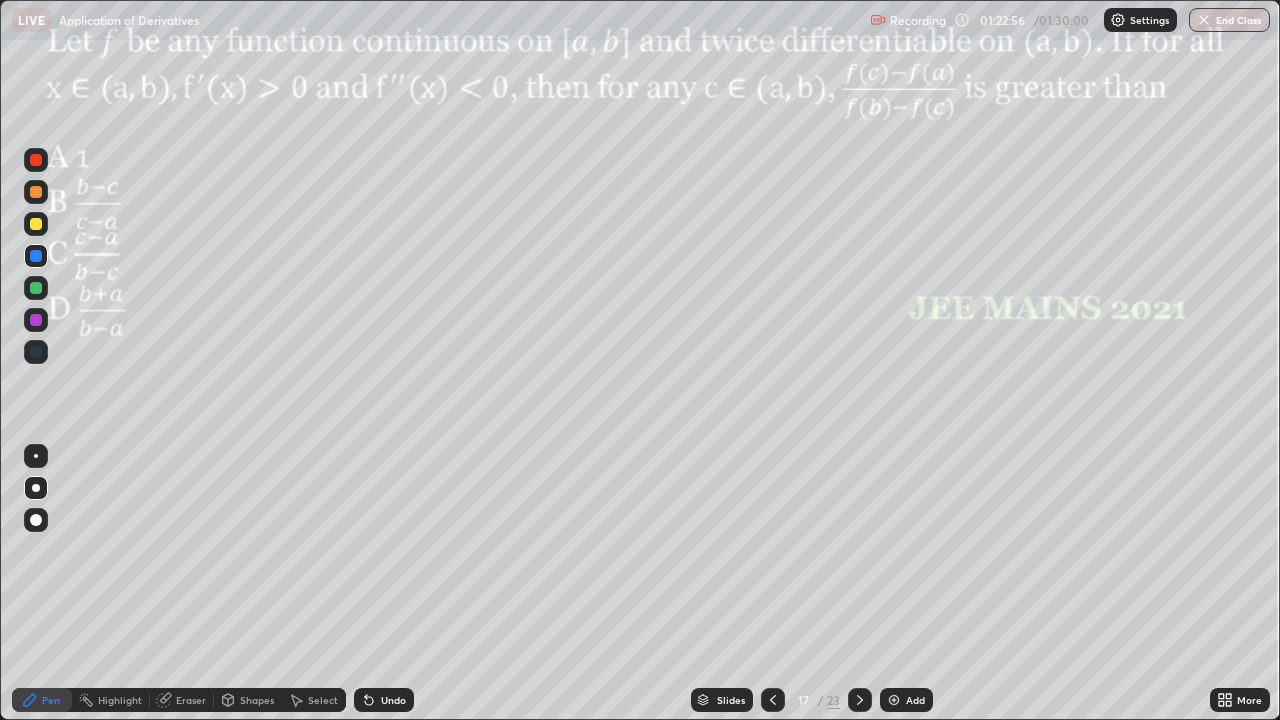 click on "Slides" at bounding box center (722, 700) 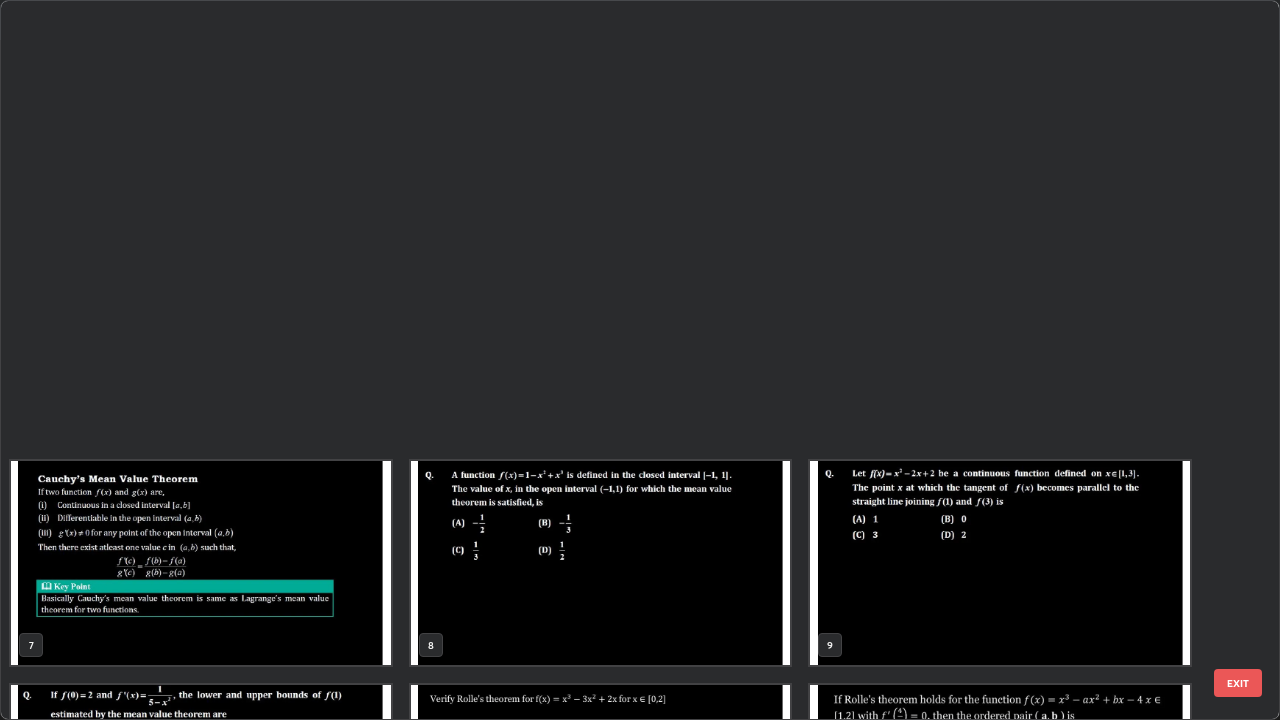 scroll, scrollTop: 630, scrollLeft: 0, axis: vertical 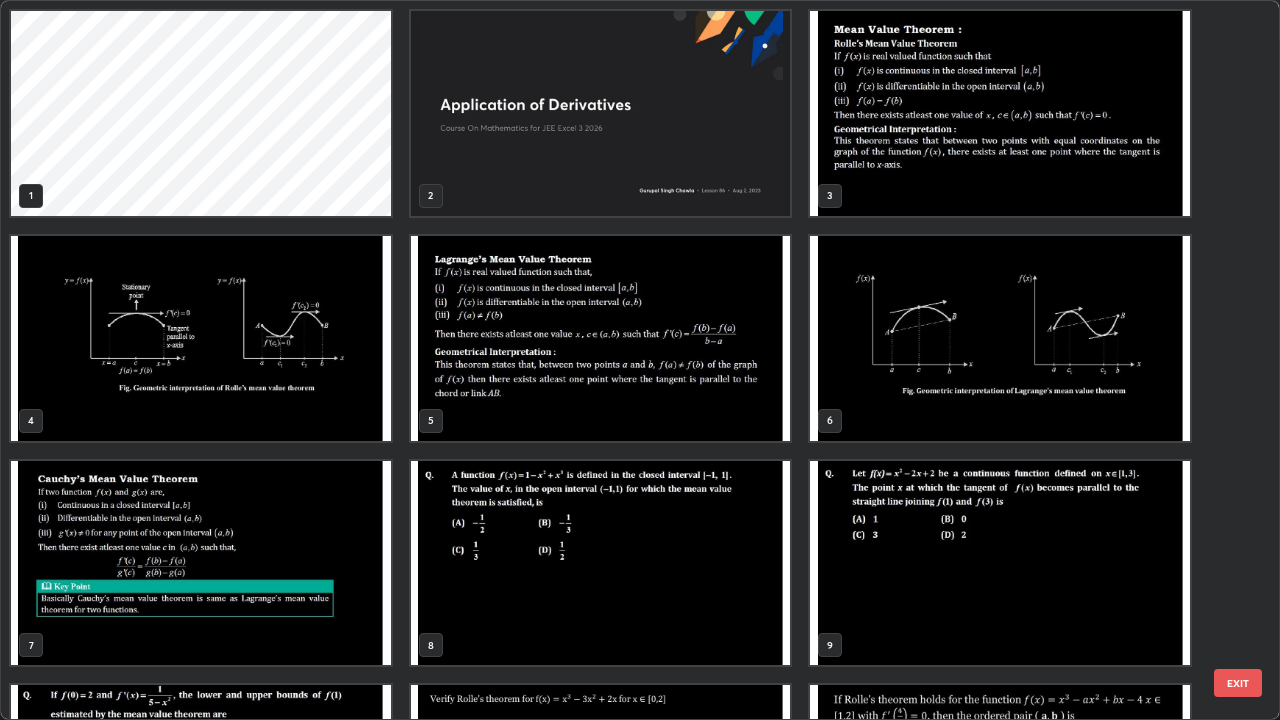 click at bounding box center [601, 338] 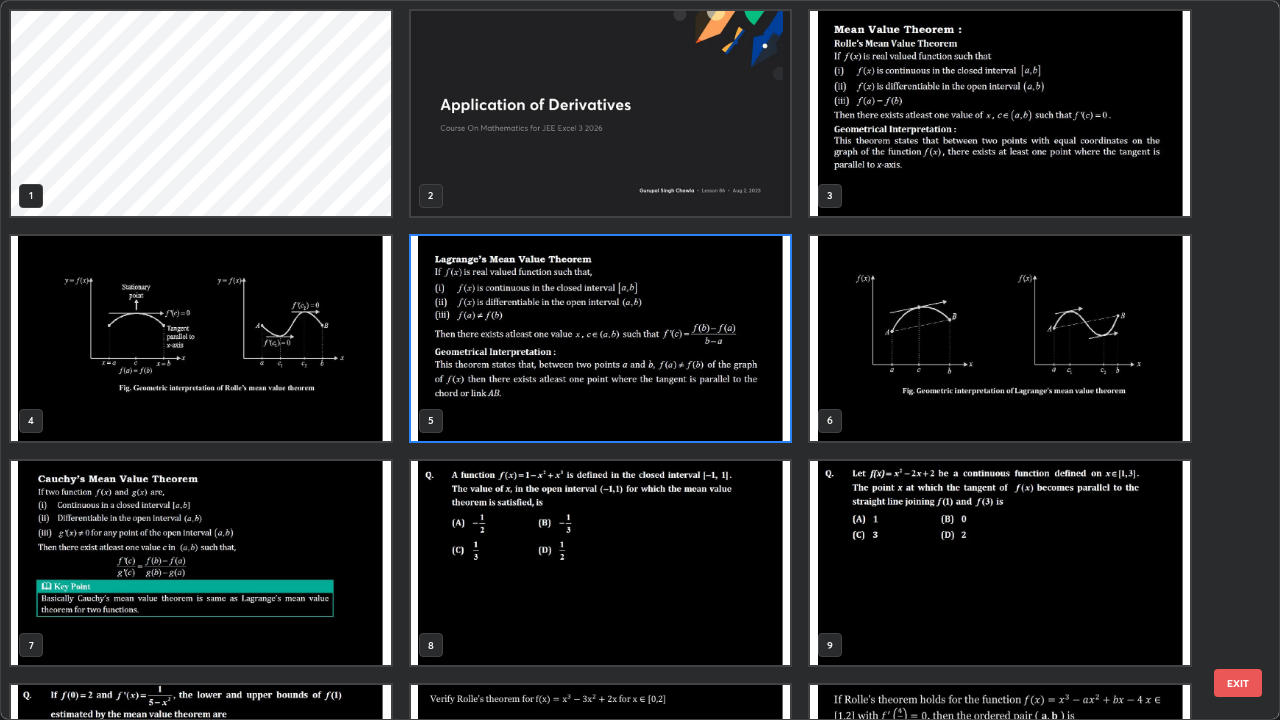 click at bounding box center (601, 338) 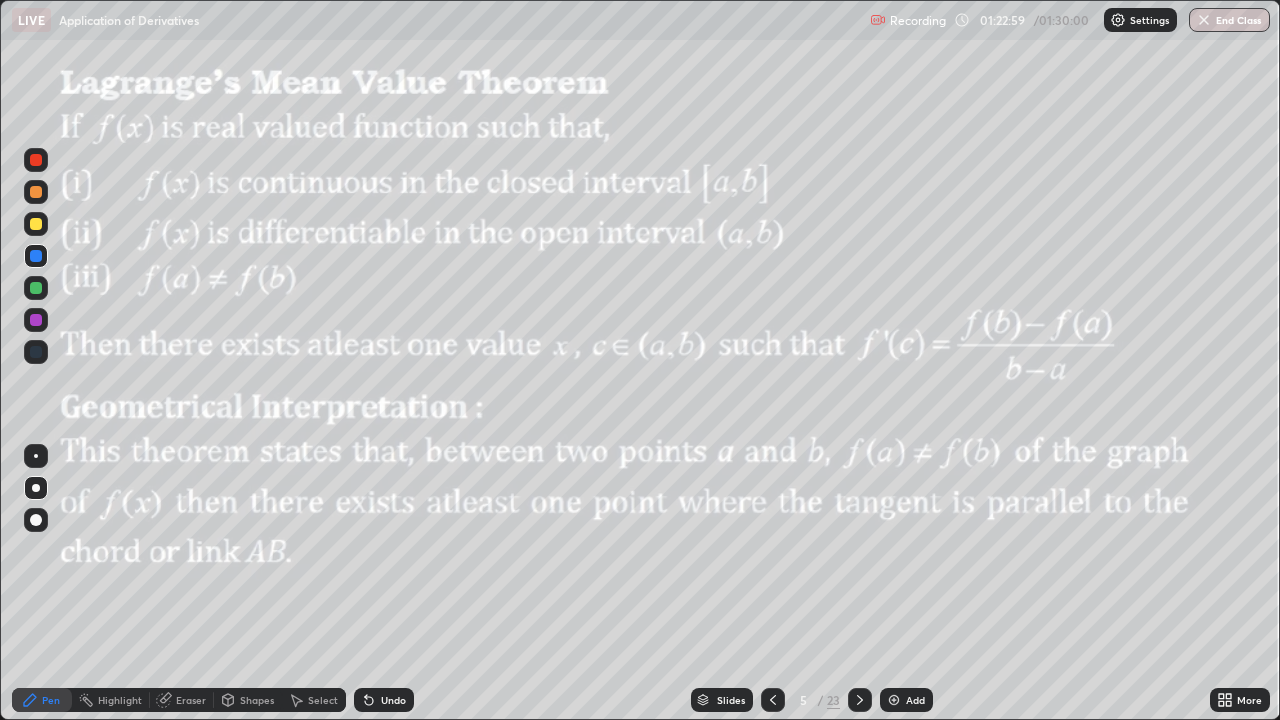 scroll, scrollTop: 0, scrollLeft: 0, axis: both 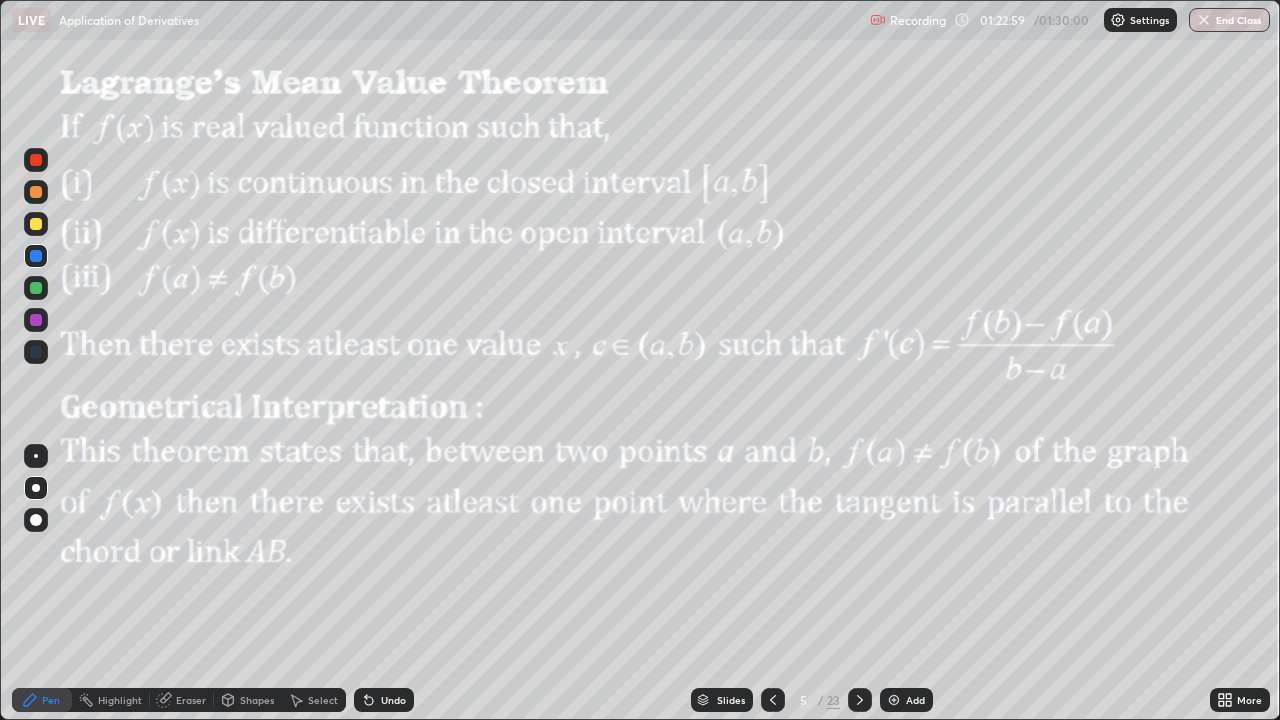 click at bounding box center [36, 256] 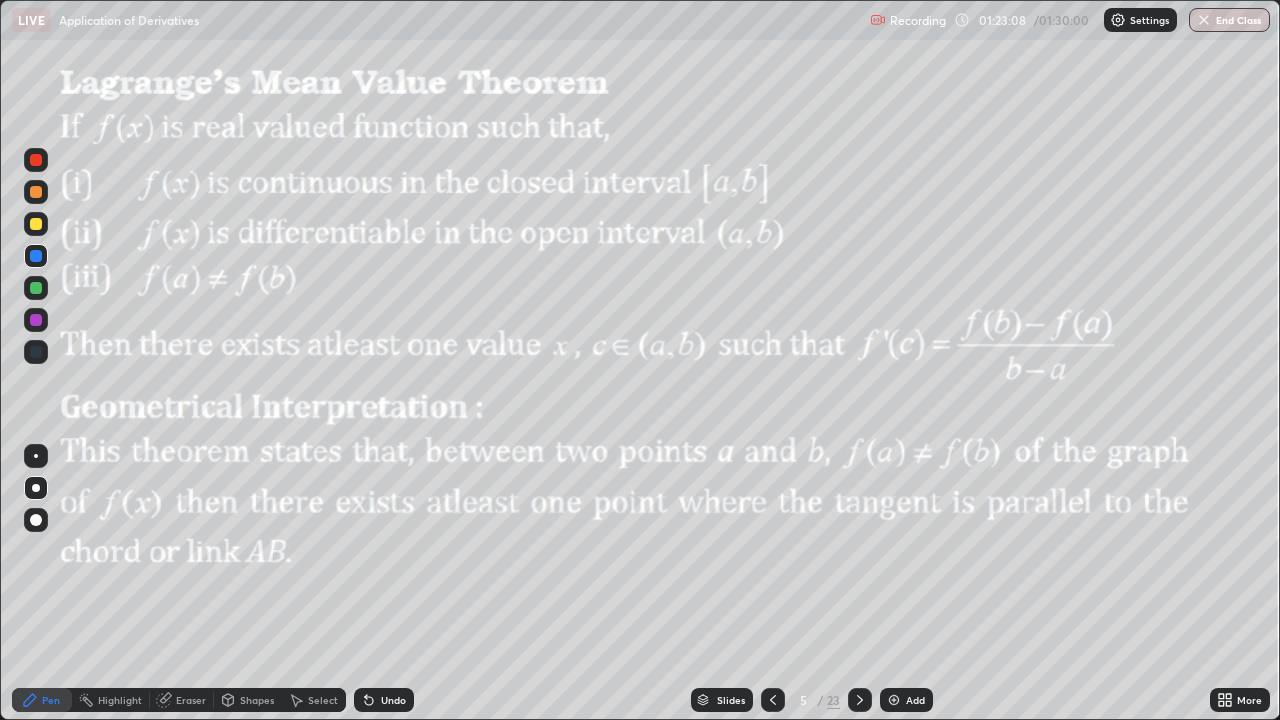 click on "Slides" at bounding box center (731, 700) 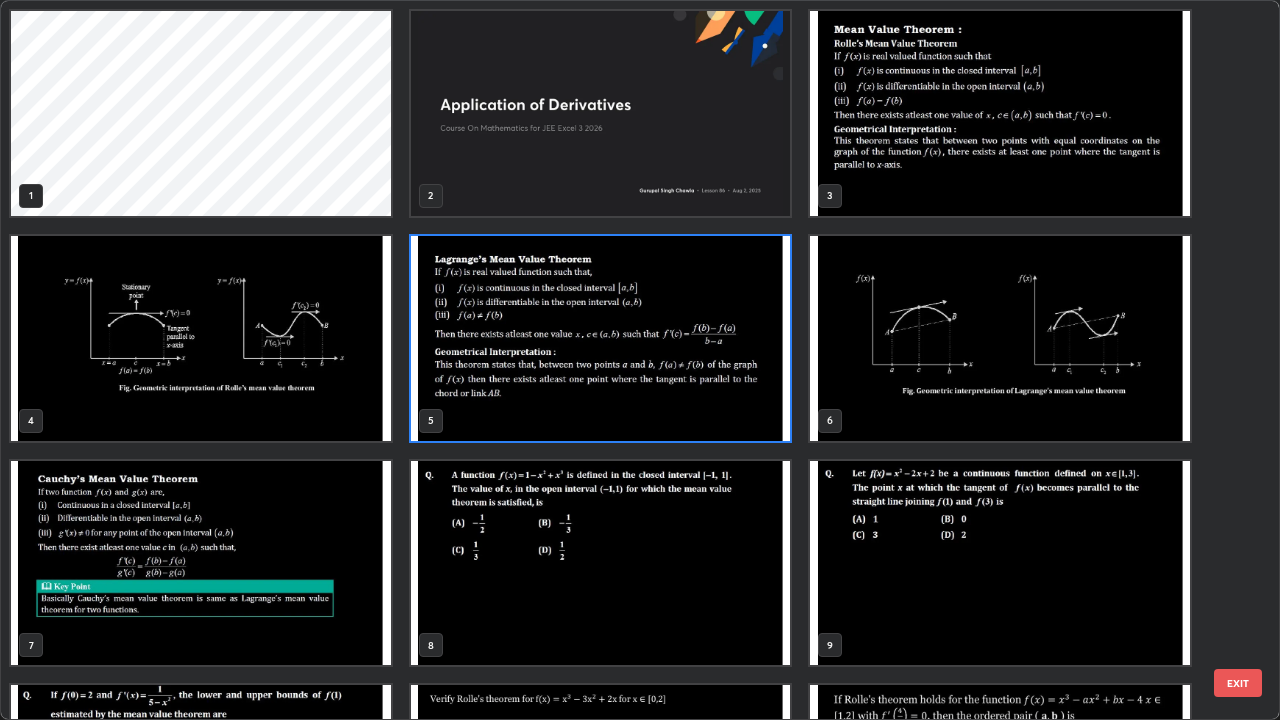 scroll, scrollTop: 7, scrollLeft: 11, axis: both 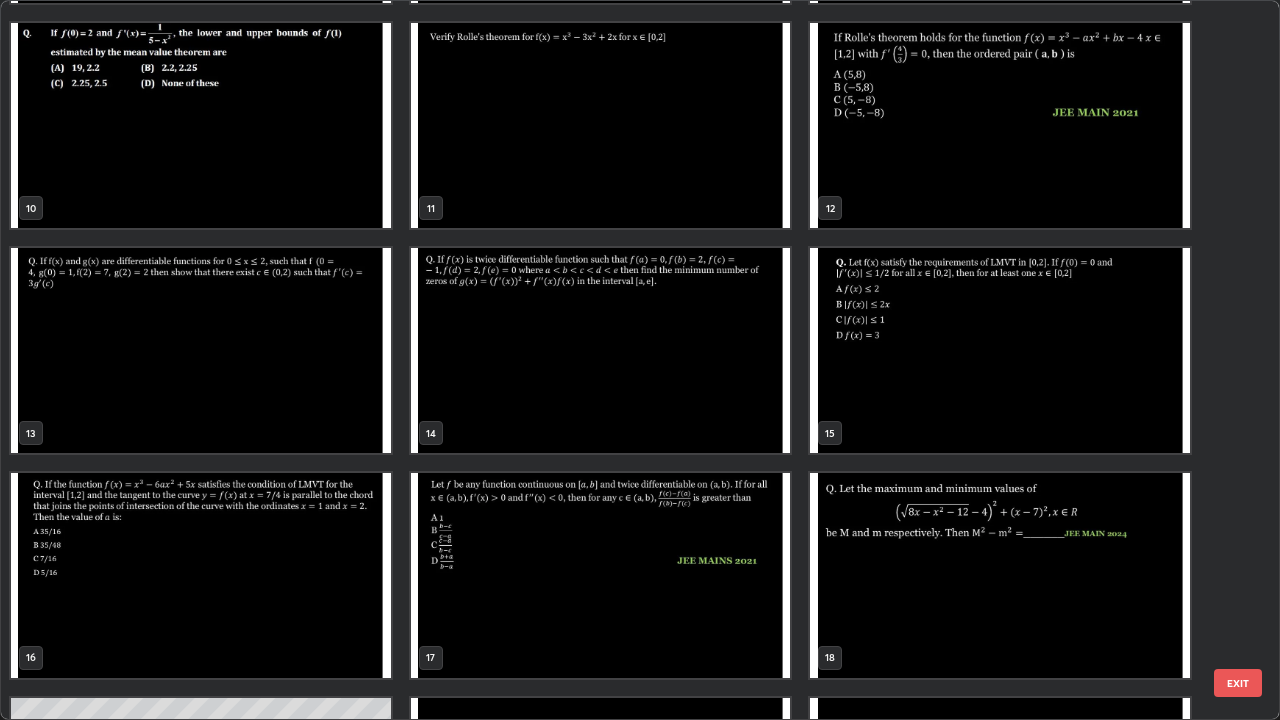 click at bounding box center [601, 575] 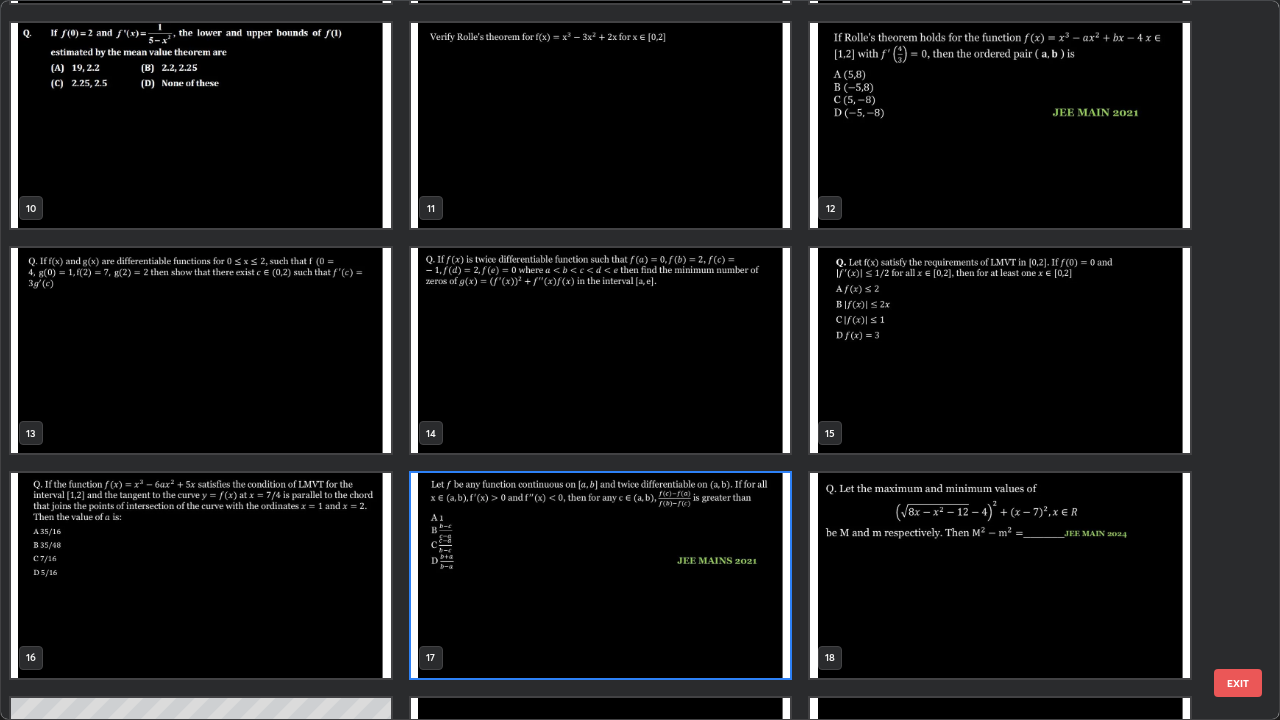 click at bounding box center [601, 575] 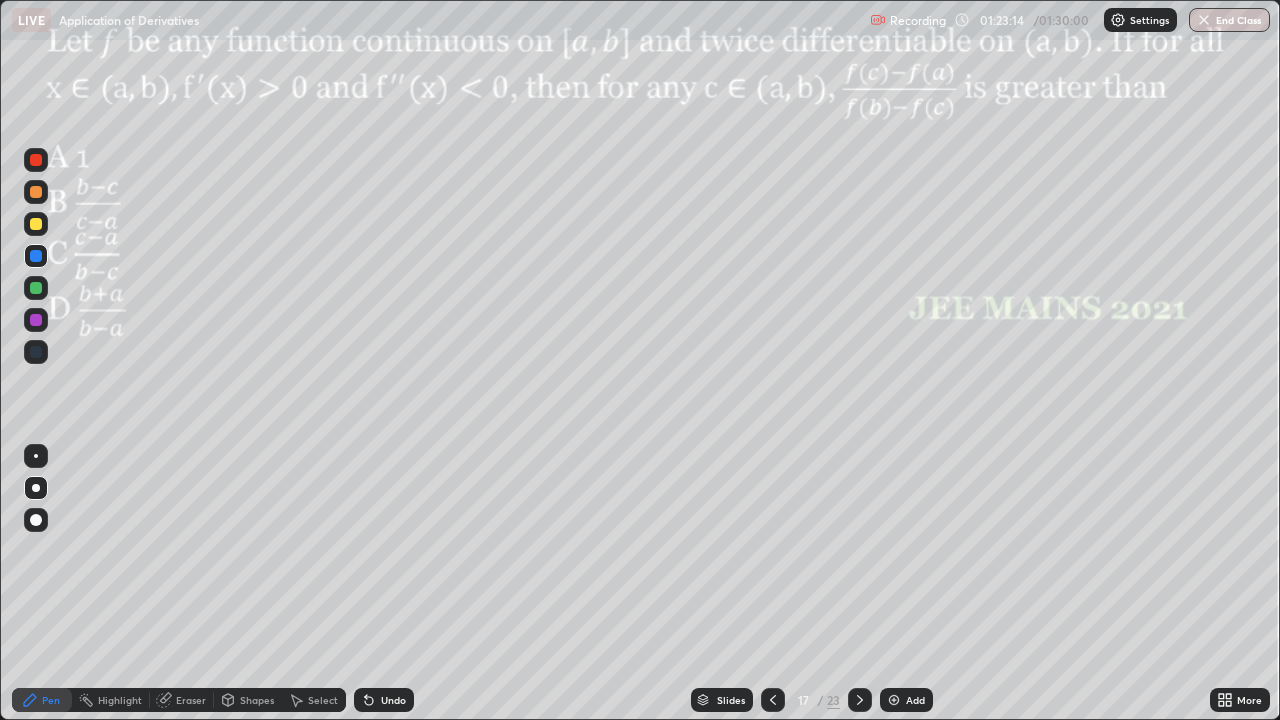 scroll, scrollTop: 0, scrollLeft: 0, axis: both 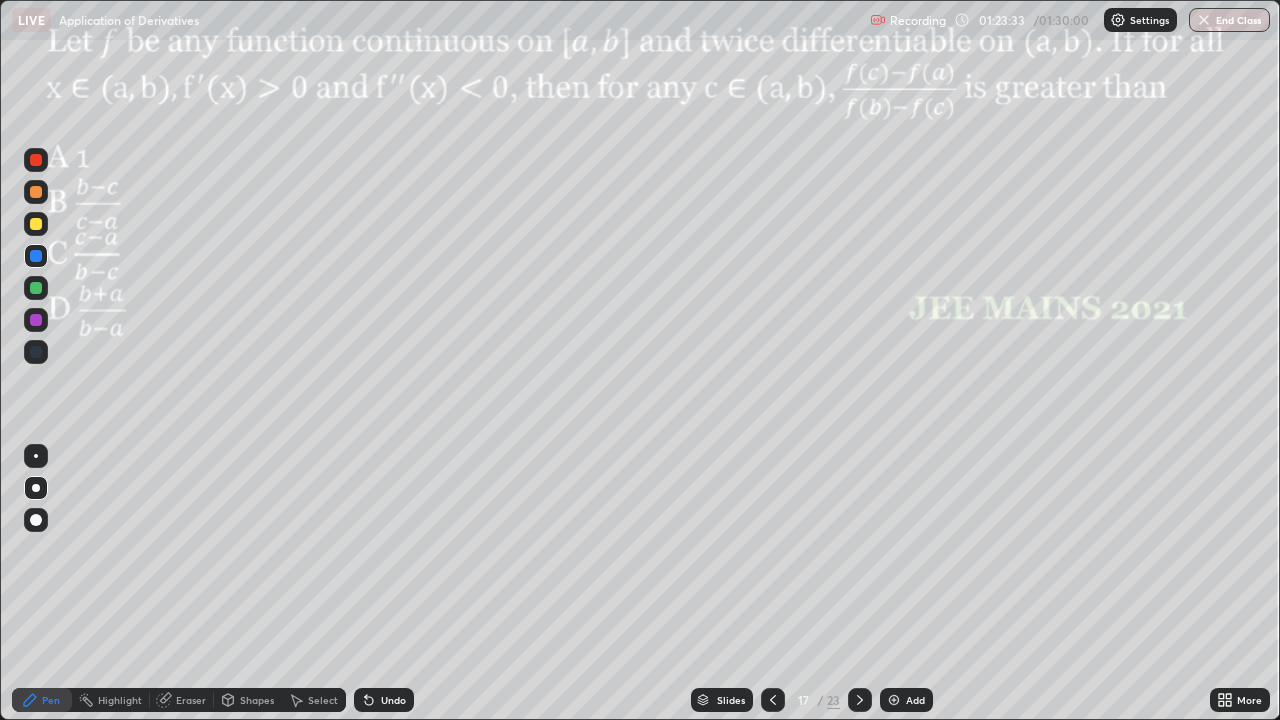 click at bounding box center [36, 288] 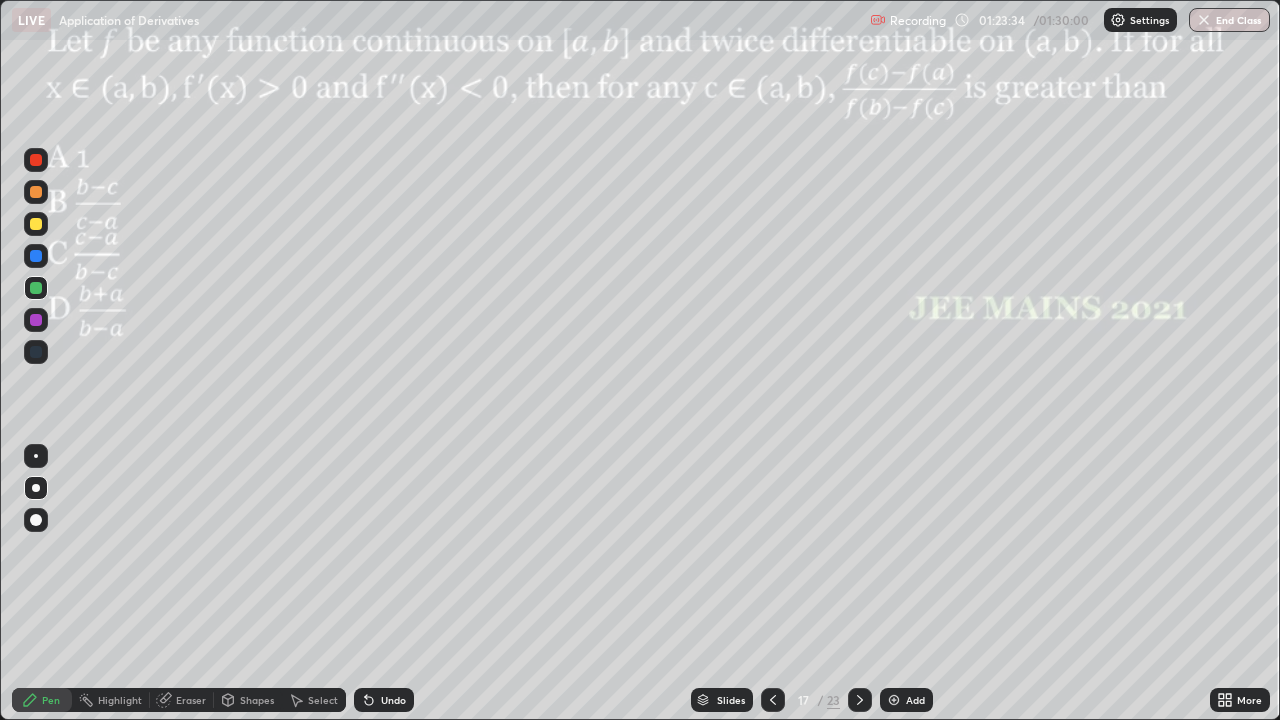 click at bounding box center (36, 320) 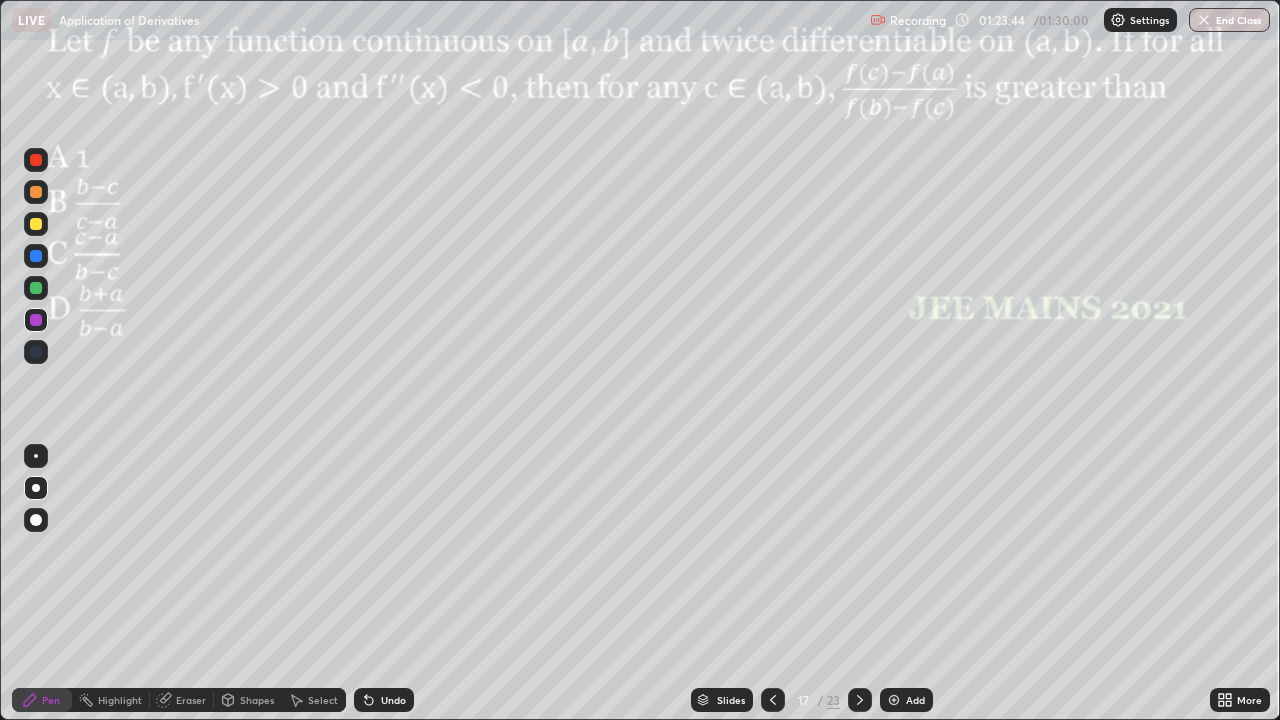 click 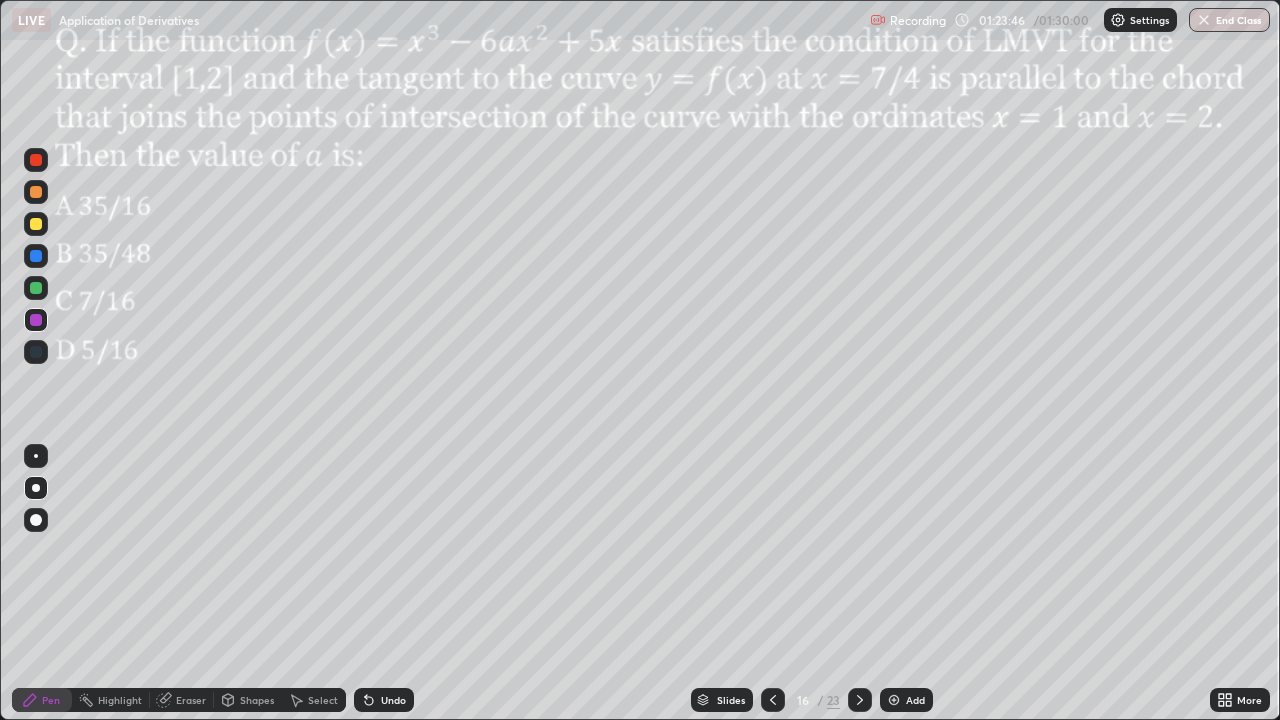 click 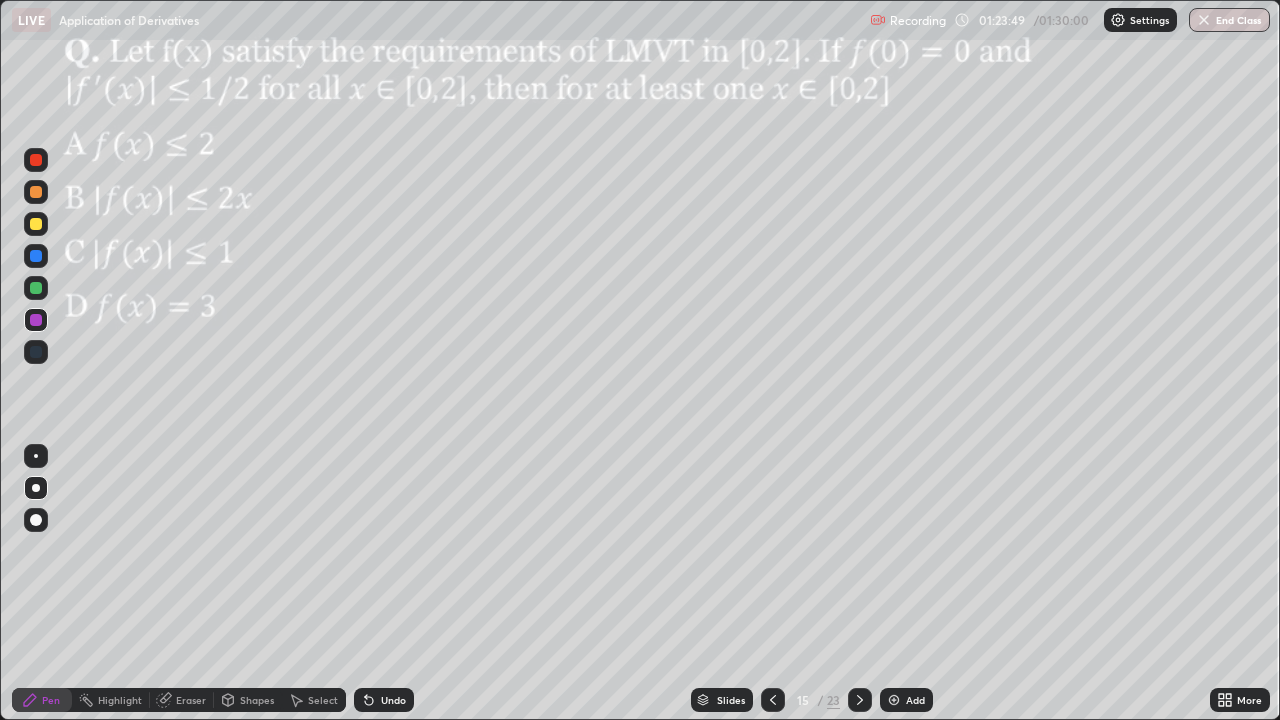 click 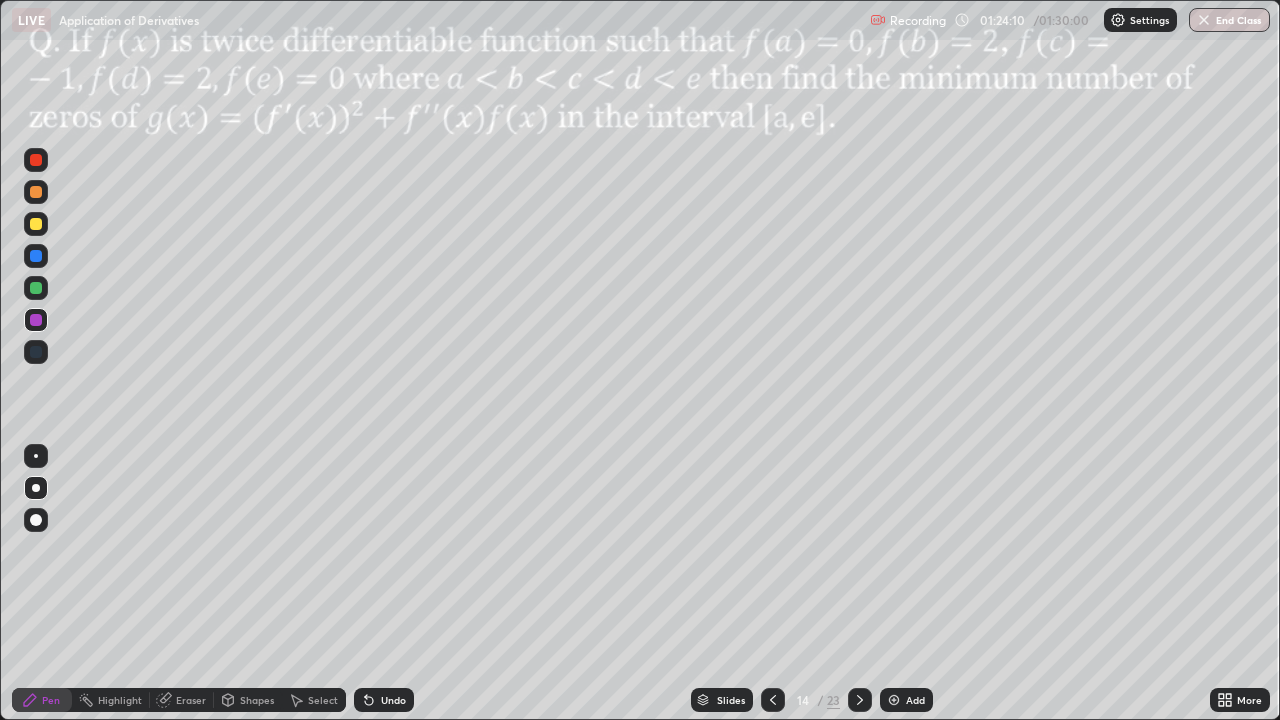click at bounding box center [860, 700] 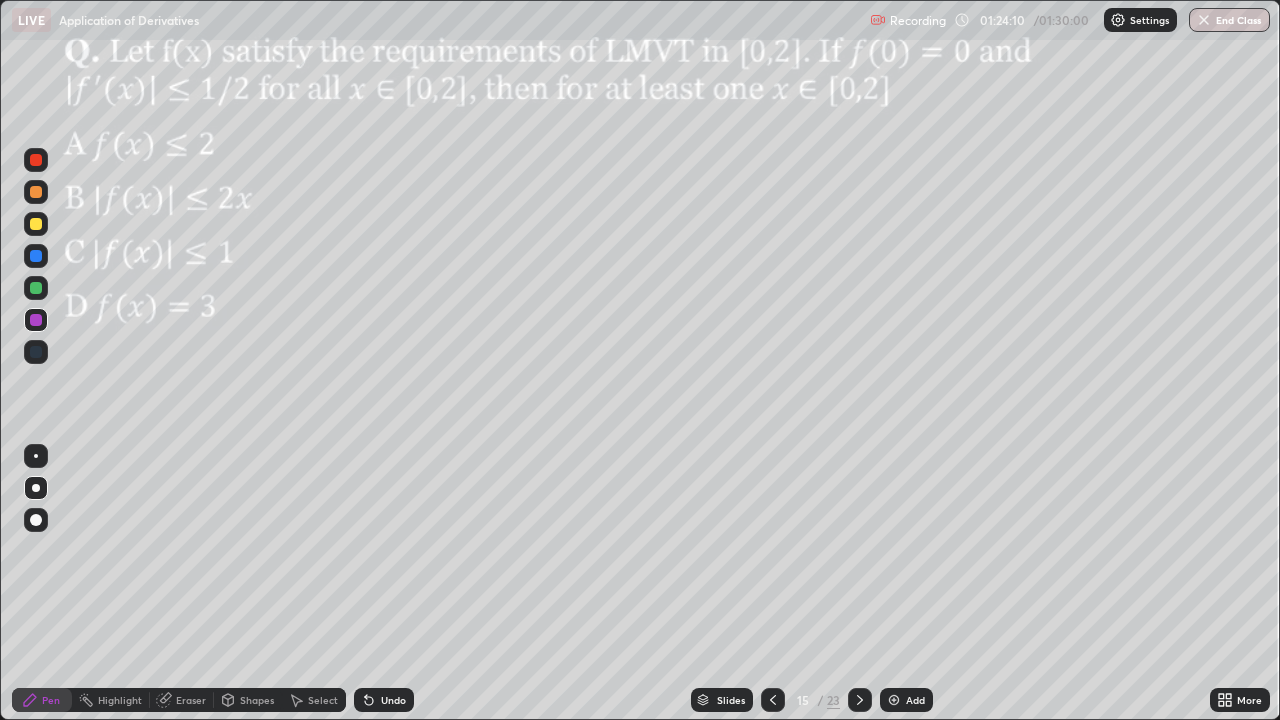 click 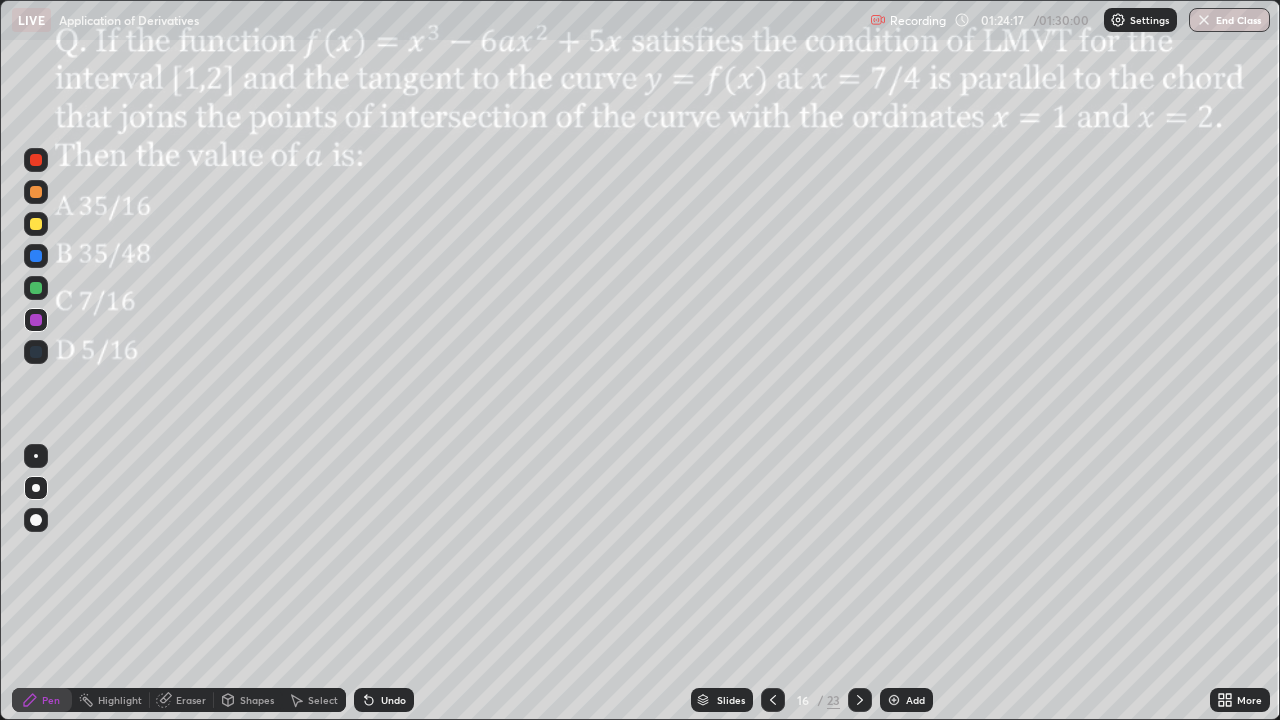 click 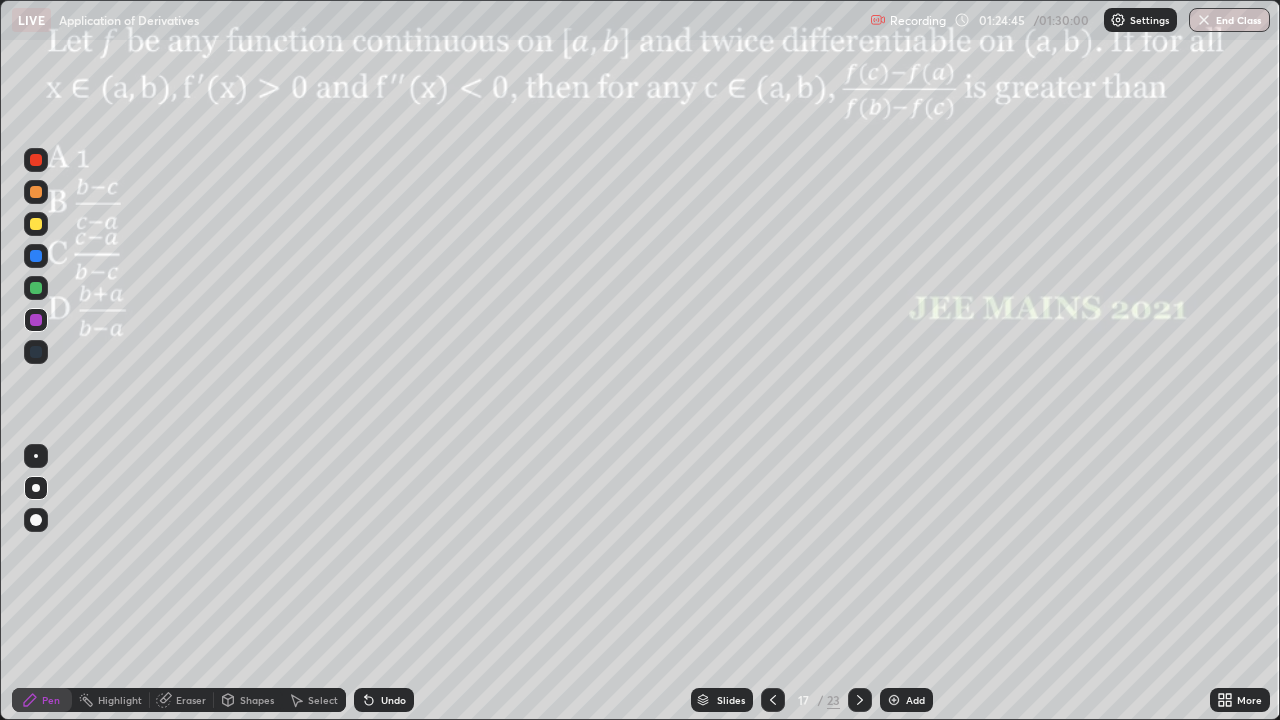 click on "End Class" at bounding box center [1229, 20] 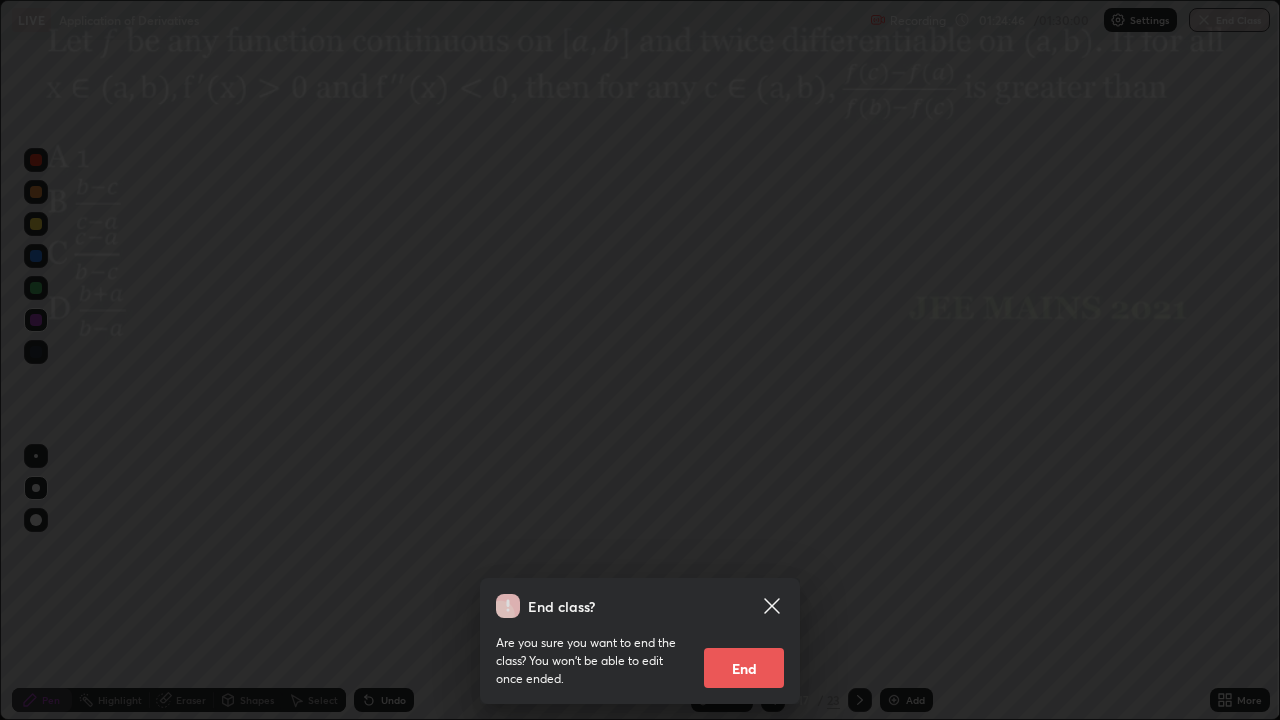 click on "End" at bounding box center [744, 668] 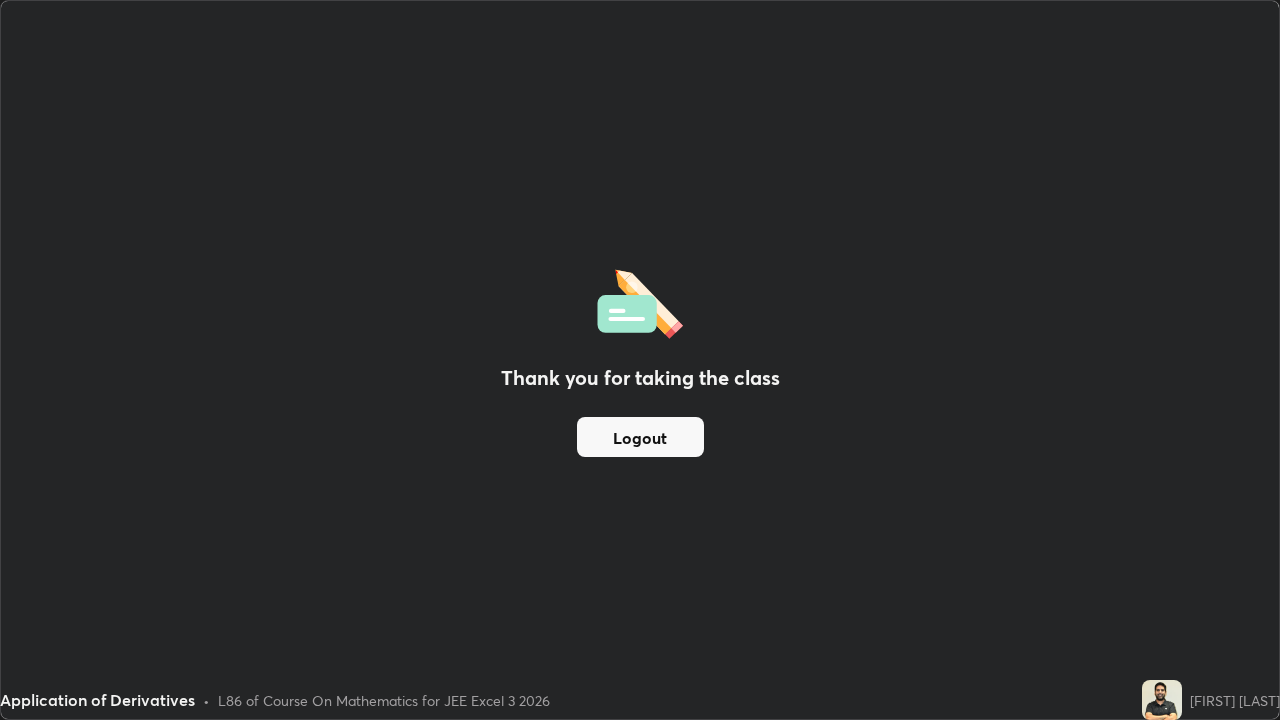 click on "Logout" at bounding box center (640, 437) 